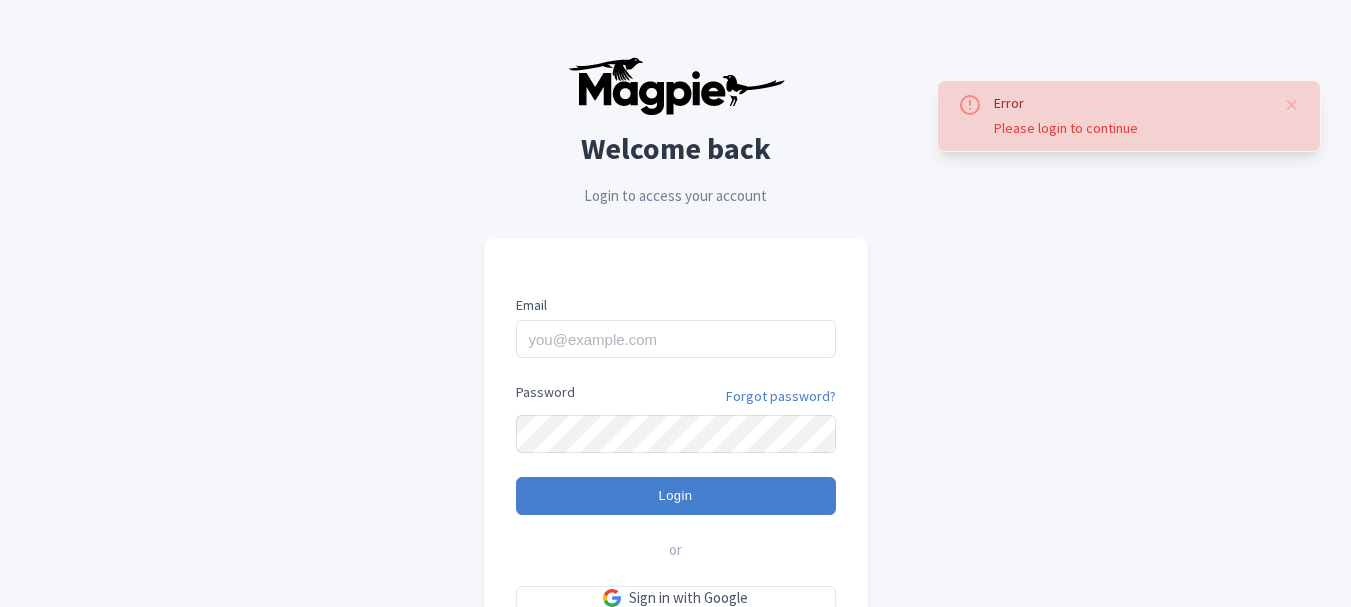 scroll, scrollTop: 0, scrollLeft: 0, axis: both 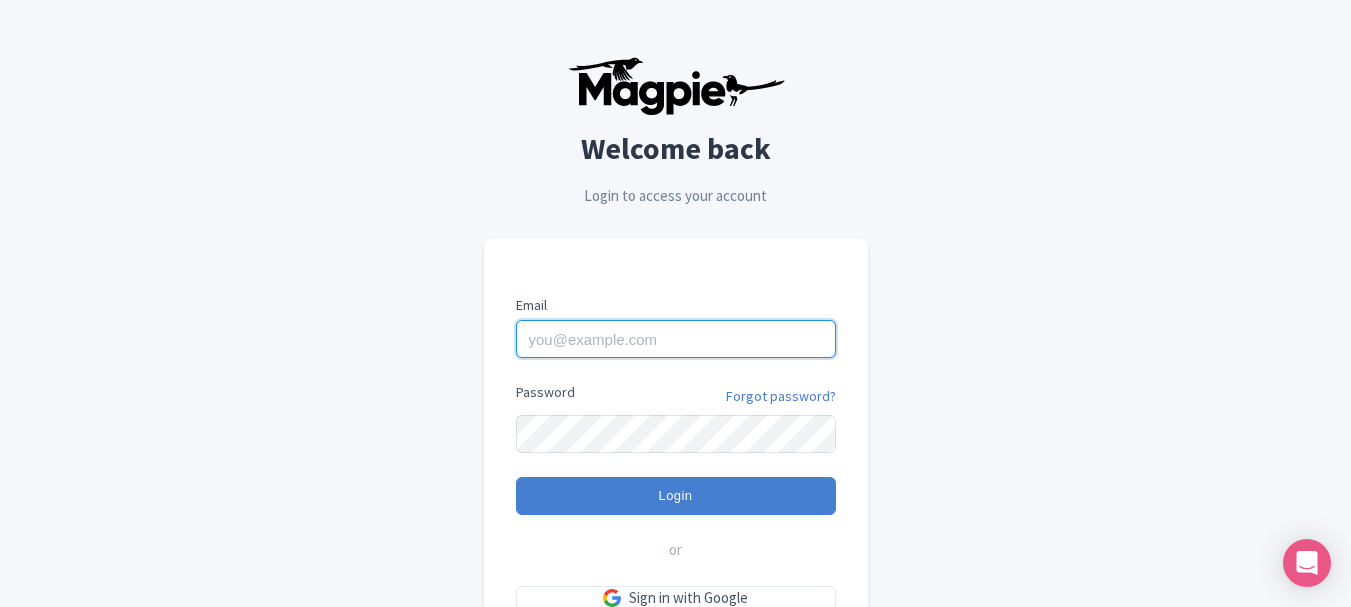 click on "Email" at bounding box center [676, 339] 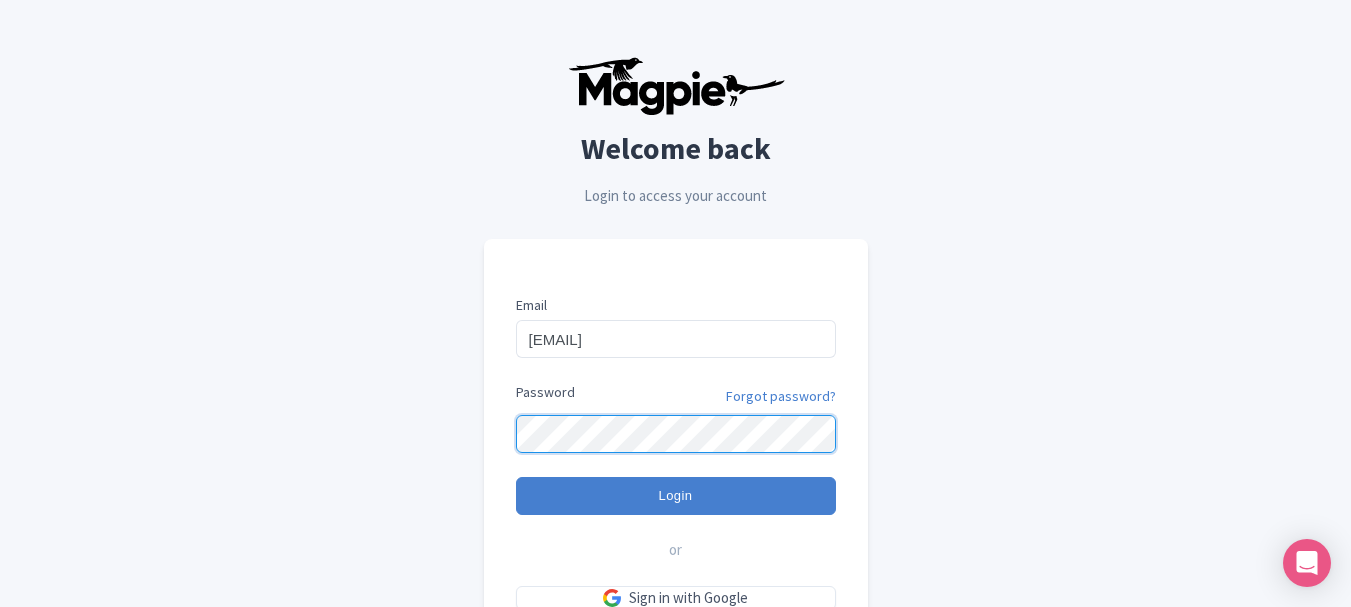 click on "Login" at bounding box center [676, 496] 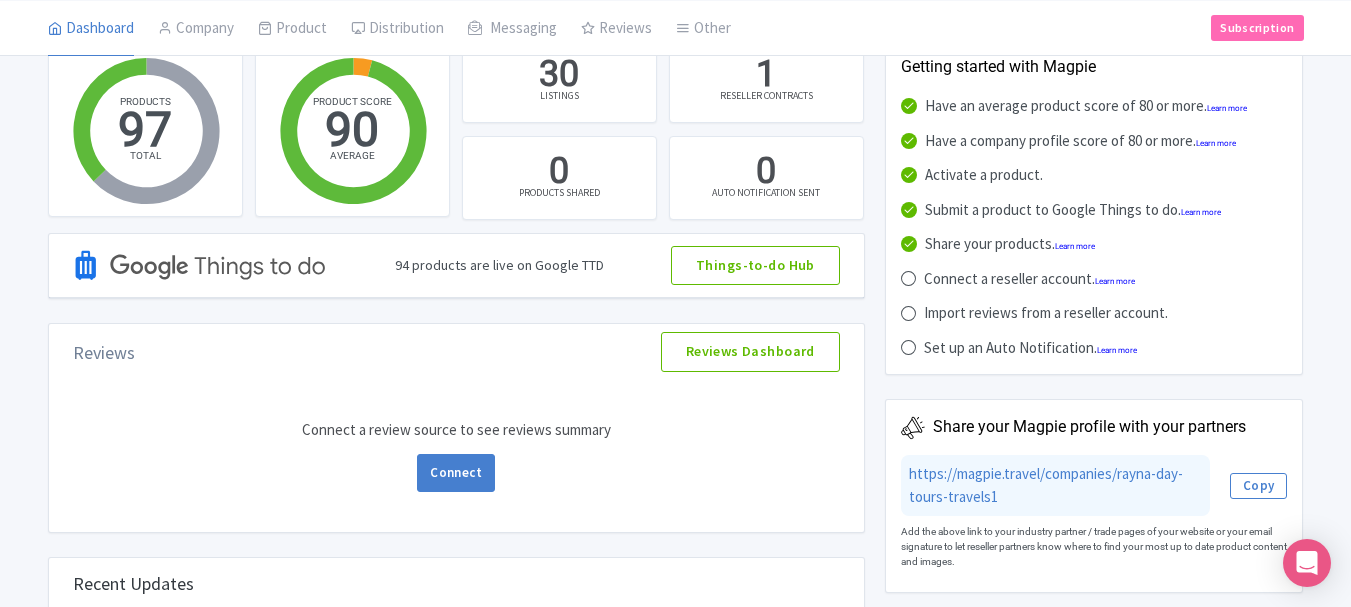 scroll, scrollTop: 0, scrollLeft: 0, axis: both 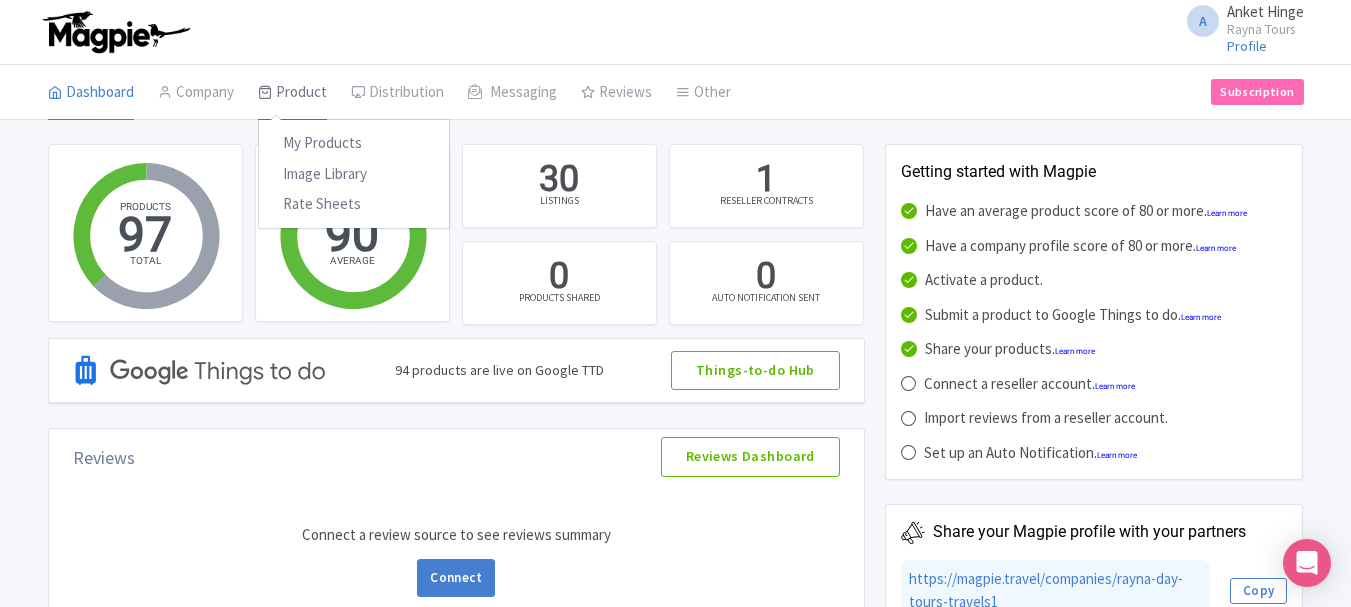 click at bounding box center [265, 92] 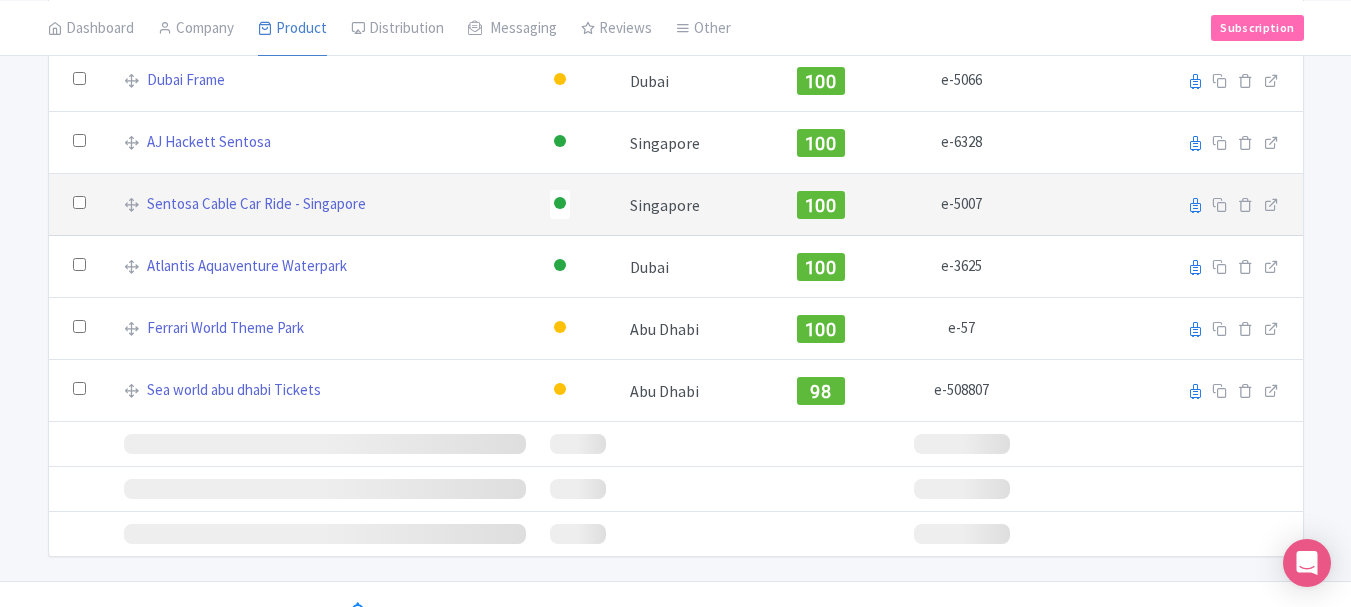 scroll, scrollTop: 1736, scrollLeft: 0, axis: vertical 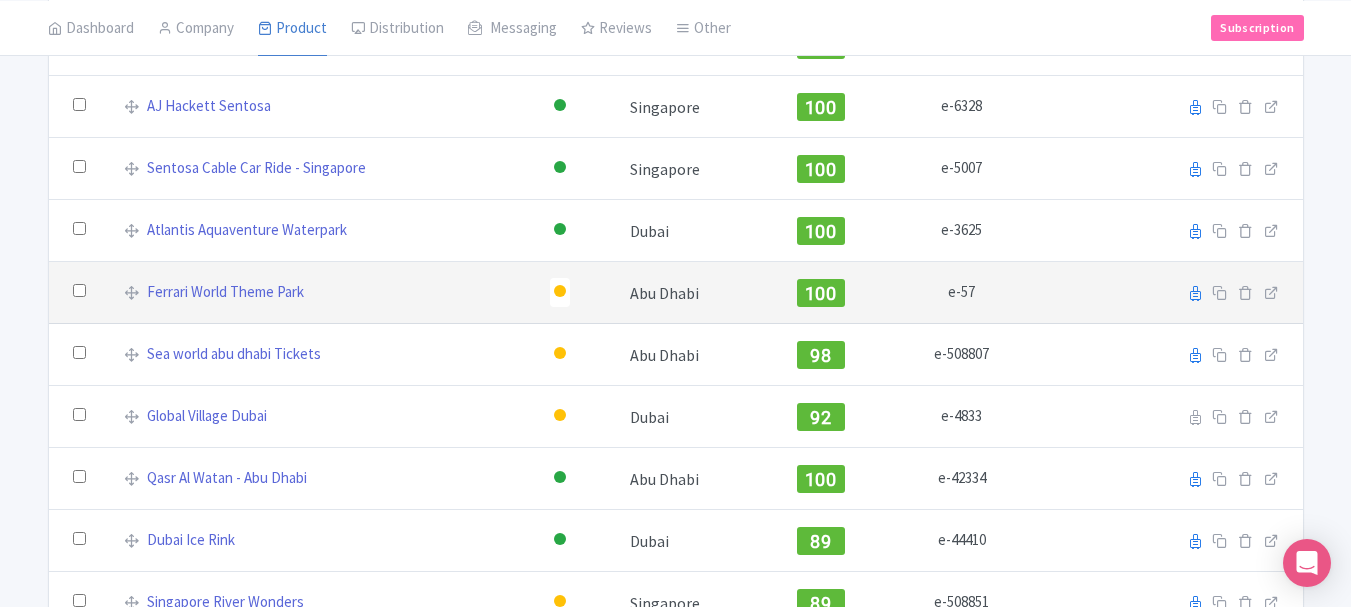 click at bounding box center (560, 291) 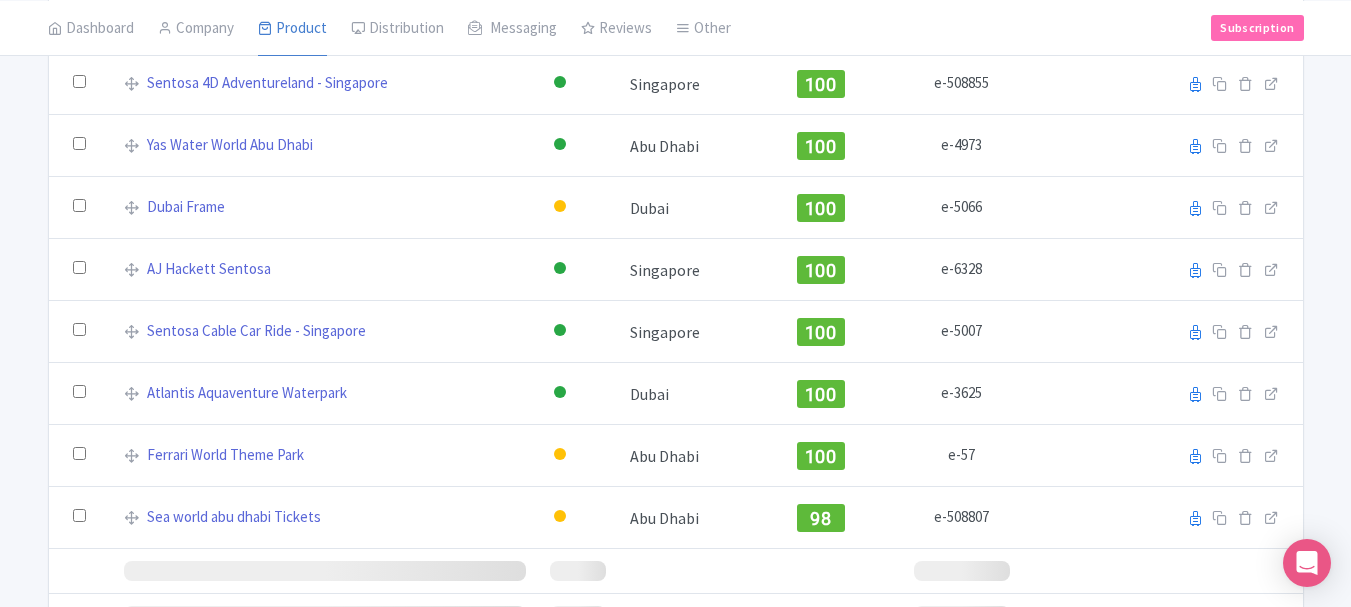 scroll, scrollTop: 1736, scrollLeft: 0, axis: vertical 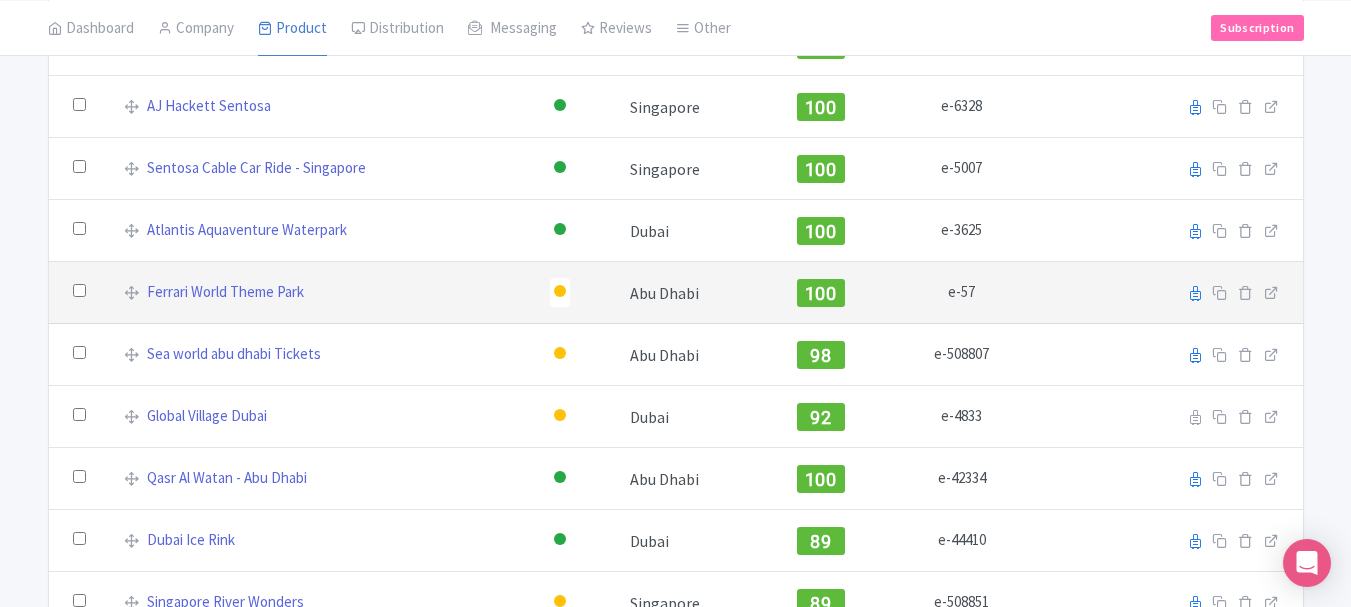 click at bounding box center [560, 291] 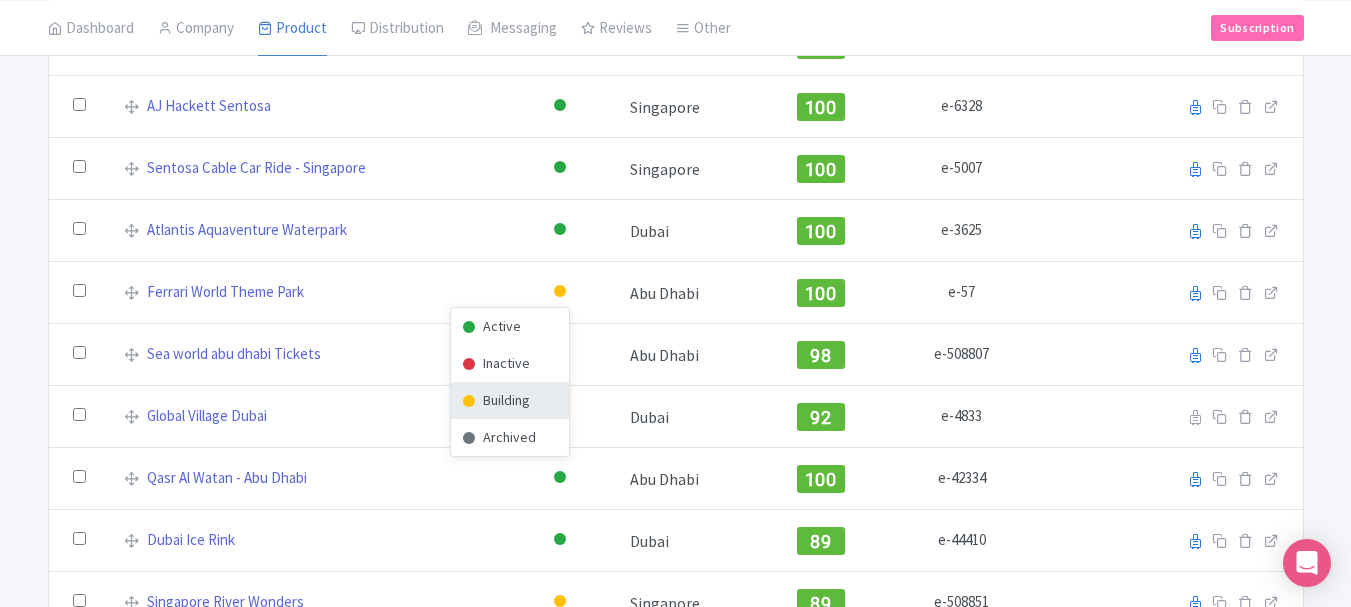 click on "Bulk Actions
Delete
Add to Collection
Share Products
Add to Collection
Collections   *
Add
Cancel
My Product
Search
Search
Share Products
Action
Create New Product  »
Start with blank product
Start with my Default template
Download Product List
Product Name
Status
City
Quality Score
Internal ID
Versions
Jetpack Dubai
Active
Inactive
Building
Archived
Dubai
100
e-4830
Reseller
Product name on reseller
Extranet
Listing
Edit listing
Stage
Jet Ski Dubai
Active
Inactive
Building
Archived
Dubai
100
e-509454
Reseller
Product name on reseller
Extranet" at bounding box center [675, 1324] 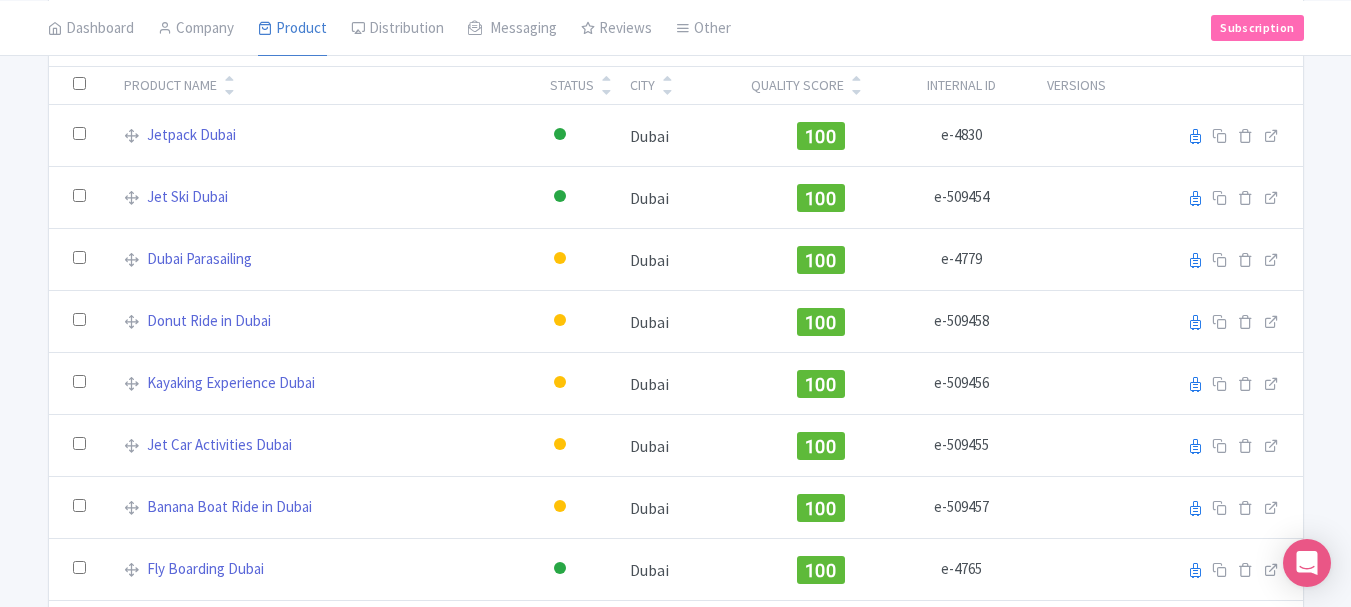 scroll, scrollTop: 0, scrollLeft: 0, axis: both 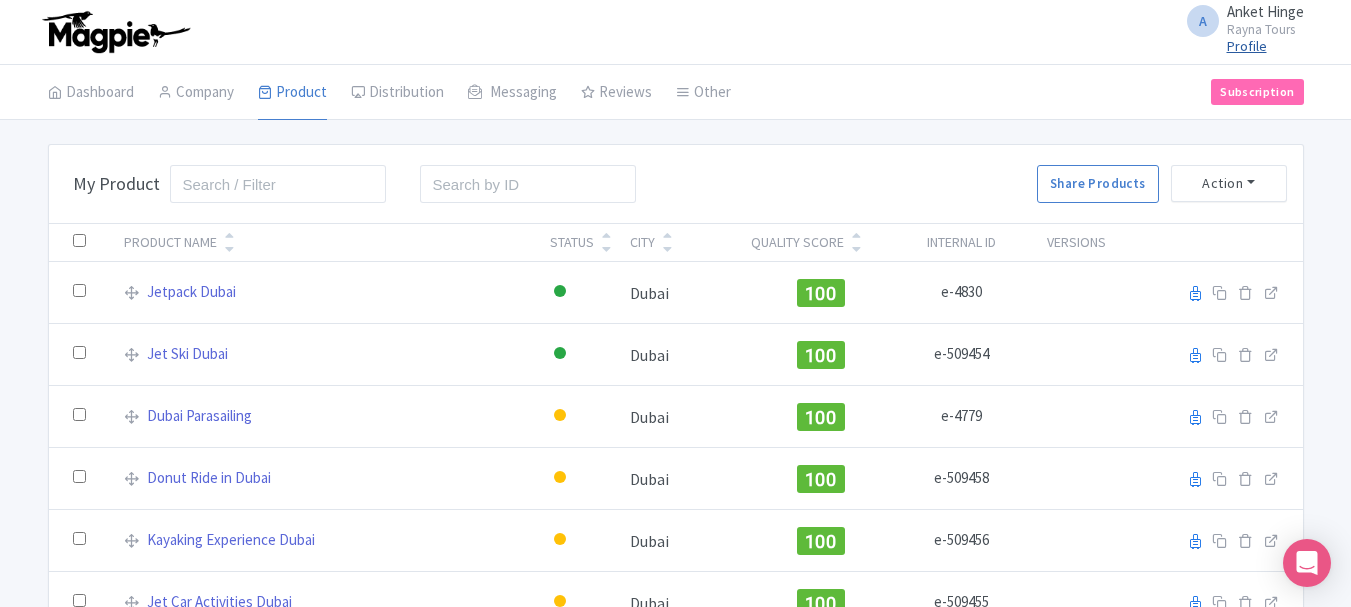 click on "Profile" at bounding box center [1247, 46] 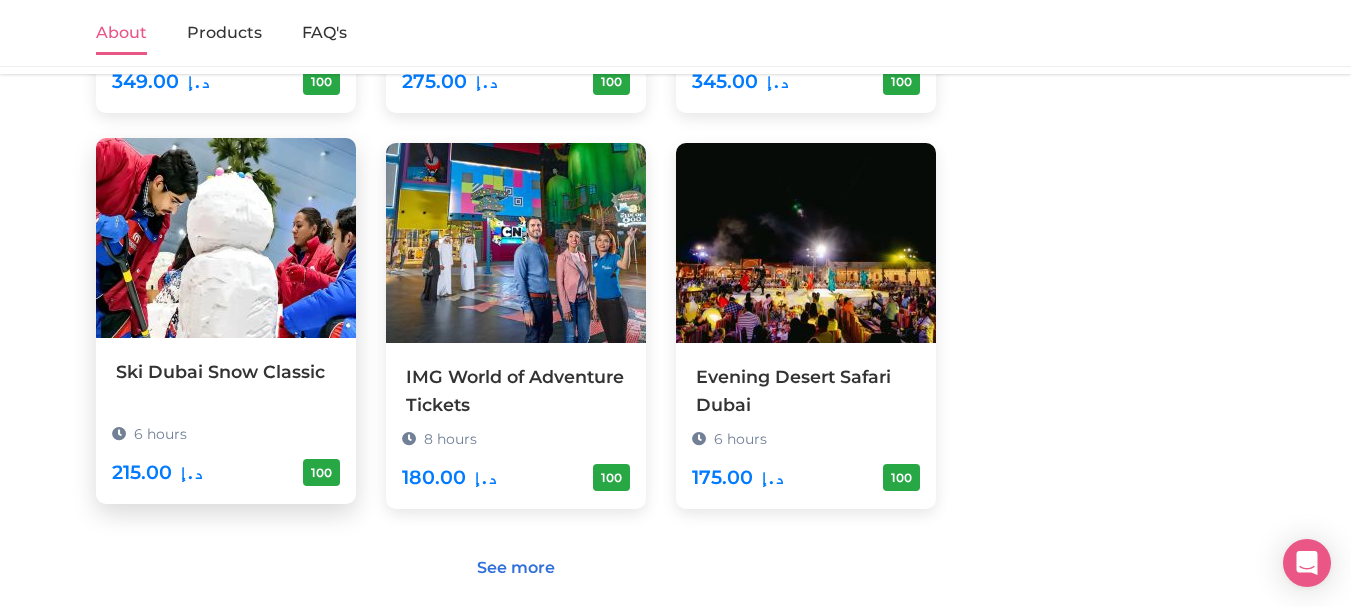 scroll, scrollTop: 1588, scrollLeft: 0, axis: vertical 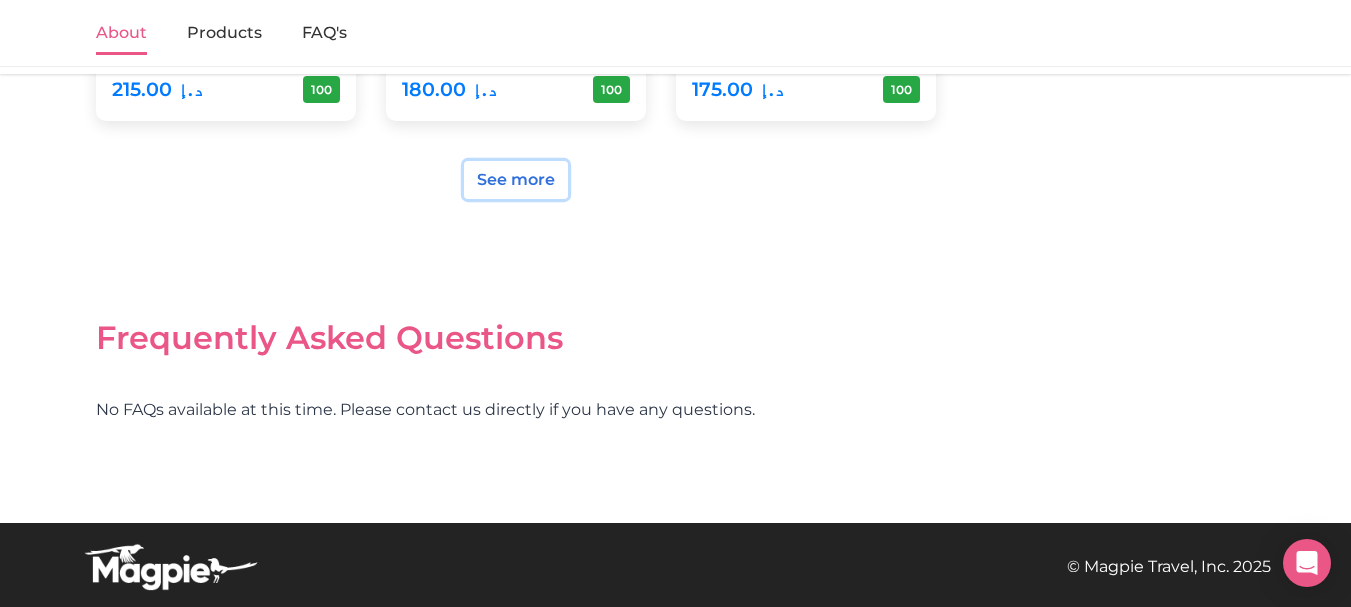 click on "See more" at bounding box center (516, 180) 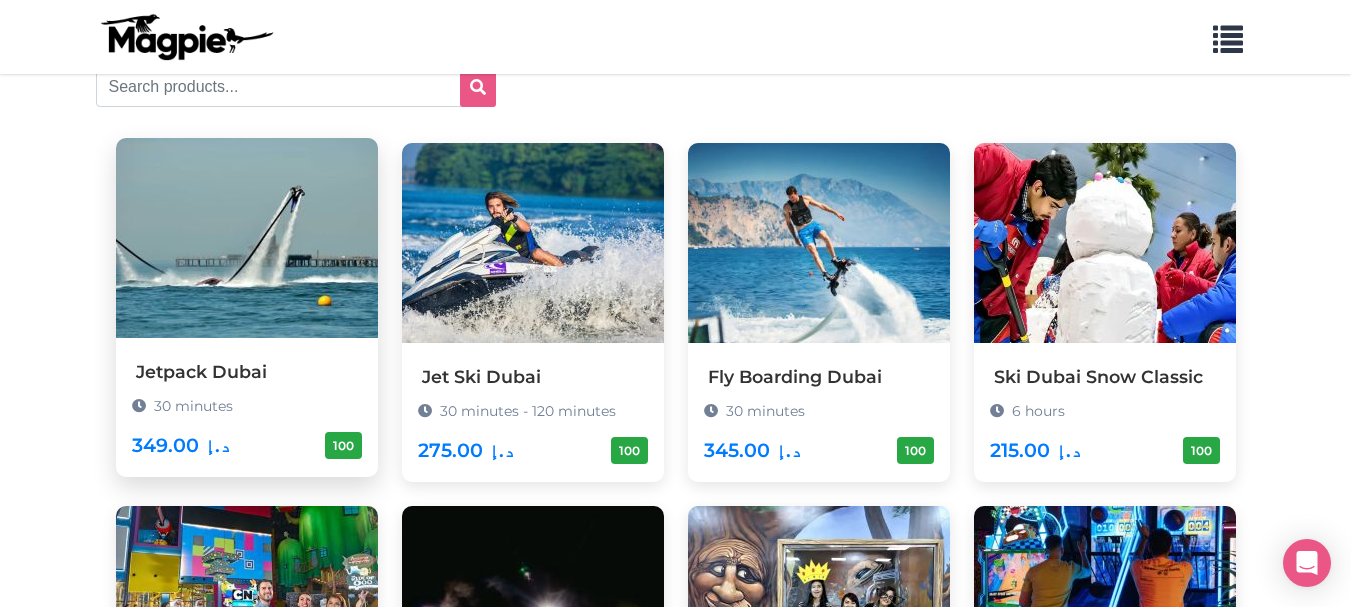 scroll, scrollTop: 0, scrollLeft: 0, axis: both 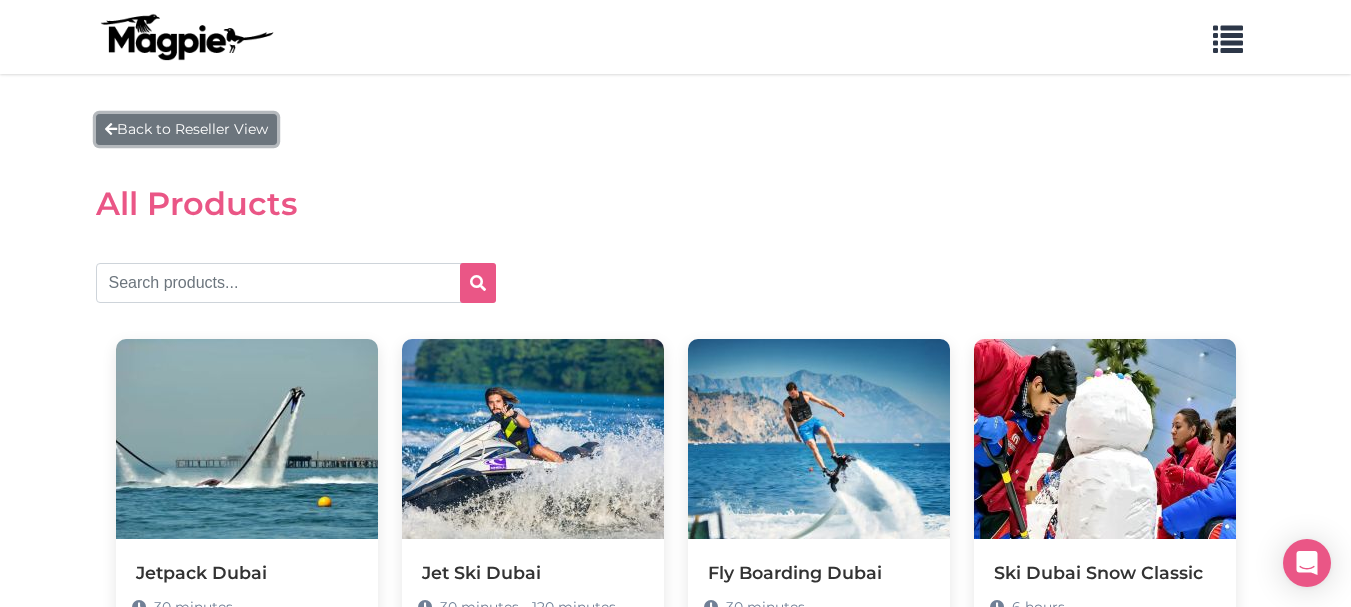 click on "Back to Reseller View" at bounding box center (186, 129) 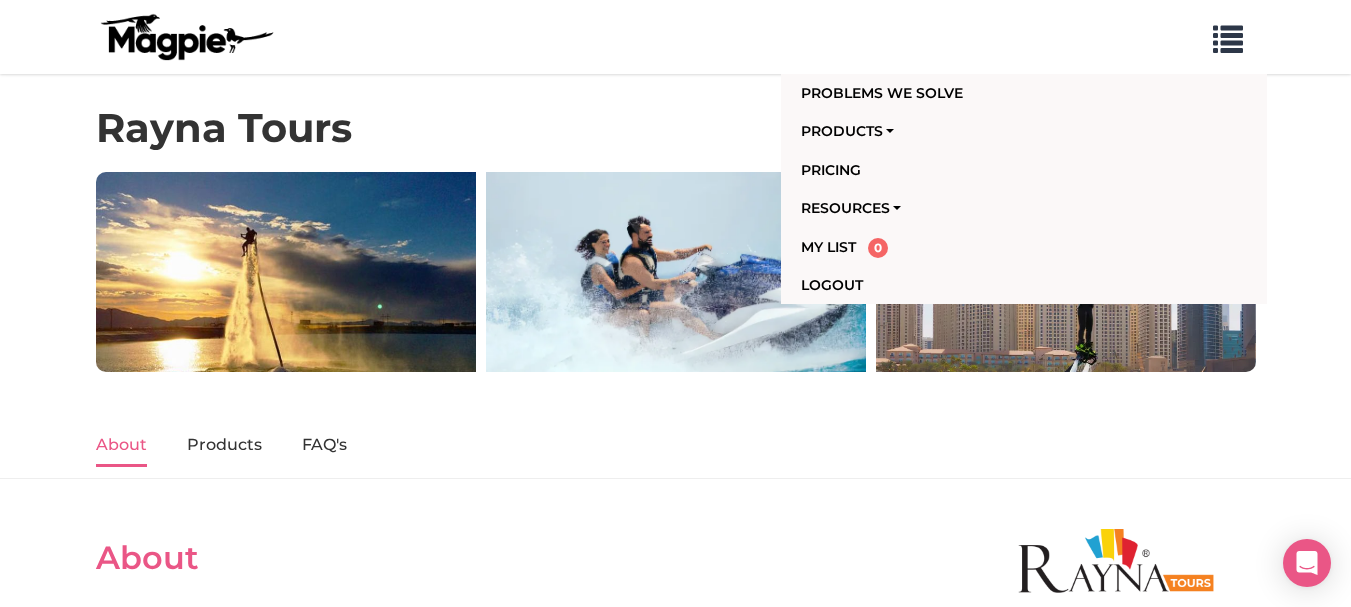 scroll, scrollTop: 0, scrollLeft: 0, axis: both 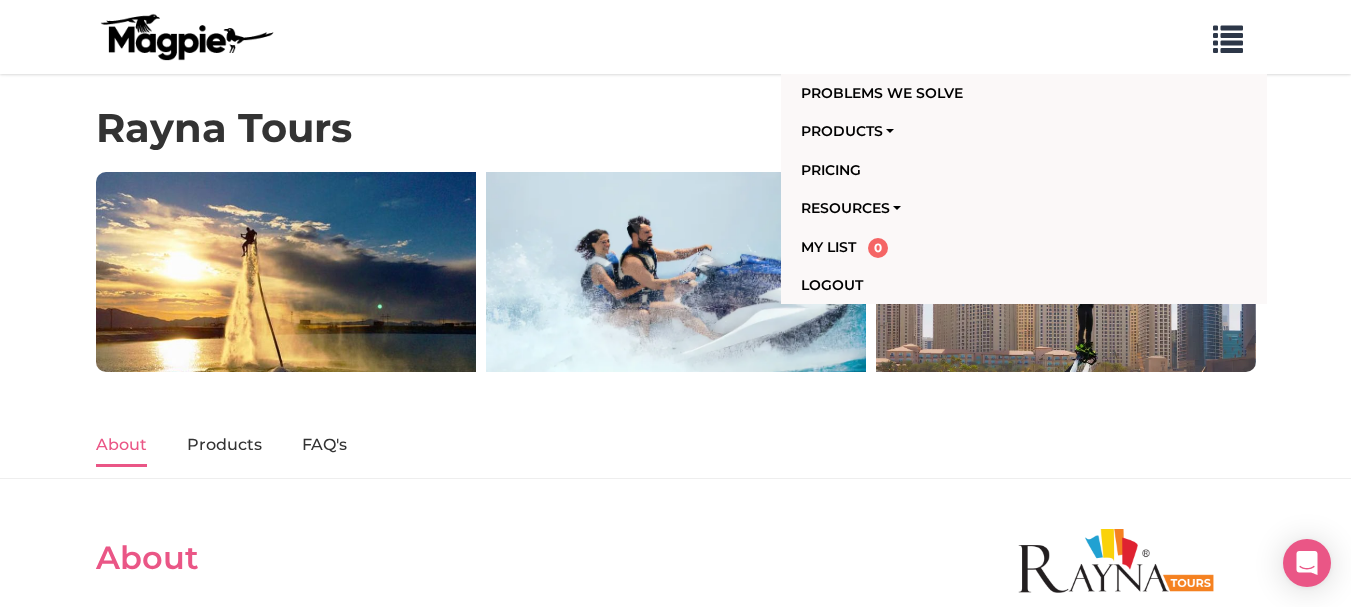 click on "Rayna Tours" at bounding box center [676, 138] 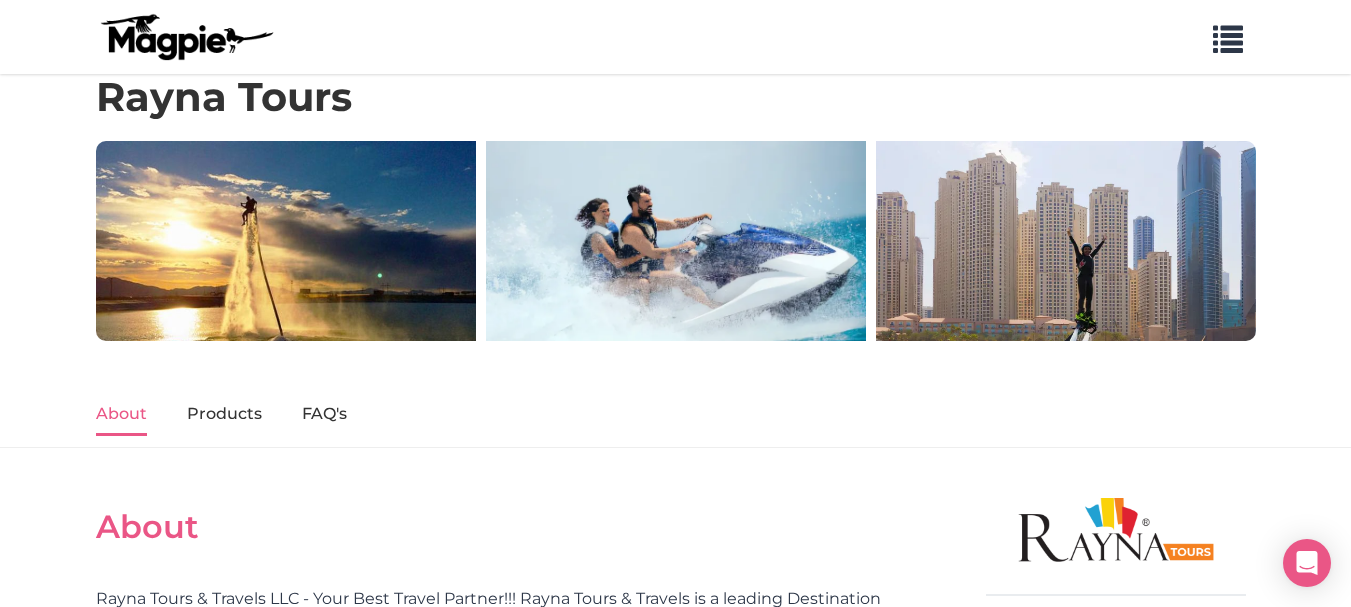 scroll, scrollTop: 0, scrollLeft: 0, axis: both 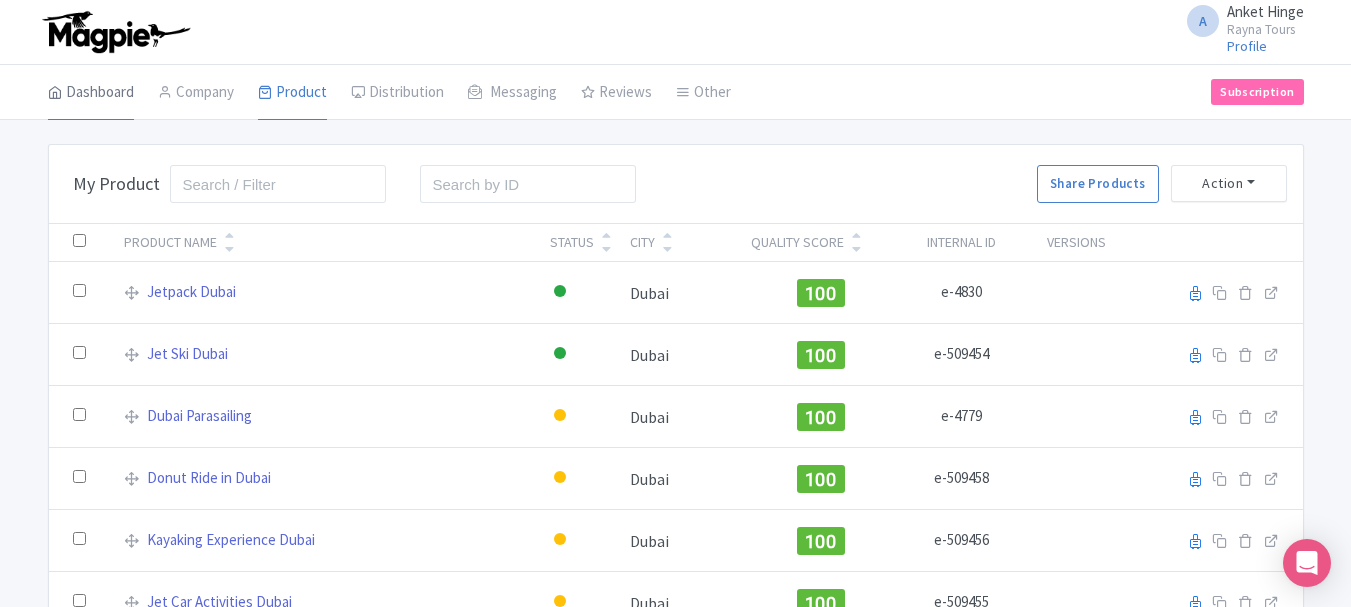 click on "Dashboard" at bounding box center [91, 93] 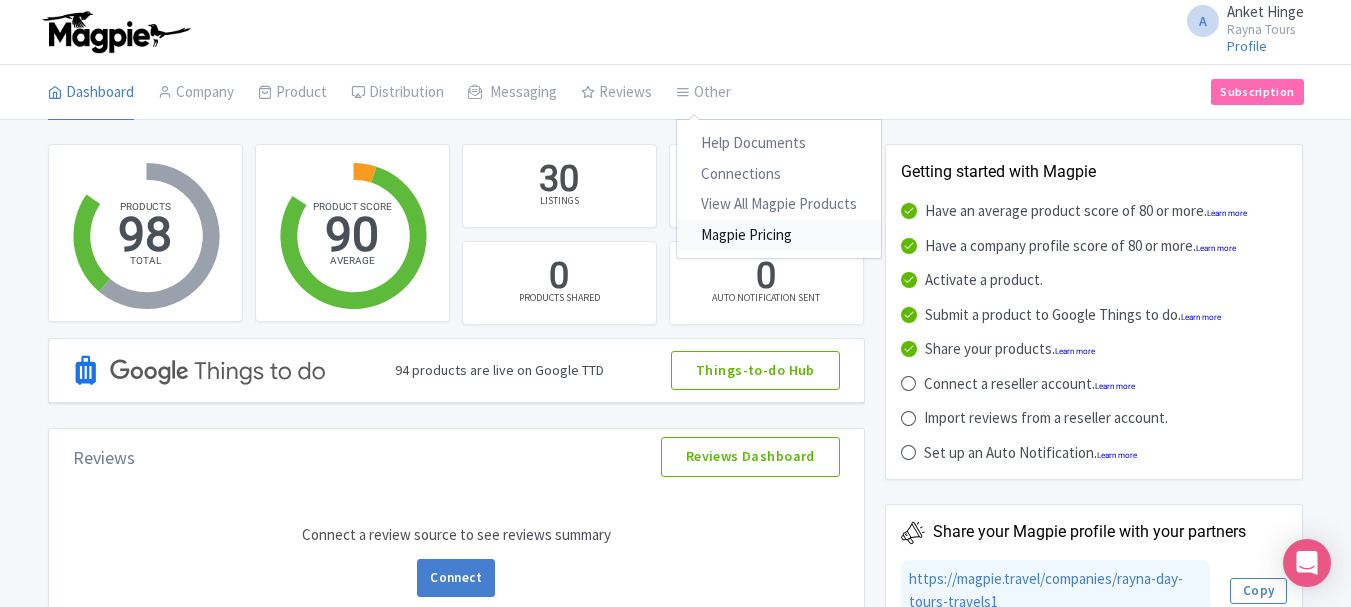scroll, scrollTop: 0, scrollLeft: 0, axis: both 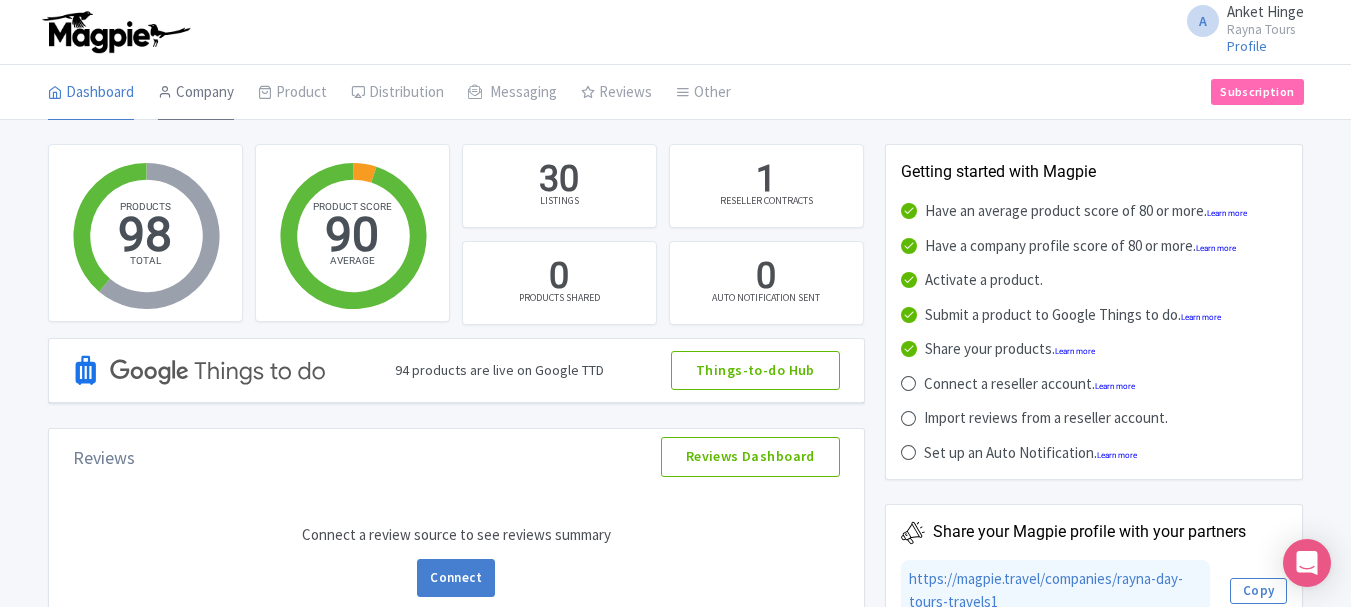 click on "Company" at bounding box center [196, 93] 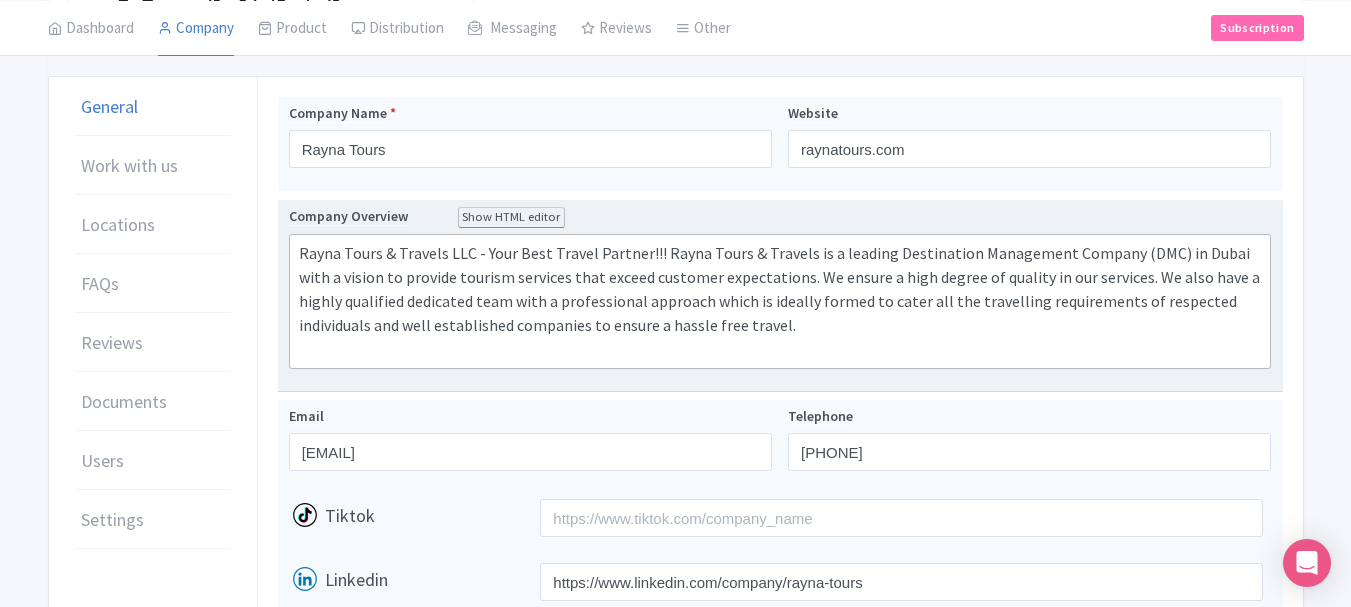 scroll, scrollTop: 0, scrollLeft: 0, axis: both 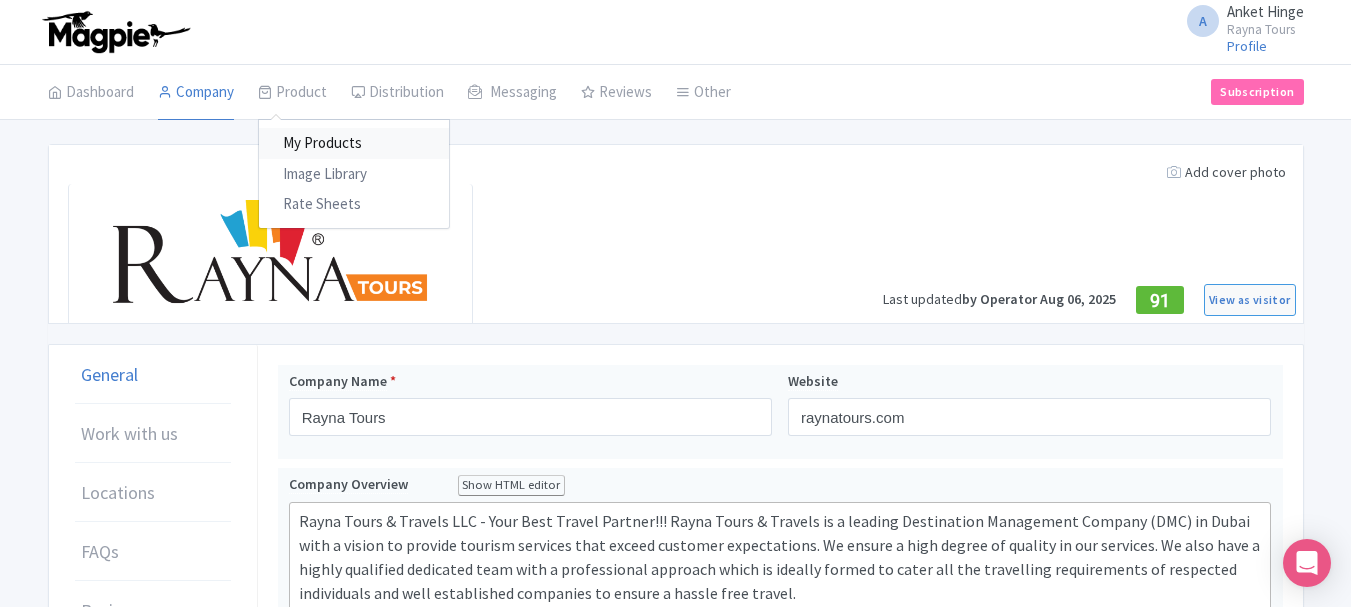 click on "My Products" at bounding box center [354, 143] 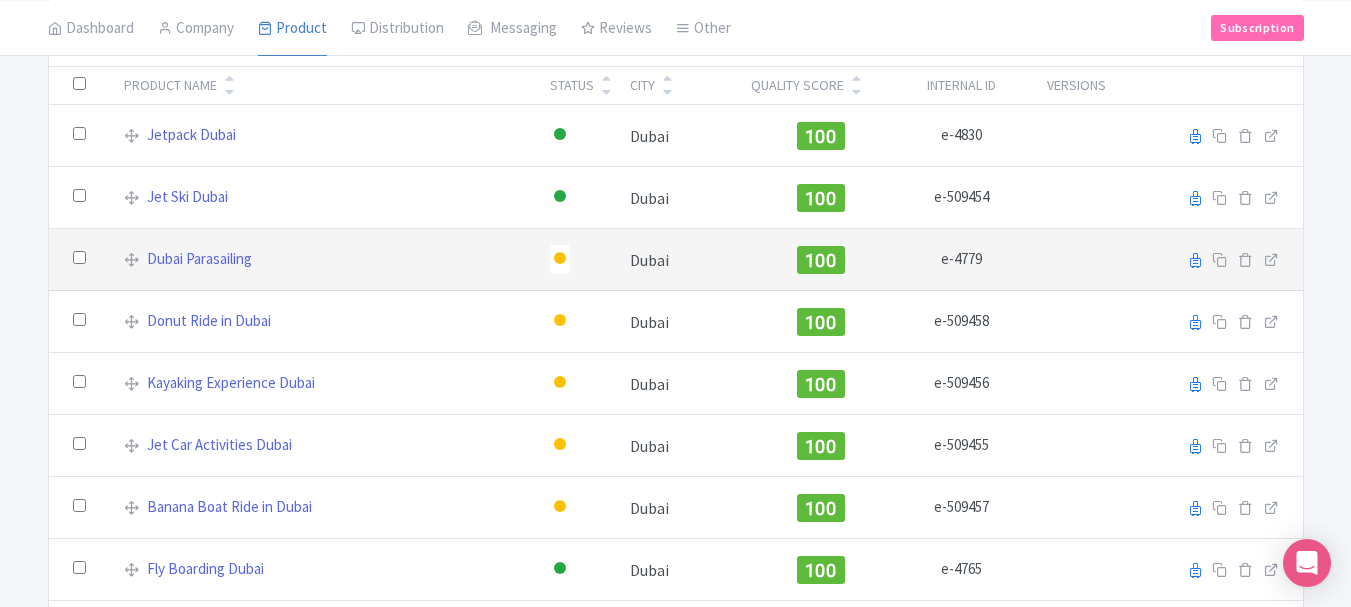 scroll, scrollTop: 0, scrollLeft: 0, axis: both 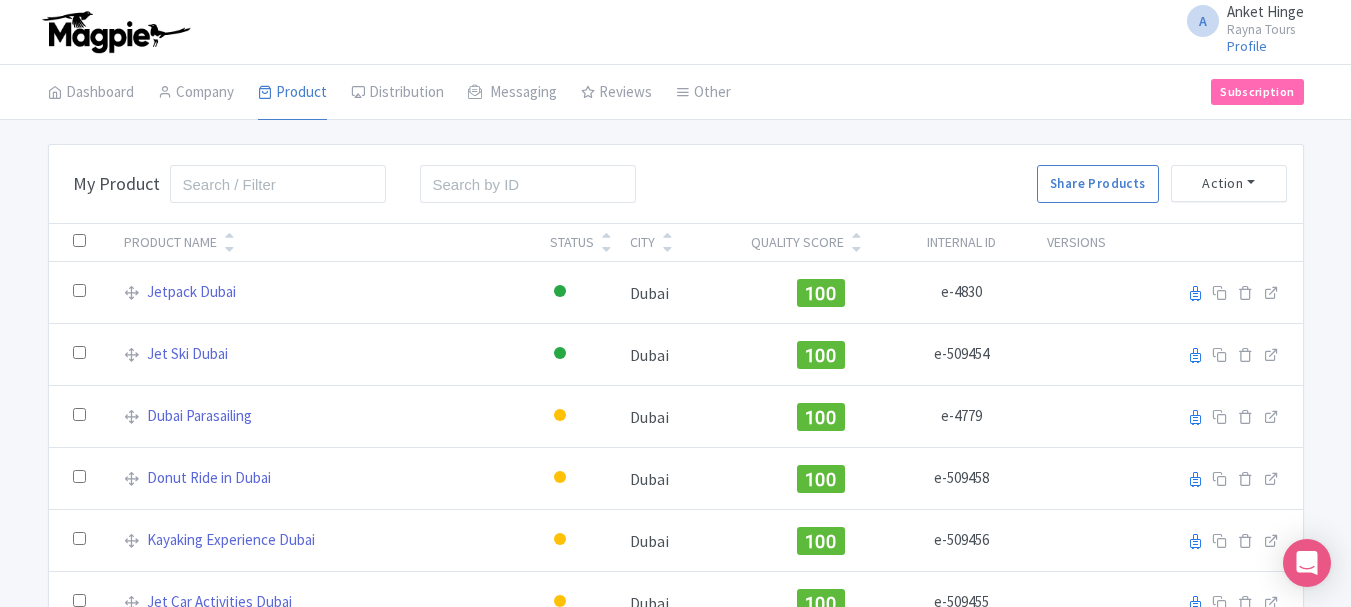 click on "Bulk Actions
Delete
Add to Collection
Share Products
Add to Collection
Collections   *
Add
Cancel
My Product
Search
Search
Share Products
Action
Create New Product  »
Start with blank product
Start with my Default template
Download Product List" at bounding box center (676, 184) 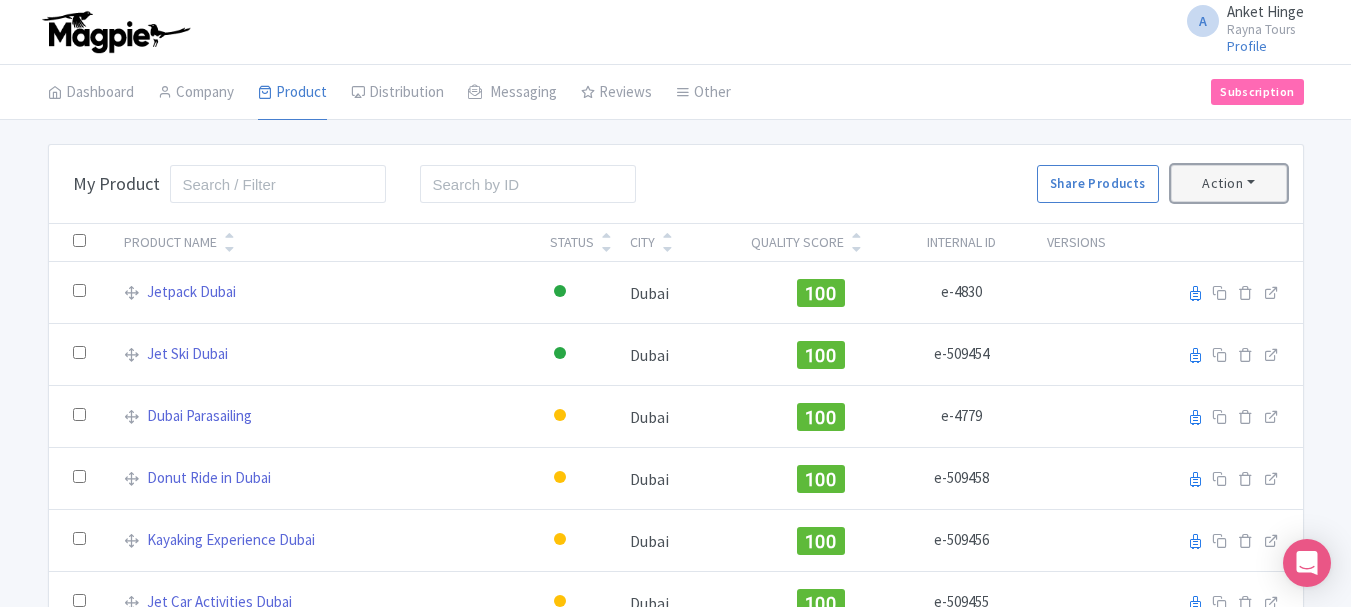 click on "Action" at bounding box center (1229, 183) 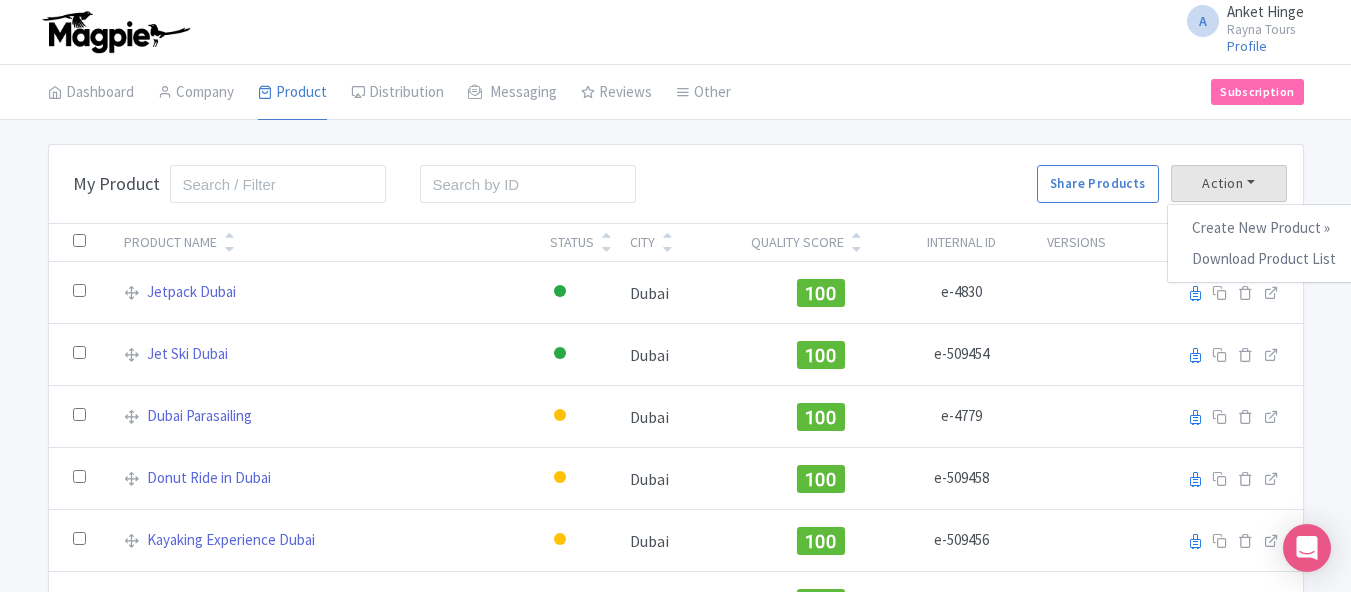 click on "Bulk Actions
Delete
Add to Collection
Share Products
Add to Collection
Collections   *
Add
Cancel
My Product
Search
Search
Share Products
Action
Create New Product  »
Start with blank product
Start with my Default template
Download Product List" at bounding box center (676, 184) 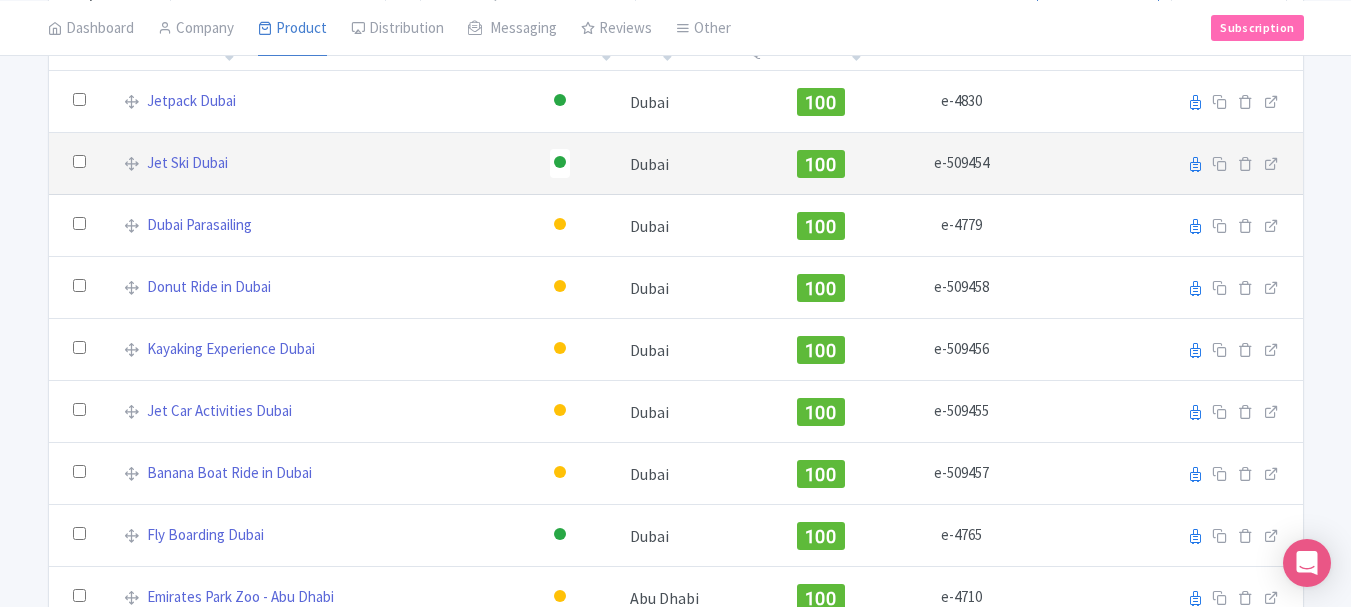 scroll, scrollTop: 0, scrollLeft: 0, axis: both 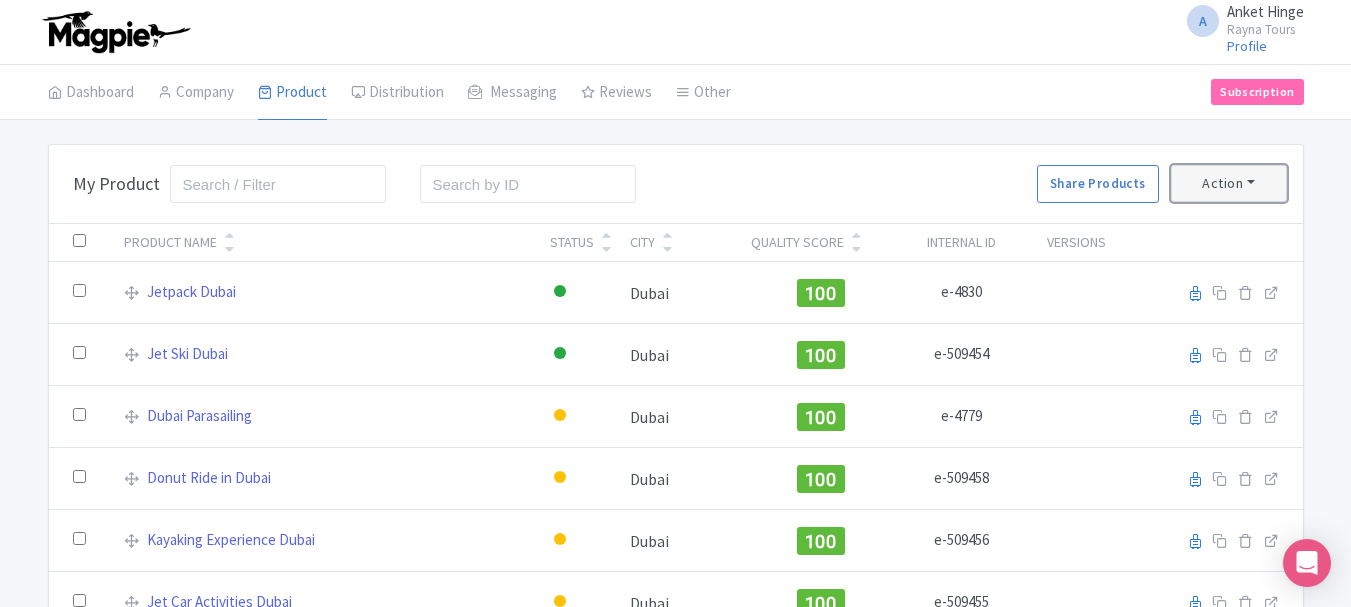 click on "Action" at bounding box center (1229, 183) 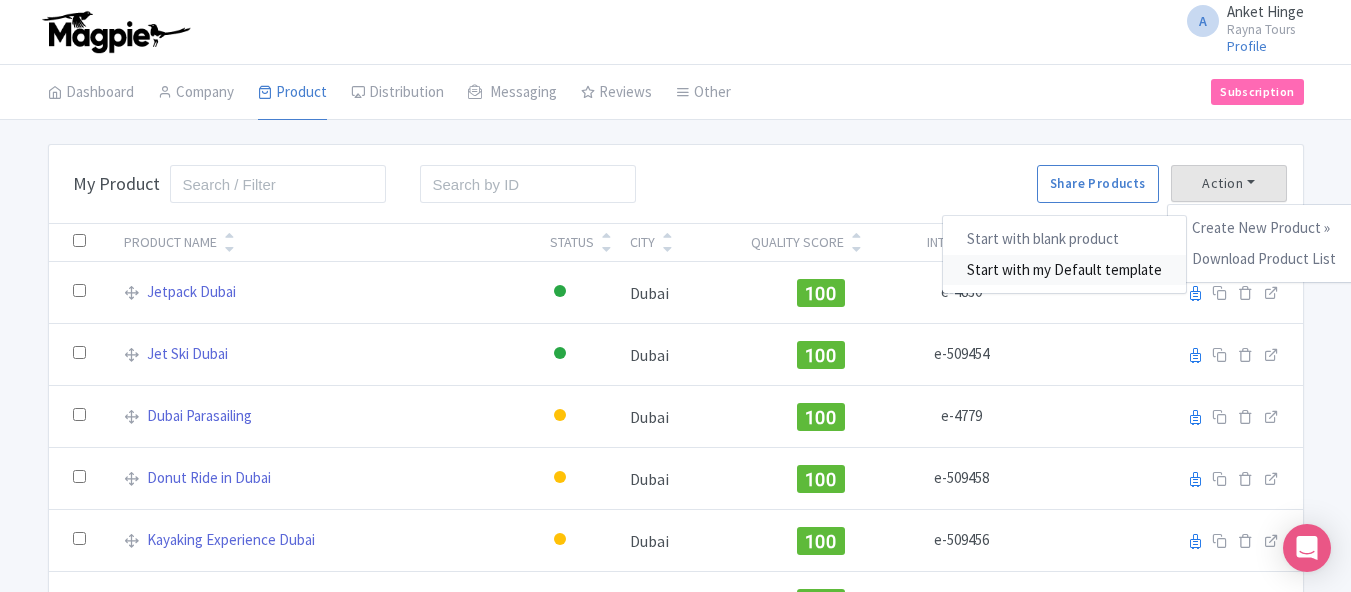 click on "Start with my Default template" at bounding box center (1064, 270) 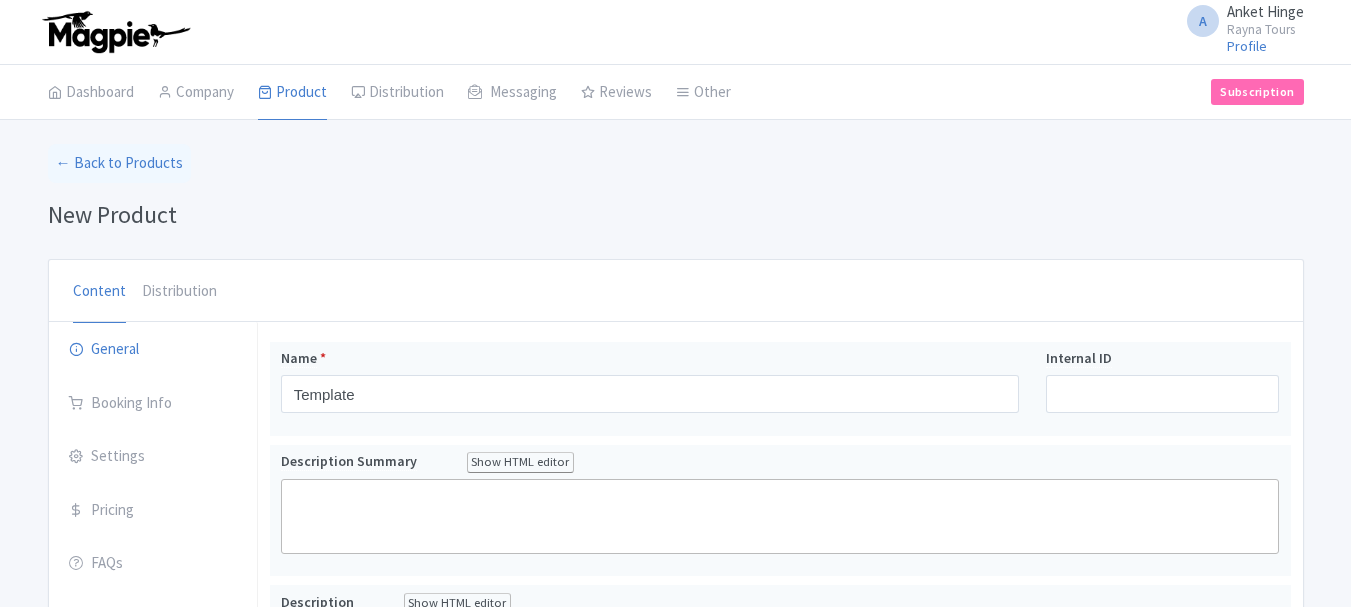 scroll, scrollTop: 0, scrollLeft: 0, axis: both 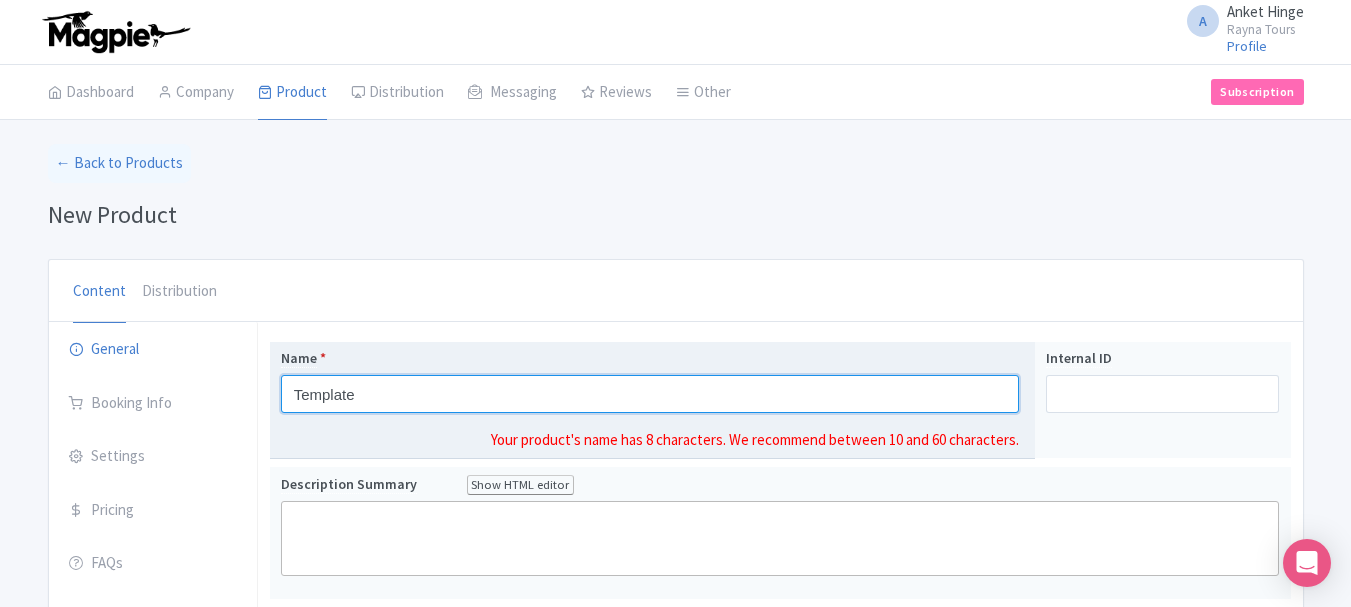 click on "Template" at bounding box center [650, 394] 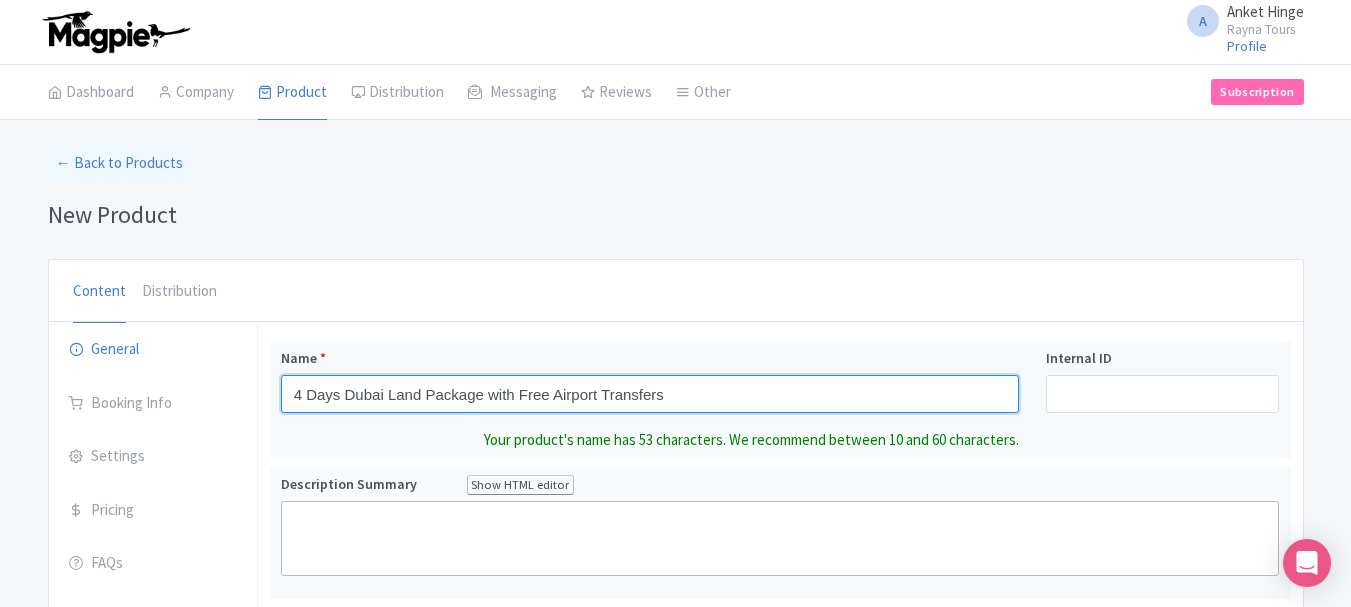 type on "4 Days Dubai Land Package with Free Airport Transfers" 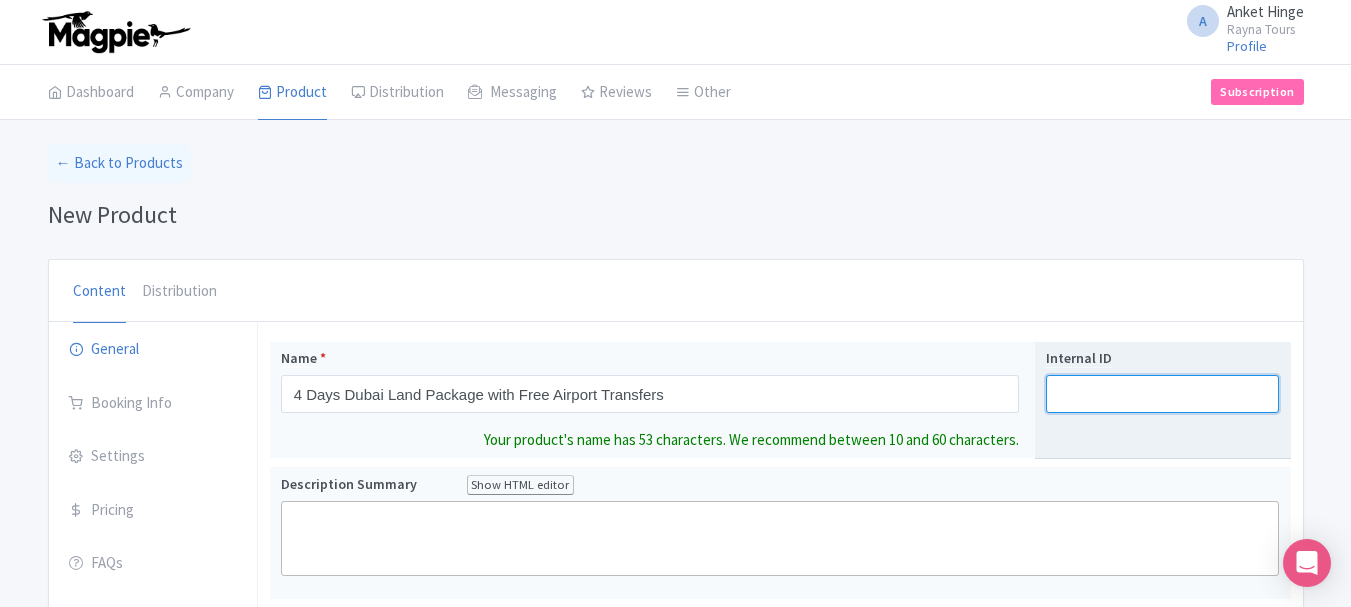 click on "Internal ID" at bounding box center [1162, 394] 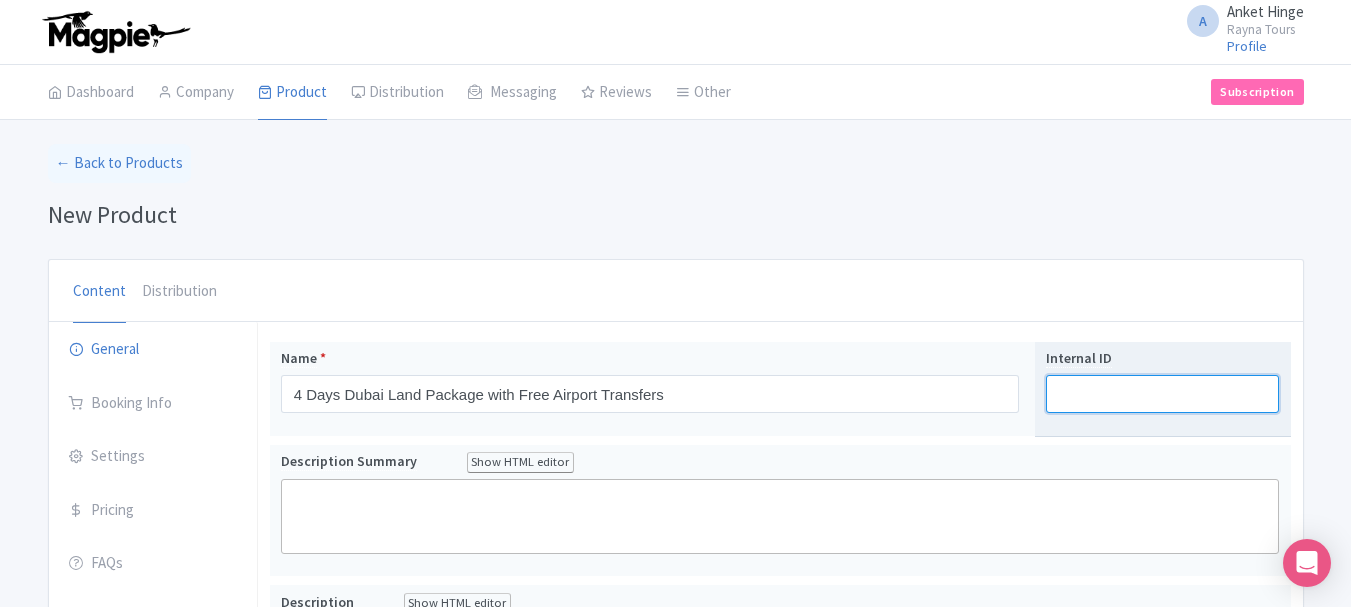 paste on "428" 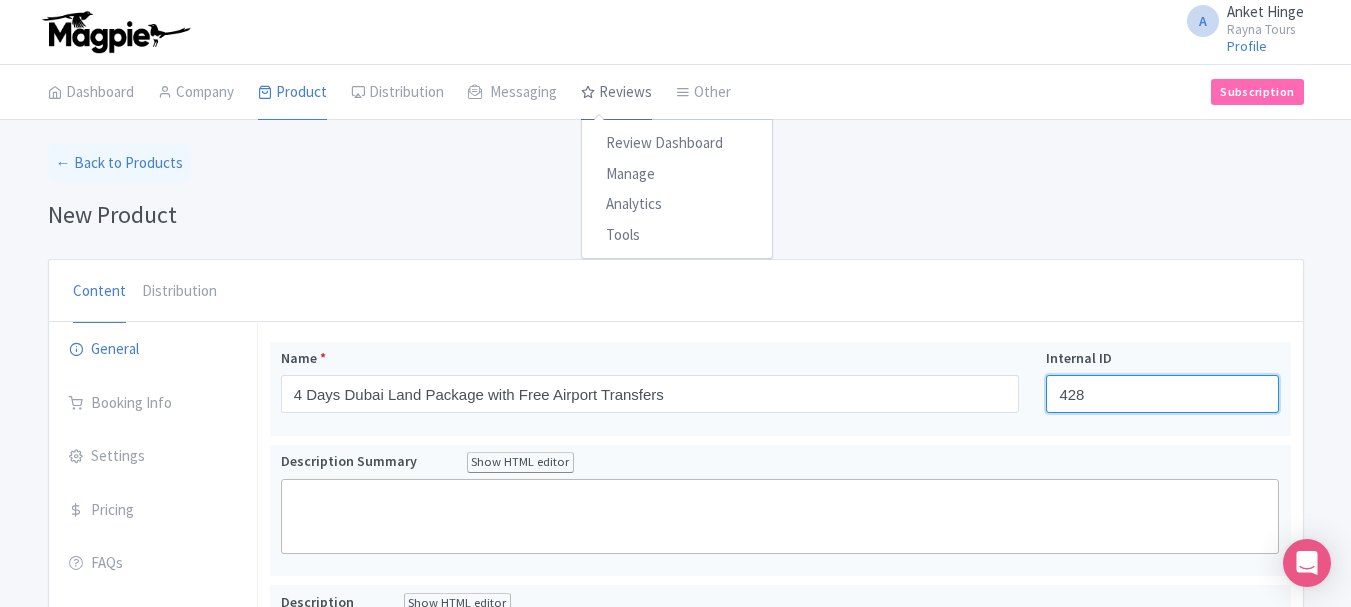 type on "428" 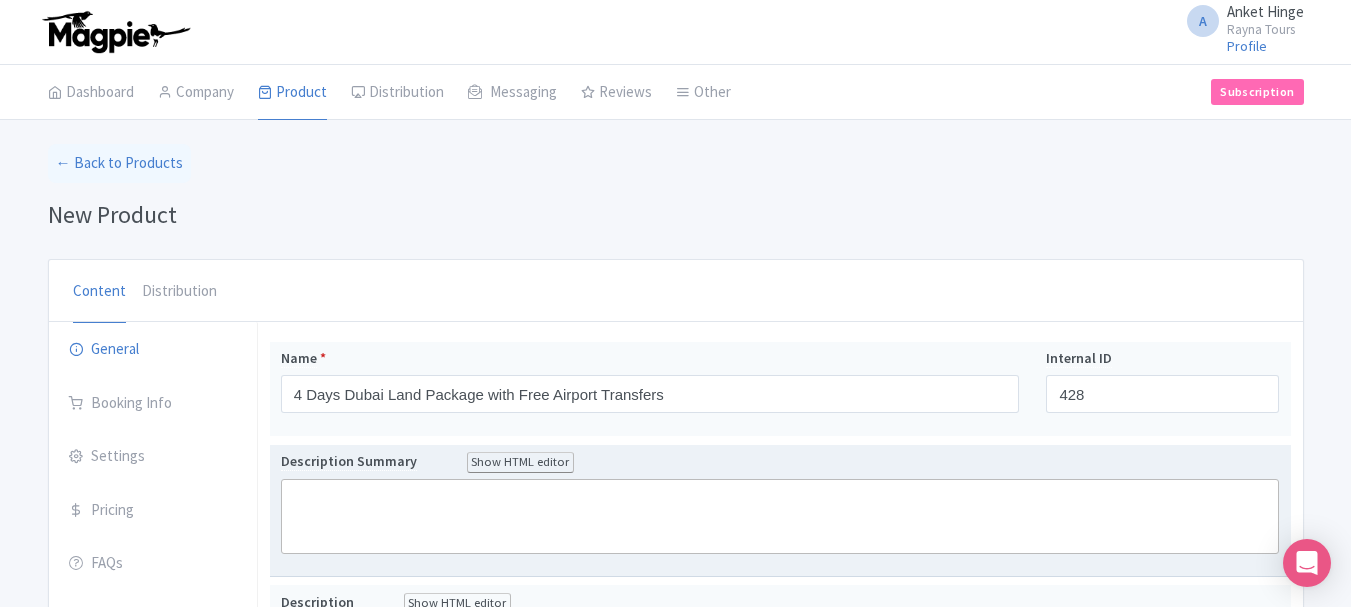 click 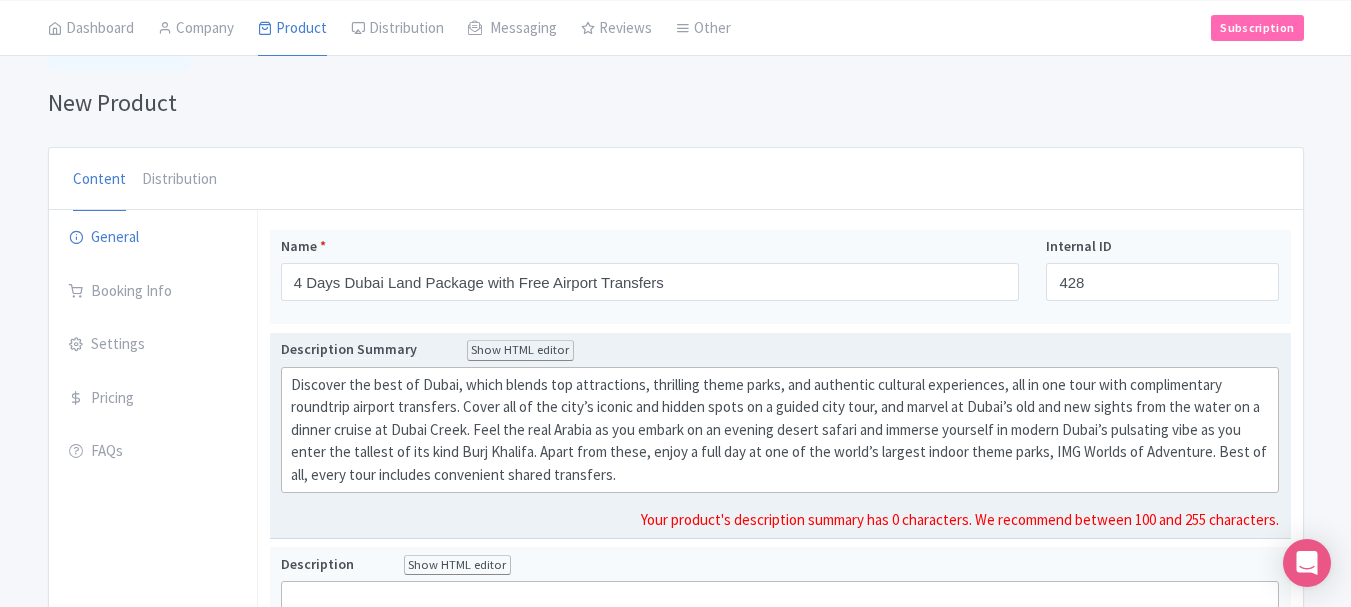 scroll, scrollTop: 300, scrollLeft: 0, axis: vertical 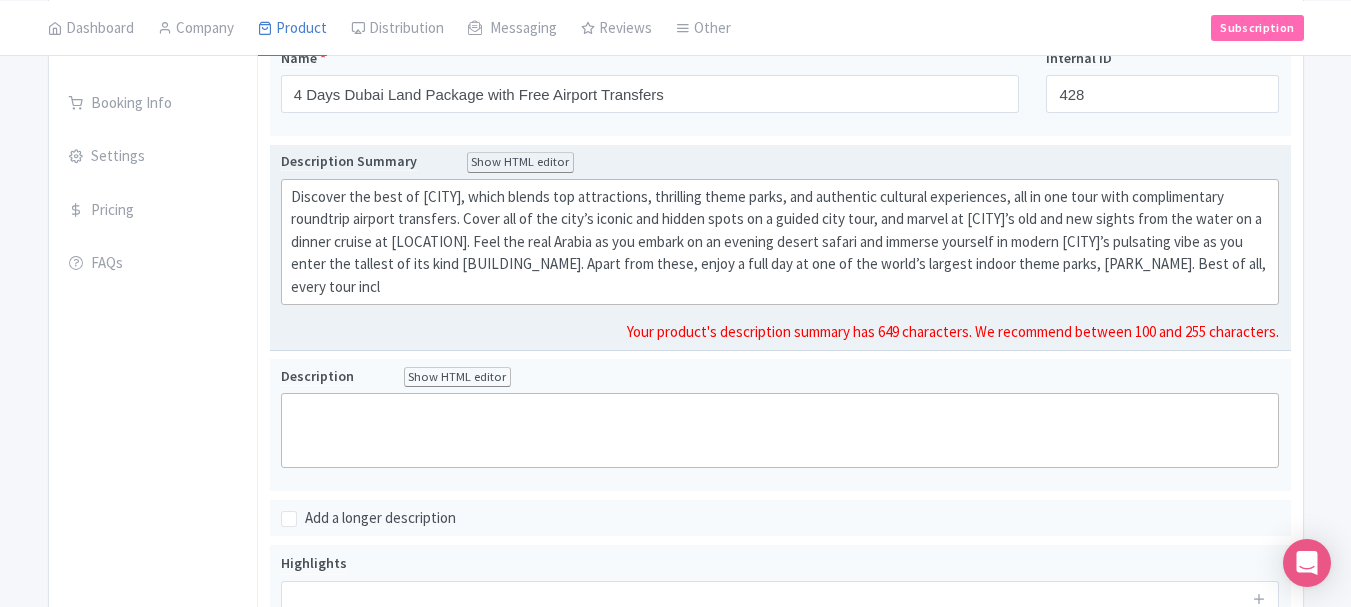 drag, startPoint x: 674, startPoint y: 284, endPoint x: 928, endPoint y: 309, distance: 255.22736 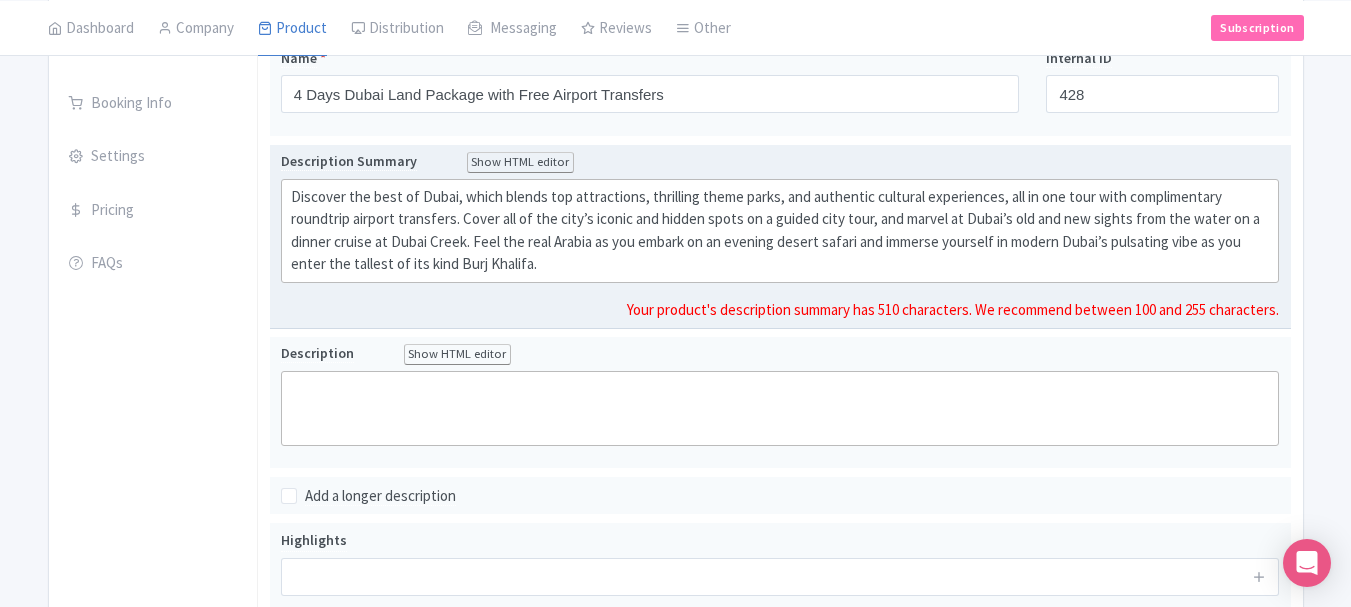 click on "Discover the best of Dubai, which blends top attractions, thrilling theme parks, and authentic cultural experiences, all in one tour with complimentary roundtrip airport transfers. Cover all of the city’s iconic and hidden spots on a guided city tour, and marvel at Dubai’s old and new sights from the water on a dinner cruise at Dubai Creek. Feel the real Arabia as you embark on an evening desert safari and immerse yourself in modern Dubai’s pulsating vibe as you enter the tallest of its kind Burj Khalifa." 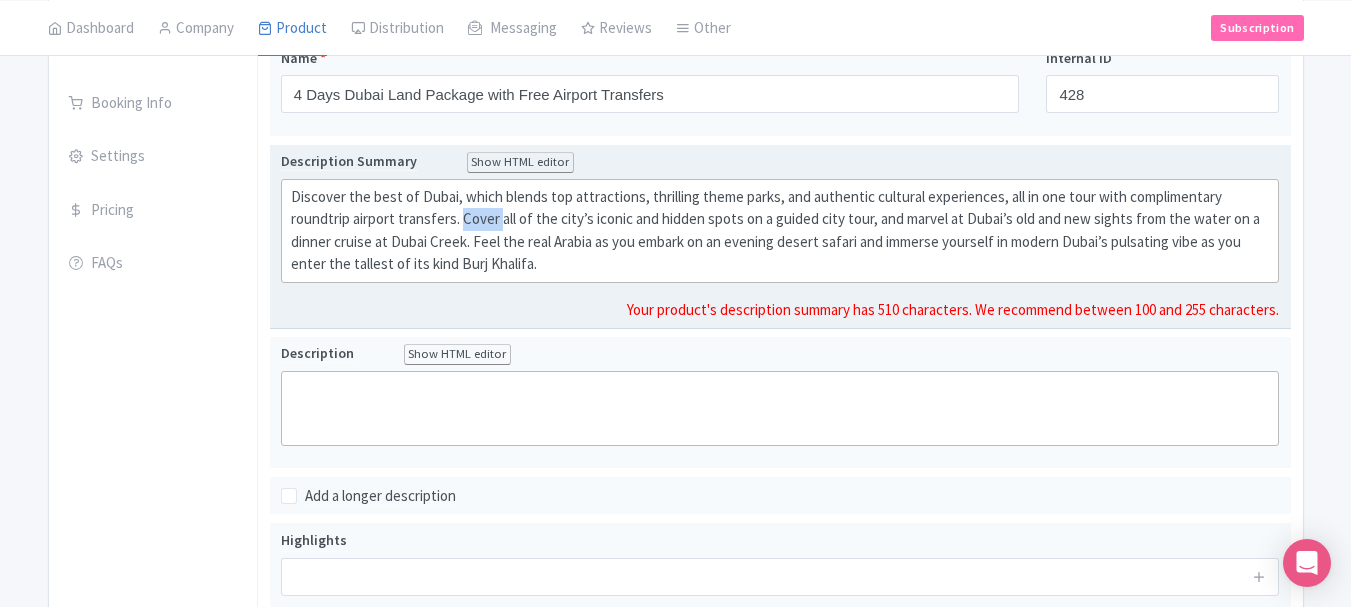 click on "Discover the best of Dubai, which blends top attractions, thrilling theme parks, and authentic cultural experiences, all in one tour with complimentary roundtrip airport transfers. Cover all of the city’s iconic and hidden spots on a guided city tour, and marvel at Dubai’s old and new sights from the water on a dinner cruise at Dubai Creek. Feel the real Arabia as you embark on an evening desert safari and immerse yourself in modern Dubai’s pulsating vibe as you enter the tallest of its kind Burj Khalifa." 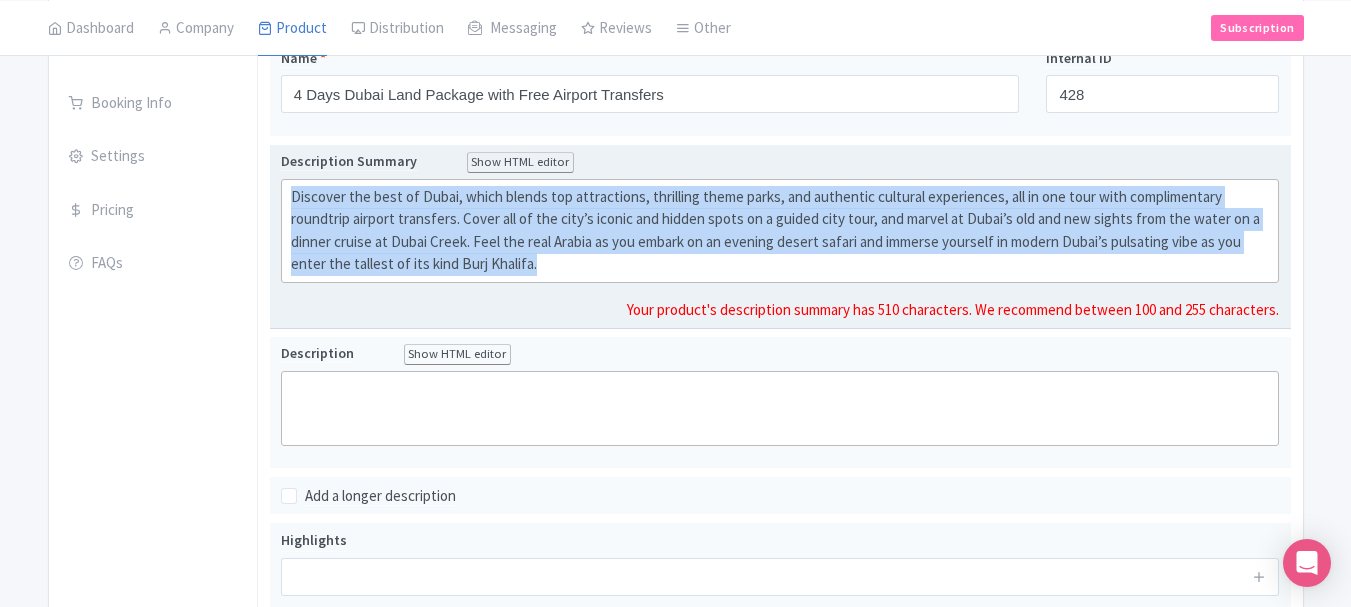 click on "Discover the best of Dubai, which blends top attractions, thrilling theme parks, and authentic cultural experiences, all in one tour with complimentary roundtrip airport transfers. Cover all of the city’s iconic and hidden spots on a guided city tour, and marvel at Dubai’s old and new sights from the water on a dinner cruise at Dubai Creek. Feel the real Arabia as you embark on an evening desert safari and immerse yourself in modern Dubai’s pulsating vibe as you enter the tallest of its kind Burj Khalifa." 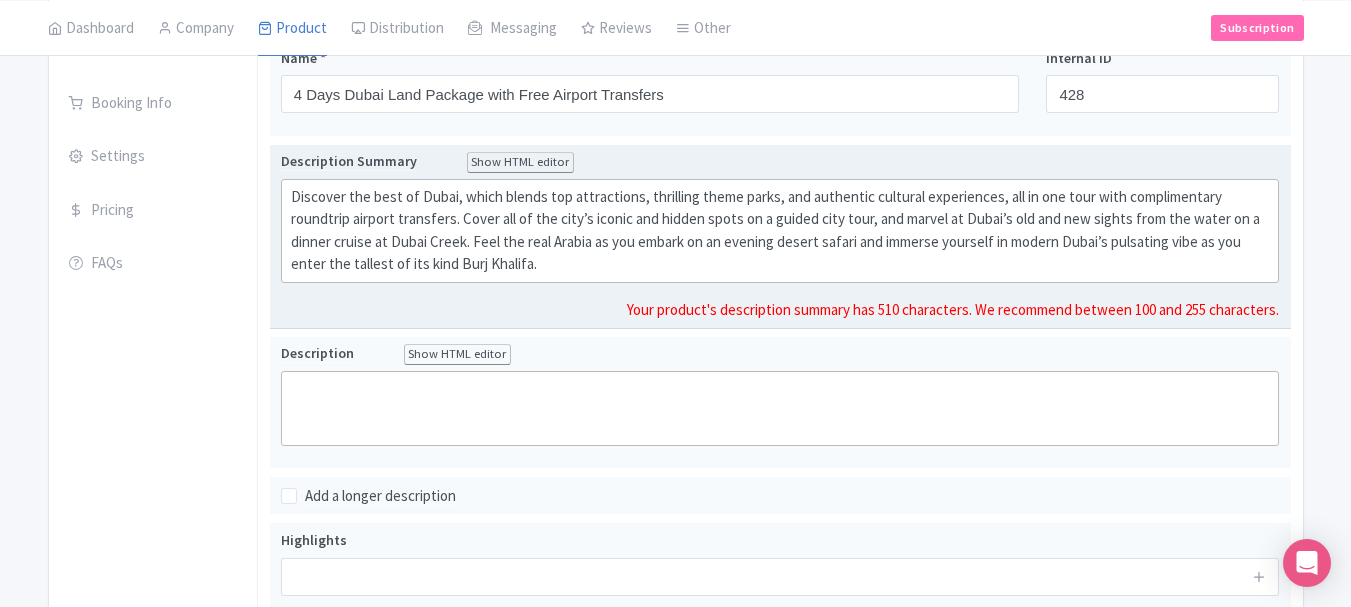 click on "Discover the best of Dubai, which blends top attractions, thrilling theme parks, and authentic cultural experiences, all in one tour with complimentary roundtrip airport transfers. Cover all of the city’s iconic and hidden spots on a guided city tour, and marvel at Dubai’s old and new sights from the water on a dinner cruise at Dubai Creek. Feel the real Arabia as you embark on an evening desert safari and immerse yourself in modern Dubai’s pulsating vibe as you enter the tallest of its kind Burj Khalifa." 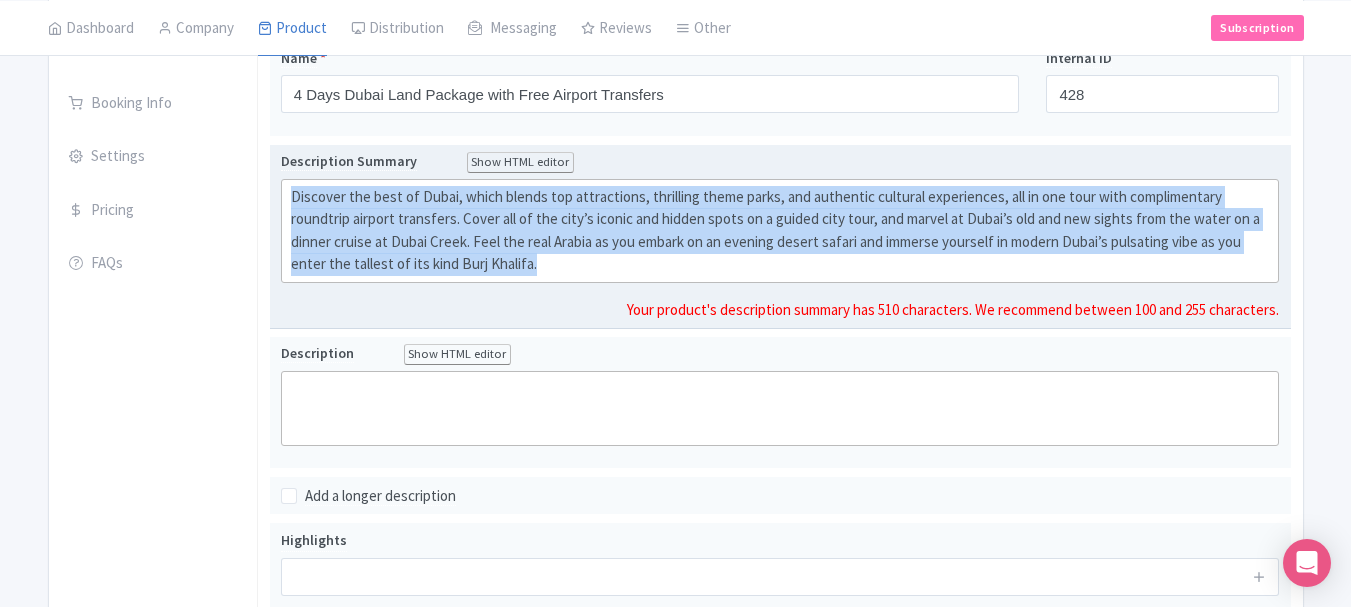 click on "Discover the best of Dubai, which blends top attractions, thrilling theme parks, and authentic cultural experiences, all in one tour with complimentary roundtrip airport transfers. Cover all of the city’s iconic and hidden spots on a guided city tour, and marvel at Dubai’s old and new sights from the water on a dinner cruise at Dubai Creek. Feel the real Arabia as you embark on an evening desert safari and immerse yourself in modern Dubai’s pulsating vibe as you enter the tallest of its kind Burj Khalifa." 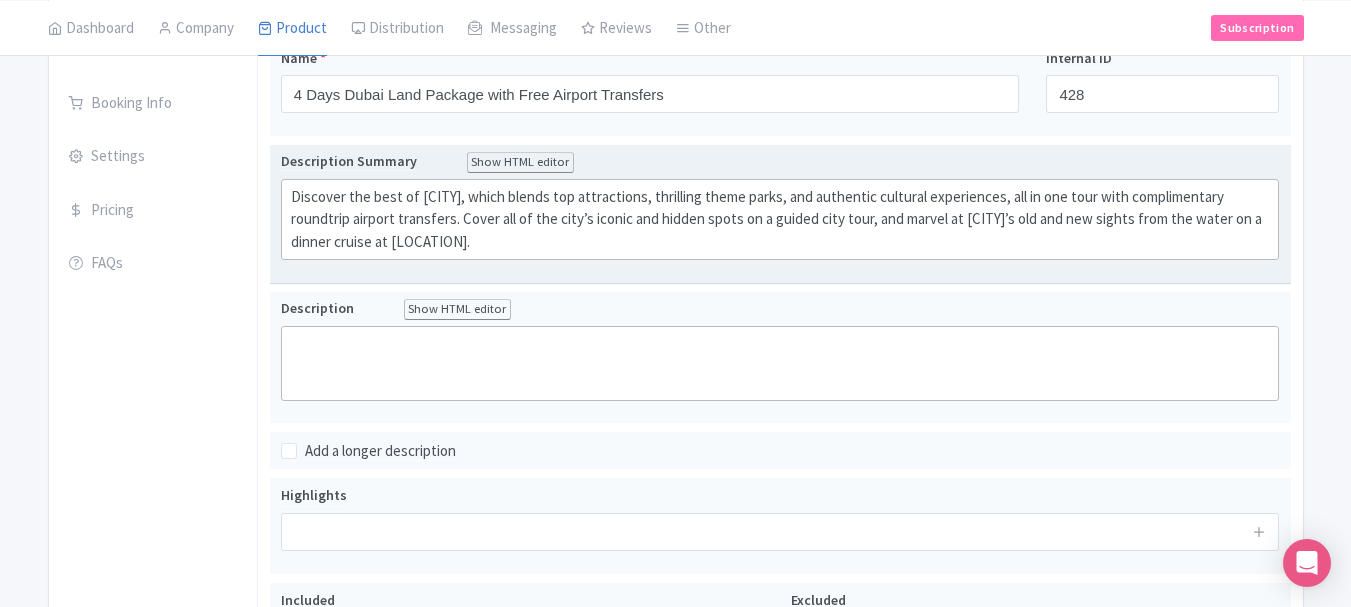 click on "Template
Name   * 4 Days Dubai Land Package with Free Airport Transfers
Your product's name has 53 characters. We recommend between 10 and 60 characters.
Internal ID 428
Description Summary Show HTML editor
Bold
Italic
Strikethrough
Link
Heading
Quote
Code
Bullets
Numbers
Decrease Level
Increase Level
Attach Files
Undo
Redo
Link
Unlink
Discover the best of Dubai, which blends top attractions, thrilling theme parks, and authentic cultural experiences, all in one tour with complimentary roundtrip airport transfers. Cover all of the city’s iconic and hidden spots on a guided city tour, and marvel at Dubai’s old and new sights from the water on a dinner cruise at Dubai Creek.
Your product's description summary has 510 characters. We recommend between 100 and 255 characters." at bounding box center [780, 308] 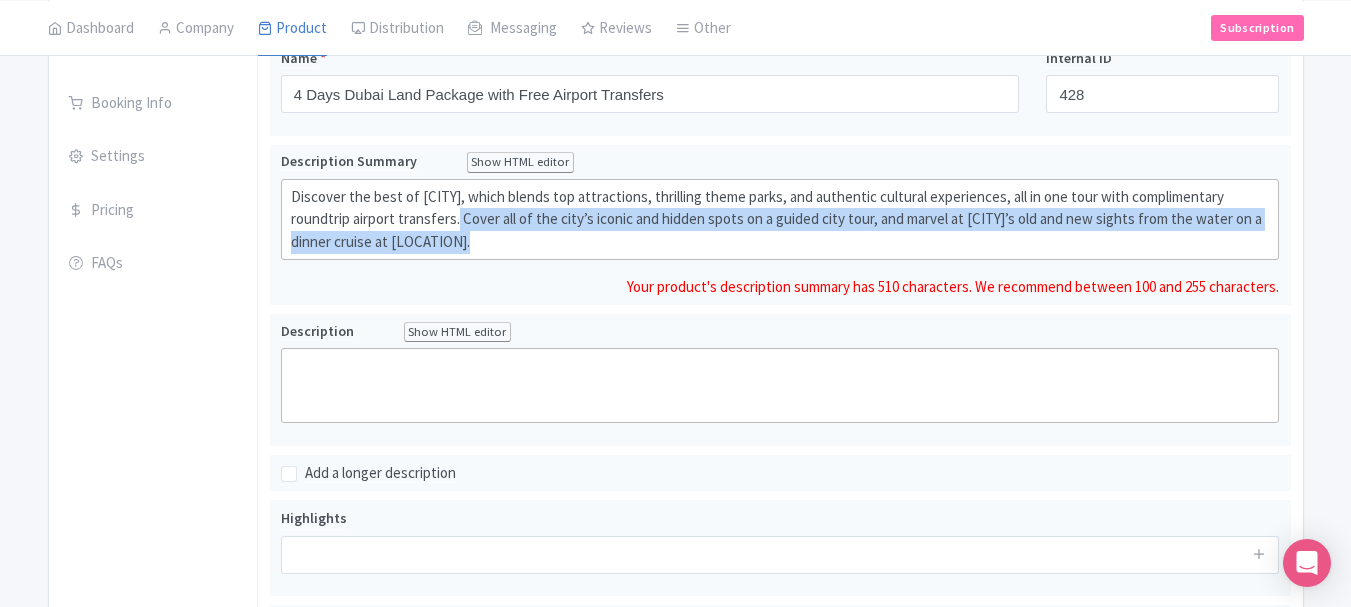 drag, startPoint x: 473, startPoint y: 240, endPoint x: 464, endPoint y: 217, distance: 24.698177 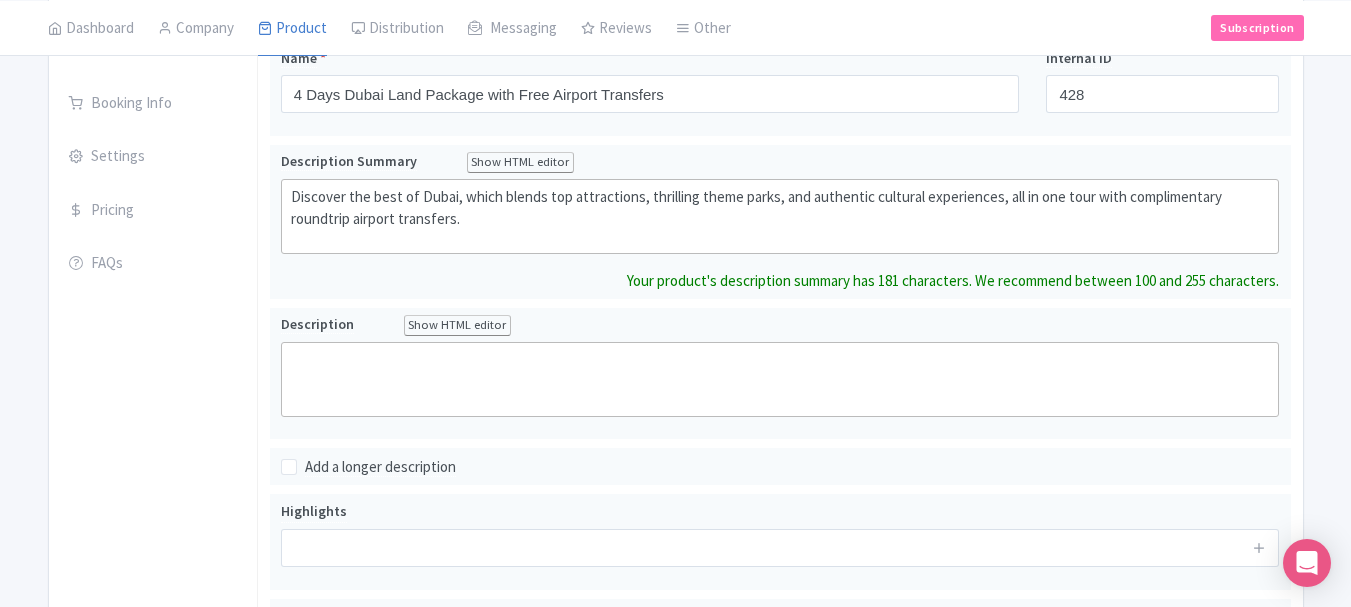 type on "<div>Discover the best of Dubai, which blends top attractions, thrilling theme parks, and authentic cultural experiences, all in one tour with complimentary roundtrip airport transfers.&nbsp;</div>" 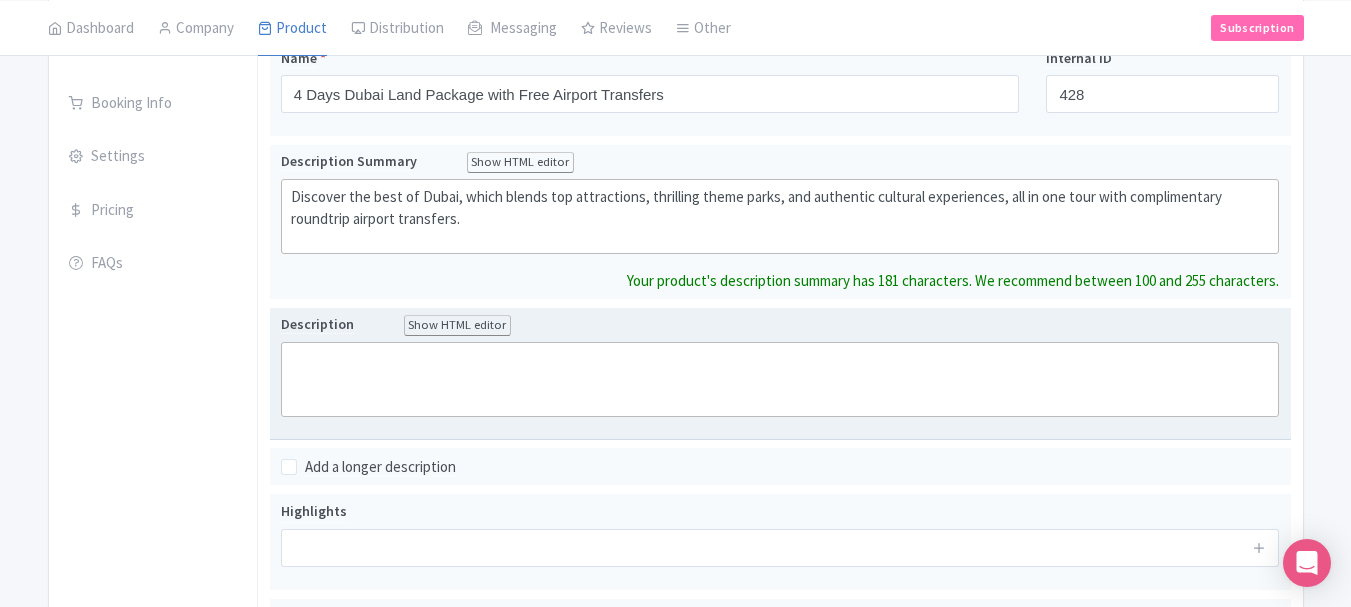 click 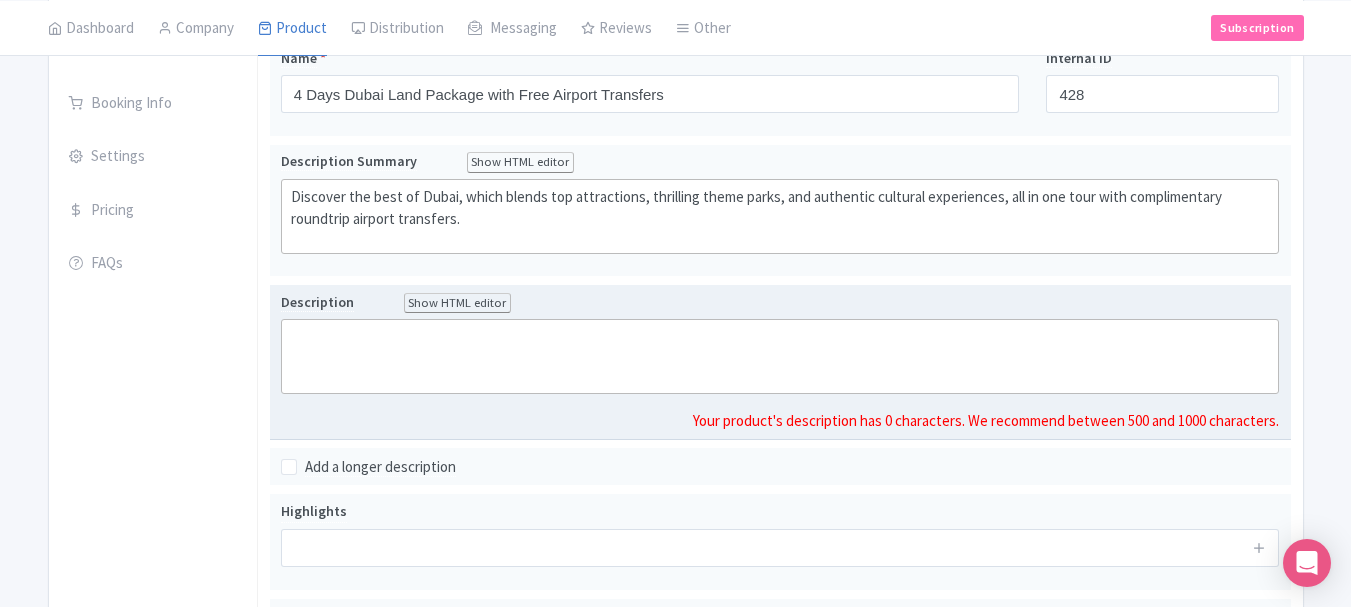 click 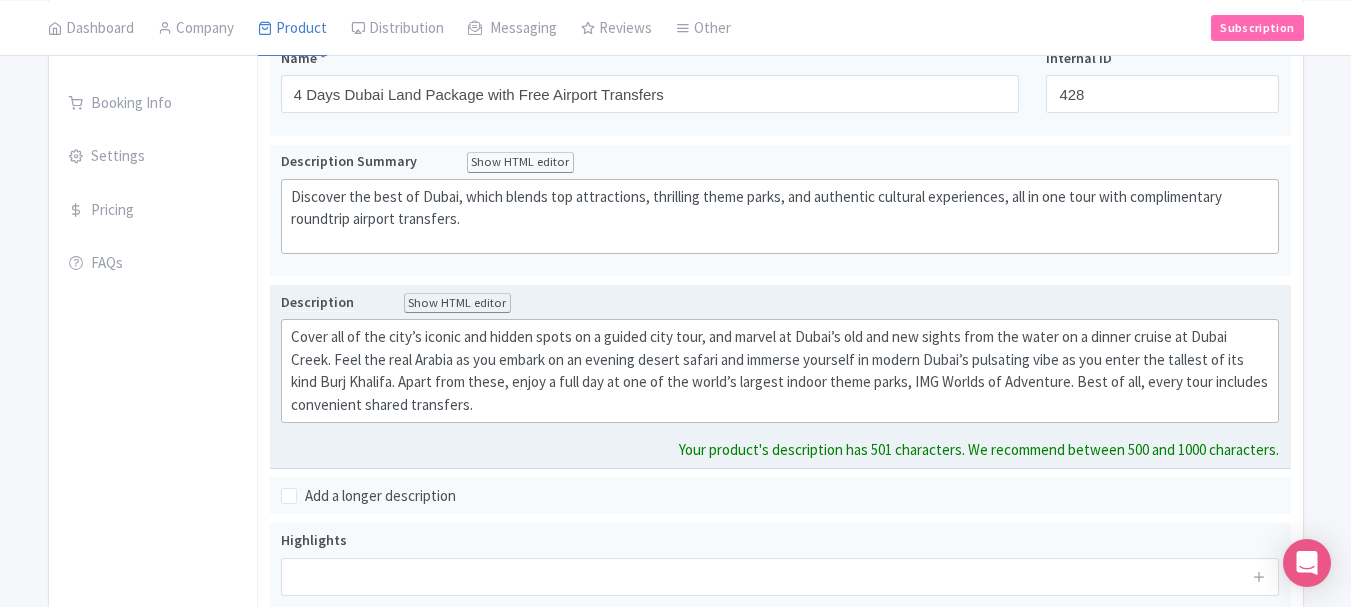click on "Cover all of the city’s iconic and hidden spots on a guided city tour, and marvel at Dubai’s old and new sights from the water on a dinner cruise at Dubai Creek. Feel the real Arabia as you embark on an evening desert safari and immerse yourself in modern Dubai’s pulsating vibe as you enter the tallest of its kind Burj Khalifa. Apart from these, enjoy a full day at one of the world’s largest indoor theme parks, IMG Worlds of Adventure. Best of all, every tour includes convenient shared transfers." 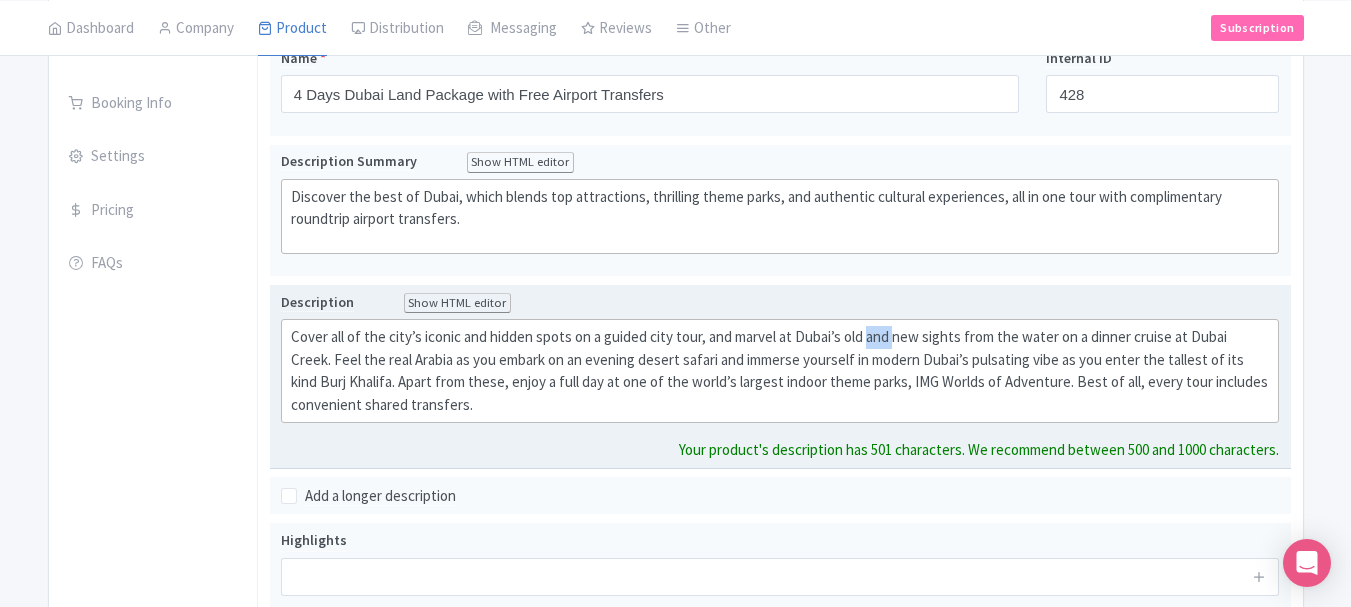 click on "Cover all of the city’s iconic and hidden spots on a guided city tour, and marvel at Dubai’s old and new sights from the water on a dinner cruise at Dubai Creek. Feel the real Arabia as you embark on an evening desert safari and immerse yourself in modern Dubai’s pulsating vibe as you enter the tallest of its kind Burj Khalifa. Apart from these, enjoy a full day at one of the world’s largest indoor theme parks, IMG Worlds of Adventure. Best of all, every tour includes convenient shared transfers." 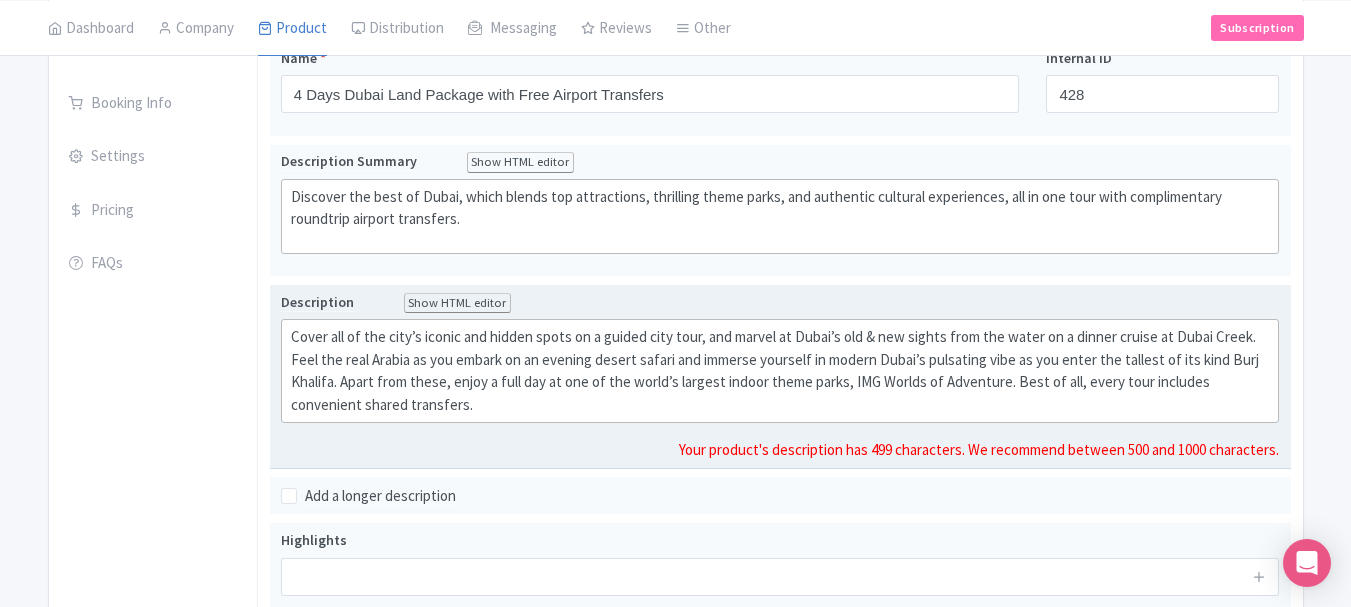click on "Cover all of the city’s iconic and hidden spots on a guided city tour, and marvel at Dubai’s old & new sights from the water on a dinner cruise at Dubai Creek. Feel the real Arabia as you embark on an evening desert safari and immerse yourself in modern Dubai’s pulsating vibe as you enter the tallest of its kind Burj Khalifa. Apart from these, enjoy a full day at one of the world’s largest indoor theme parks, IMG Worlds of Adventure. Best of all, every tour includes convenient shared transfers." 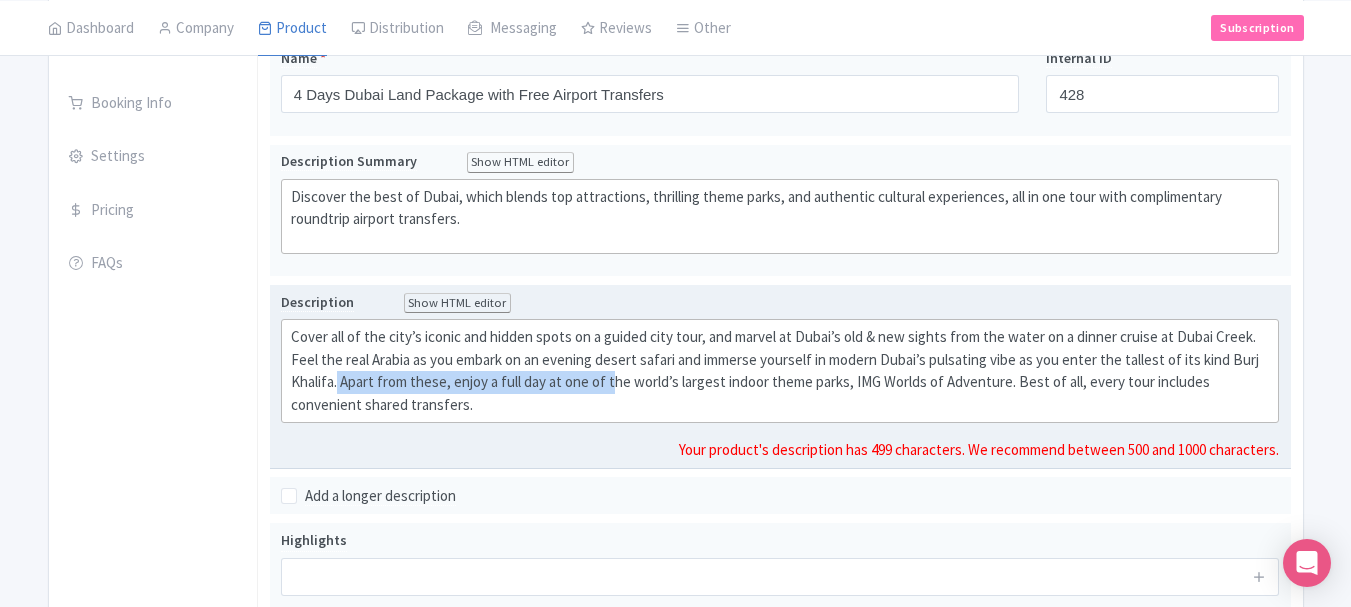 drag, startPoint x: 338, startPoint y: 387, endPoint x: 627, endPoint y: 387, distance: 289 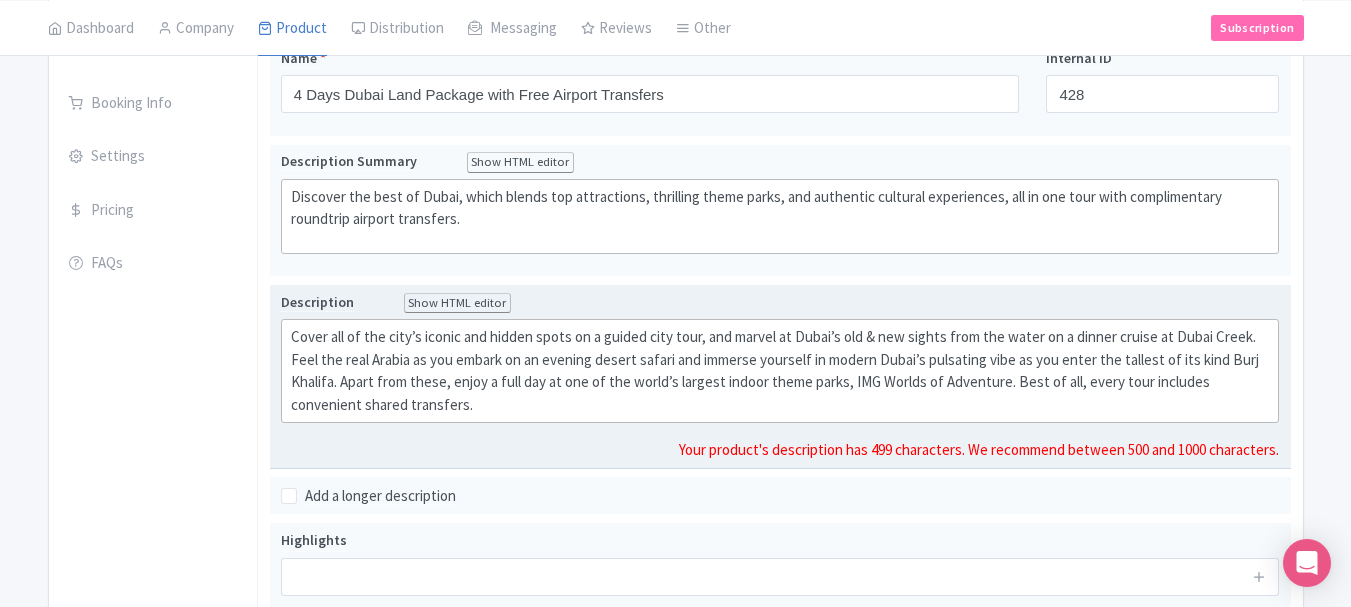 click on "Cover all of the city’s iconic and hidden spots on a guided city tour, and marvel at Dubai’s old & new sights from the water on a dinner cruise at Dubai Creek. Feel the real Arabia as you embark on an evening desert safari and immerse yourself in modern Dubai’s pulsating vibe as you enter the tallest of its kind Burj Khalifa. Apart from these, enjoy a full day at one of the world’s largest indoor theme parks, IMG Worlds of Adventure. Best of all, every tour includes convenient shared transfers." 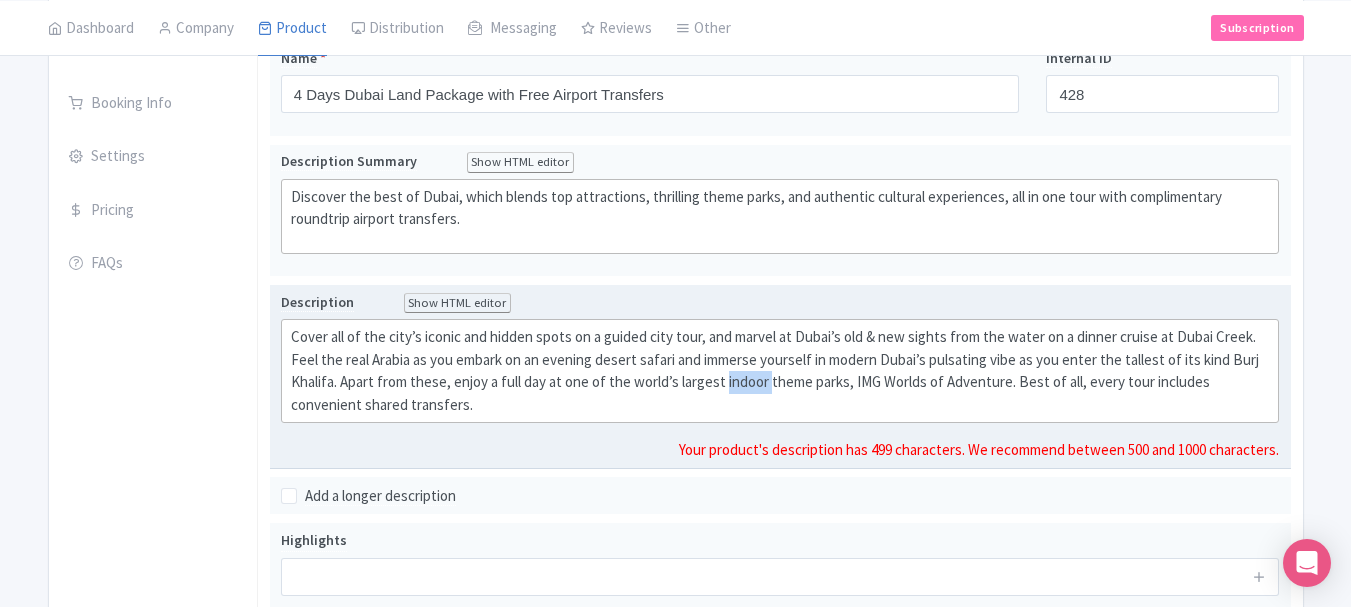 click on "Cover all of the city’s iconic and hidden spots on a guided city tour, and marvel at Dubai’s old & new sights from the water on a dinner cruise at Dubai Creek. Feel the real Arabia as you embark on an evening desert safari and immerse yourself in modern Dubai’s pulsating vibe as you enter the tallest of its kind Burj Khalifa. Apart from these, enjoy a full day at one of the world’s largest indoor theme parks, IMG Worlds of Adventure. Best of all, every tour includes convenient shared transfers." 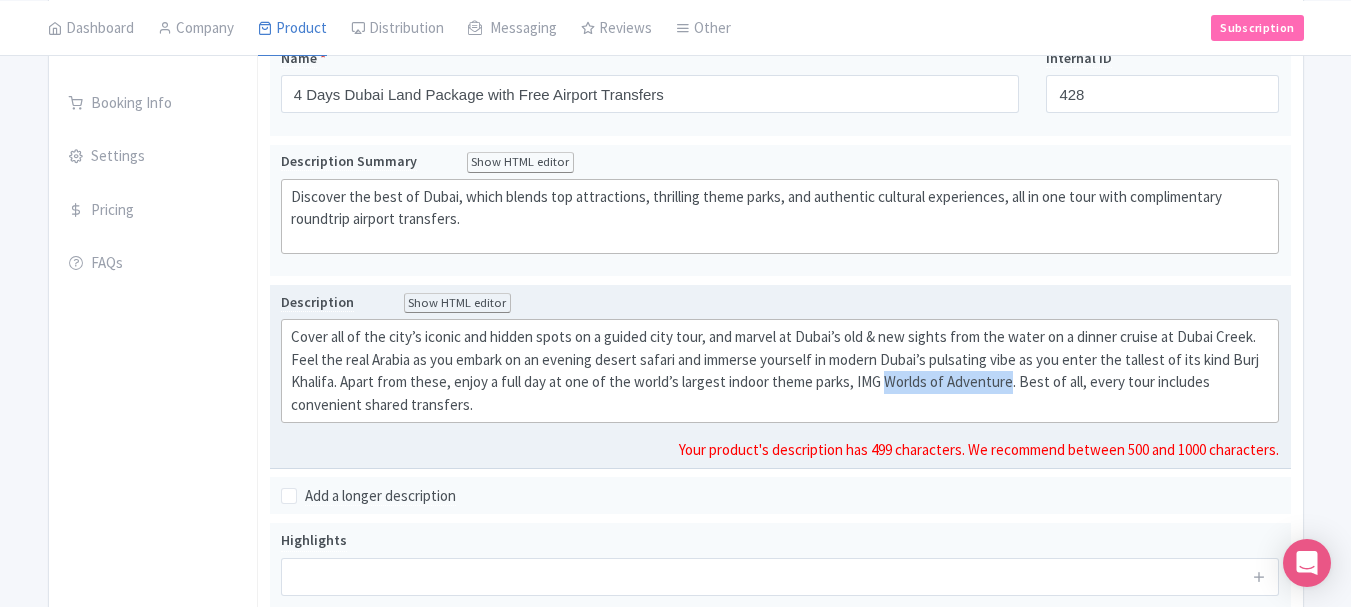 drag, startPoint x: 881, startPoint y: 383, endPoint x: 1007, endPoint y: 380, distance: 126.035706 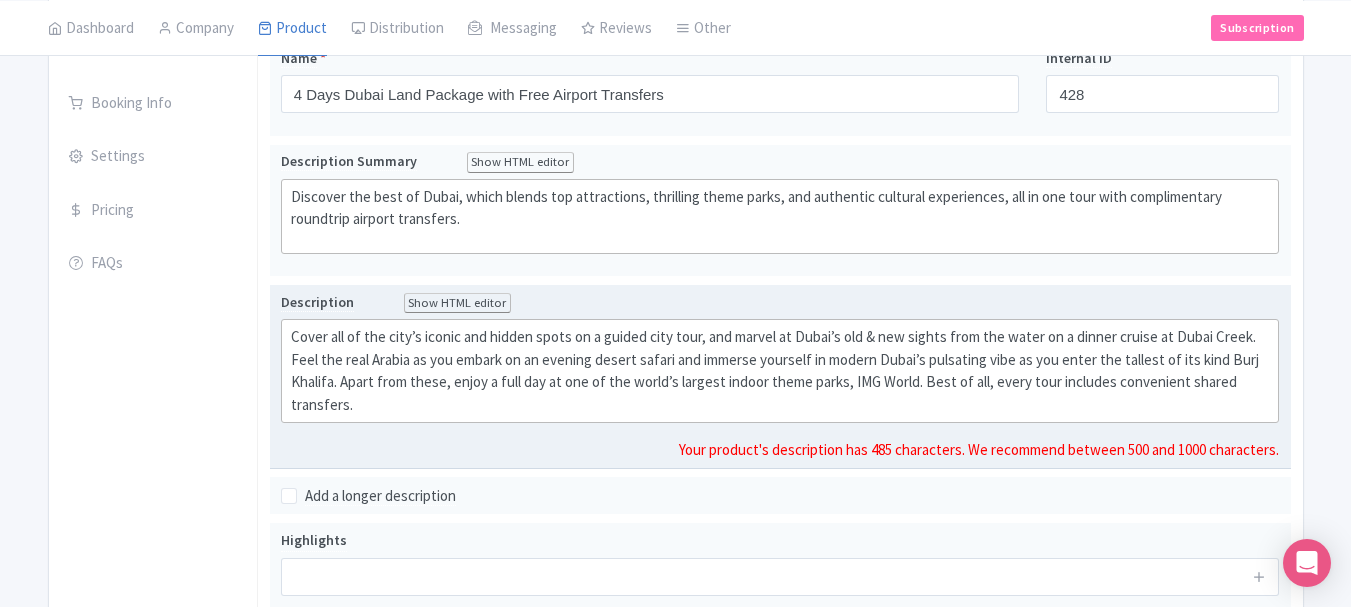 click on "Cover all of the city’s iconic and hidden spots on a guided city tour, and marvel at Dubai’s old & new sights from the water on a dinner cruise at Dubai Creek. Feel the real Arabia as you embark on an evening desert safari and immerse yourself in modern Dubai’s pulsating vibe as you enter the tallest of its kind Burj Khalifa. Apart from these, enjoy a full day at one of the world’s largest indoor theme parks, IMG World. Best of all, every tour includes convenient shared transfers." 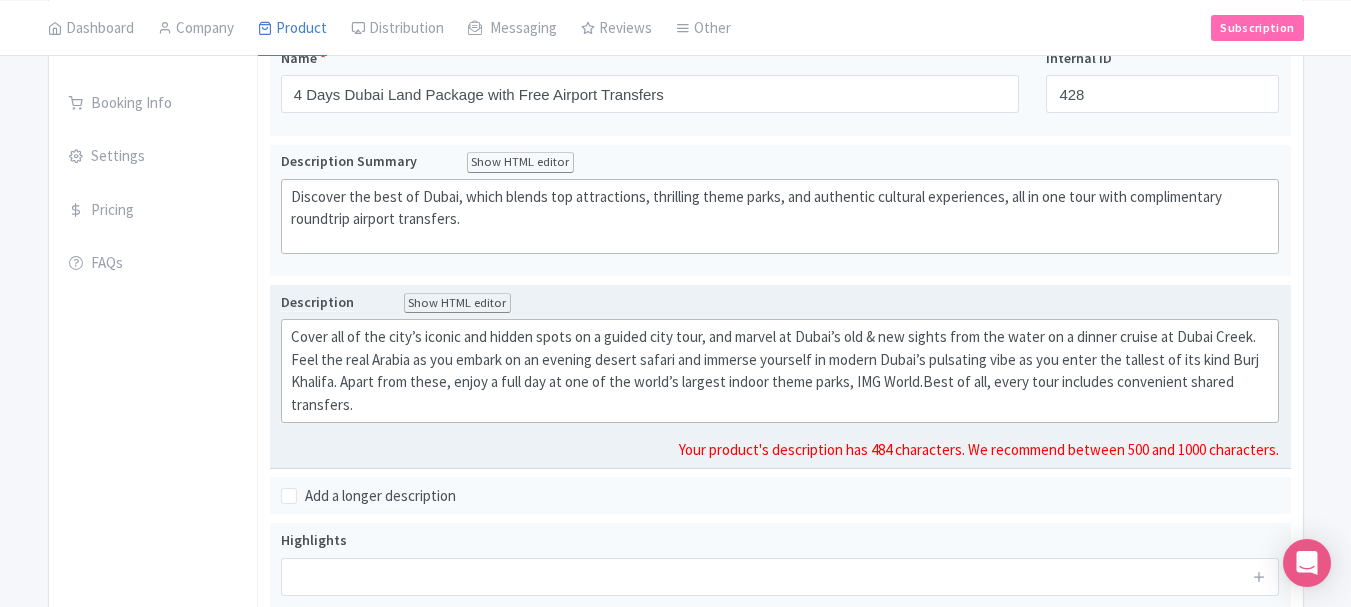 click on "Cover all of the city’s iconic and hidden spots on a guided city tour, and marvel at Dubai’s old & new sights from the water on a dinner cruise at Dubai Creek. Feel the real Arabia as you embark on an evening desert safari and immerse yourself in modern Dubai’s pulsating vibe as you enter the tallest of its kind Burj Khalifa. Apart from these, enjoy a full day at one of the world’s largest indoor theme parks, IMG World.Best of all, every tour includes convenient shared transfers." 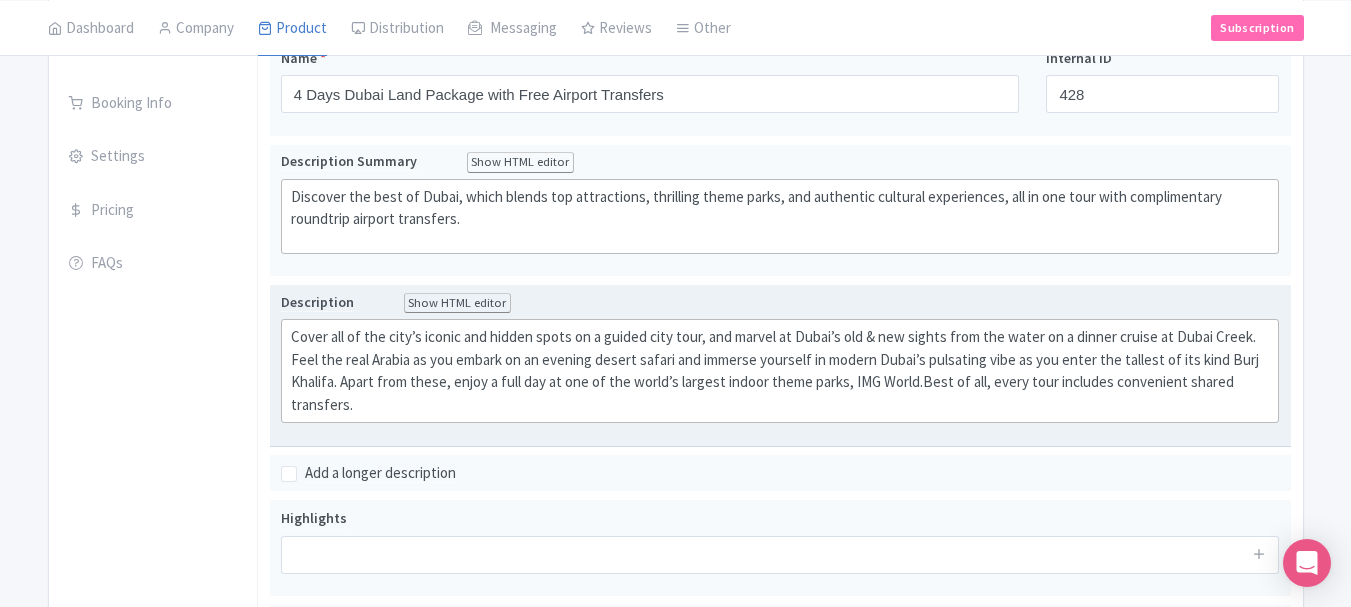 click on "Cover all of the city’s iconic and hidden spots on a guided city tour, and marvel at Dubai’s old & new sights from the water on a dinner cruise at Dubai Creek. Feel the real Arabia as you embark on an evening desert safari and immerse yourself in modern Dubai’s pulsating vibe as you enter the tallest of its kind Burj Khalifa. Apart from these, enjoy a full day at one of the world’s largest indoor theme parks, IMG World.Best of all, every tour includes convenient shared transfers." 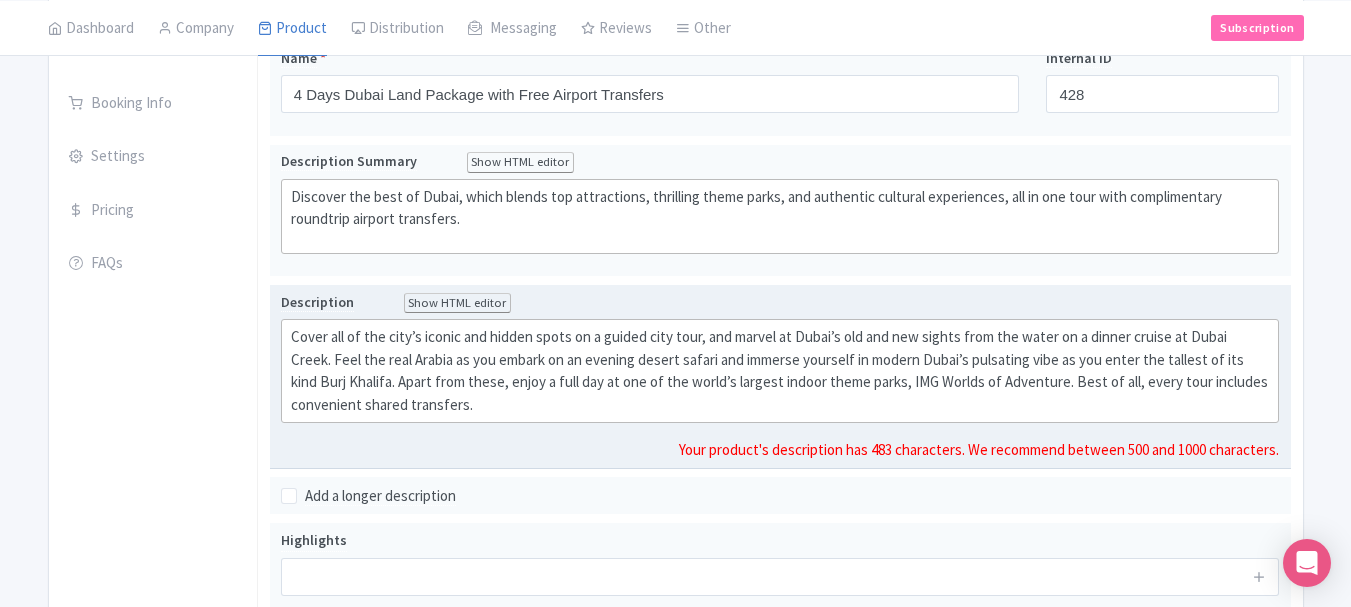 type on "<div>Cover all of the city’s iconic and hidden spots on a guided city tour, and marvel at Dubai’s old and new sights from the water on a dinner cruise at Dubai Creek. Feel the real Arabia as you embark on an evening desert safari and immerse yourself in modern Dubai’s pulsating vibe as you enter the tallest of its kind Burj Khalifa. Apart from these, enjoy a full day at one of the world’s largest indoor theme parks, IMG Worlds of Adventure. Best of all, every tour includes convenient shared transfers.</div>" 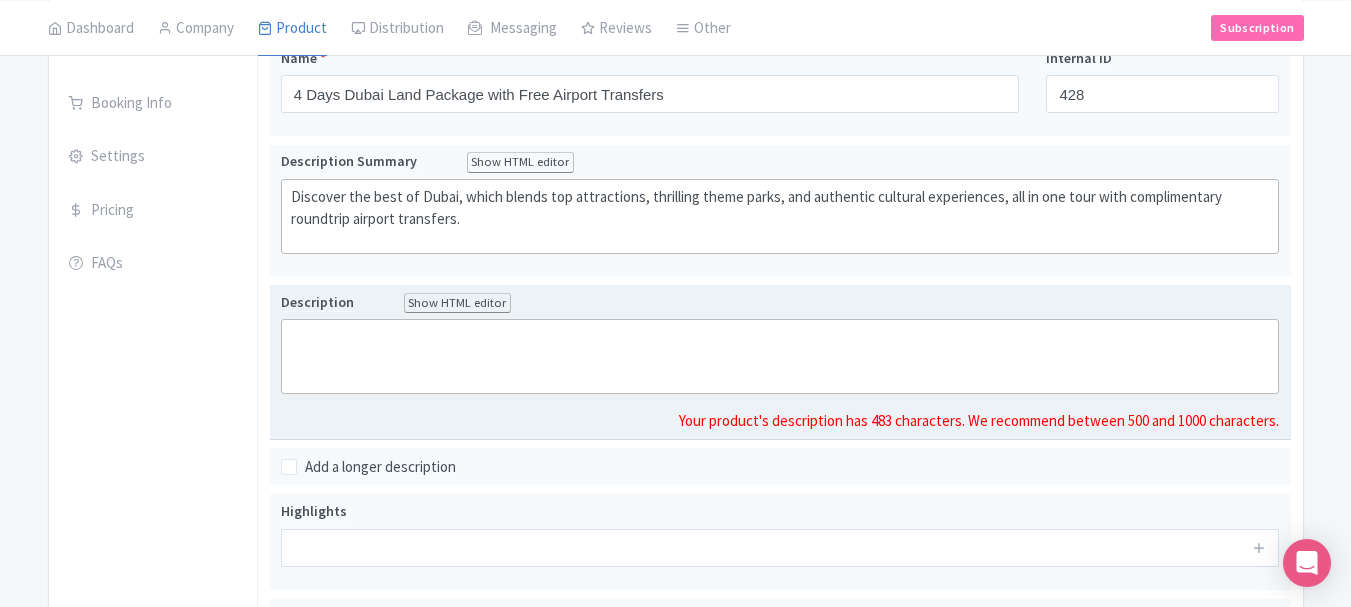 paste on "<div>Cover all of the city’s iconic and hidden spots on a guided city tour, and marvel at Dubai’s old and new sights from the water on a dinner cruise at Dubai Creek. Feel the real Arabia as you embark on an evening desert safari and immerse yourself in modern Dubai’s pulsating vibe as you enter the tallest of its kind Burj Khalifa. Apart from these, enjoy a full day at one of the world’s largest indoor theme parks, IMG Worlds of Adventure. Best of all, every tour includes convenient shared transfers.</div>" 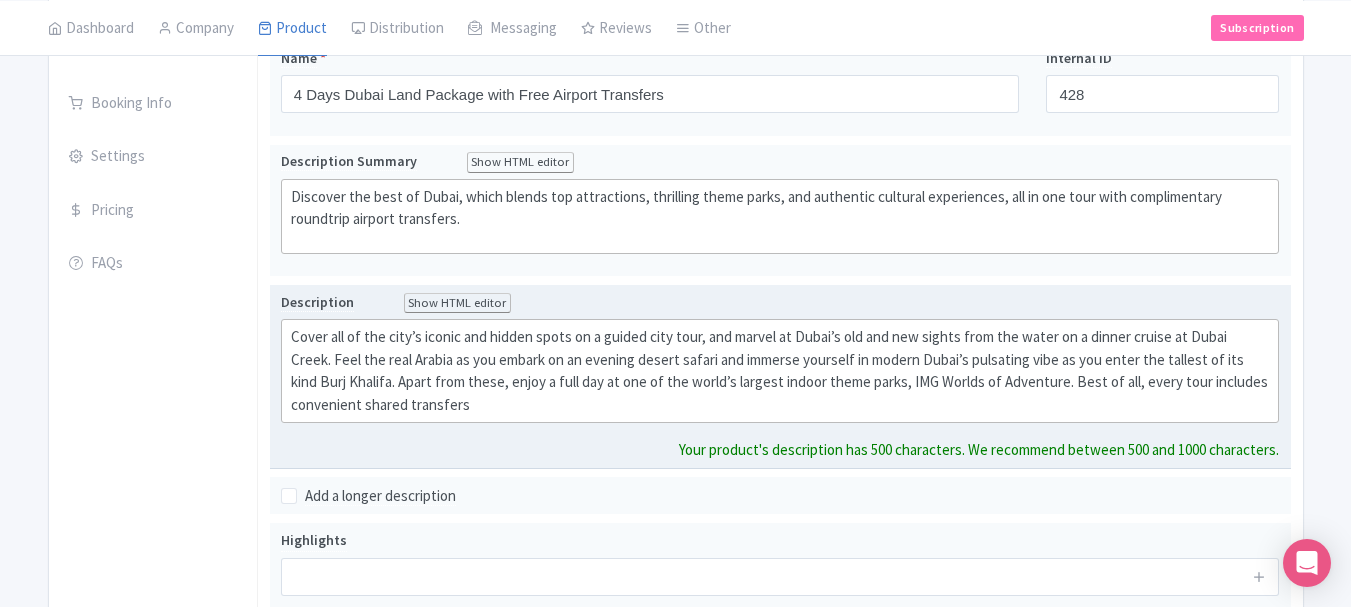 click on "Description Show HTML editor
Bold
Italic
Strikethrough
Link
Heading
Quote
Code
Bullets
Numbers
Decrease Level
Increase Level
Attach Files
Undo
Redo
Link
Unlink
Cover all of the city’s iconic and hidden spots on a guided city tour, and marvel at Dubai’s old and new sights from the water on a dinner cruise at Dubai Creek. Feel the real Arabia as you embark on an evening desert safari and immerse yourself in modern Dubai’s pulsating vibe as you enter the tallest of its kind Burj Khalifa. Apart from these, enjoy a full day at one of the world’s largest indoor theme parks, IMG Worlds of Adventure. Best of all, every tour includes convenient shared transfers
Your product's description has 500 characters. We recommend between 500 and 1000 characters." at bounding box center (780, 377) 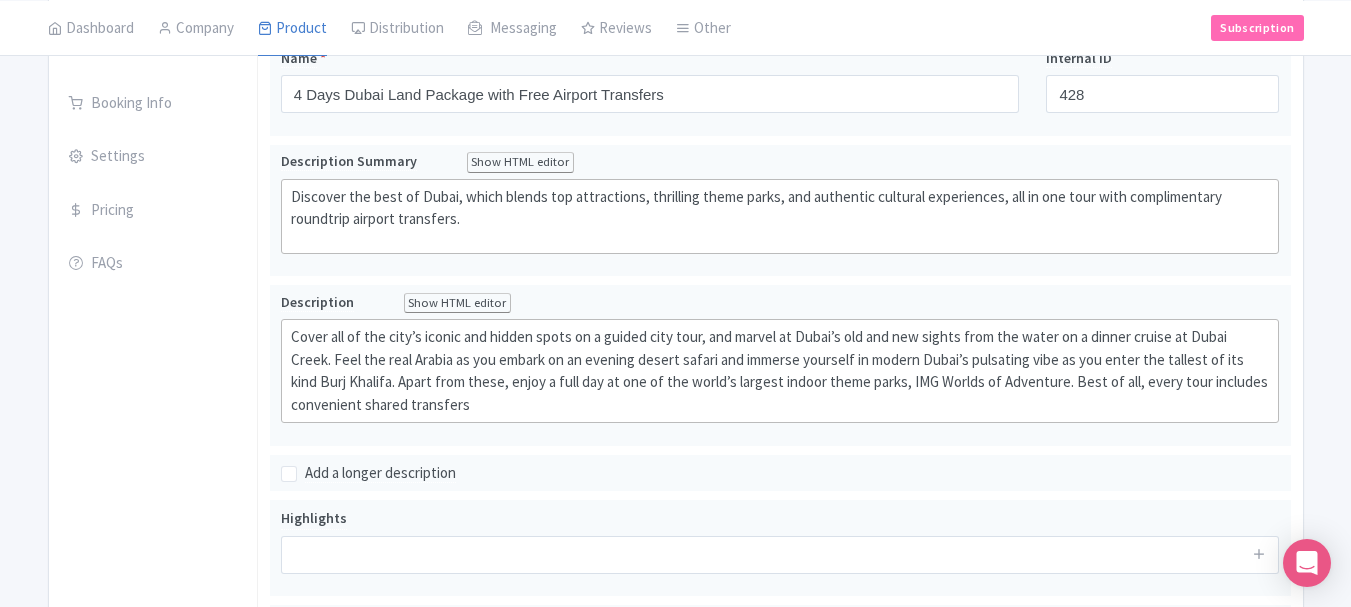click on "Cover all of the city’s iconic and hidden spots on a guided city tour, and marvel at Dubai’s old and new sights from the water on a dinner cruise at Dubai Creek. Feel the real Arabia as you embark on an evening desert safari and immerse yourself in modern Dubai’s pulsating vibe as you enter the tallest of its kind Burj Khalifa. Apart from these, enjoy a full day at one of the world’s largest indoor theme parks, IMG Worlds of Adventure. Best of all, every tour includes convenient shared transfers" 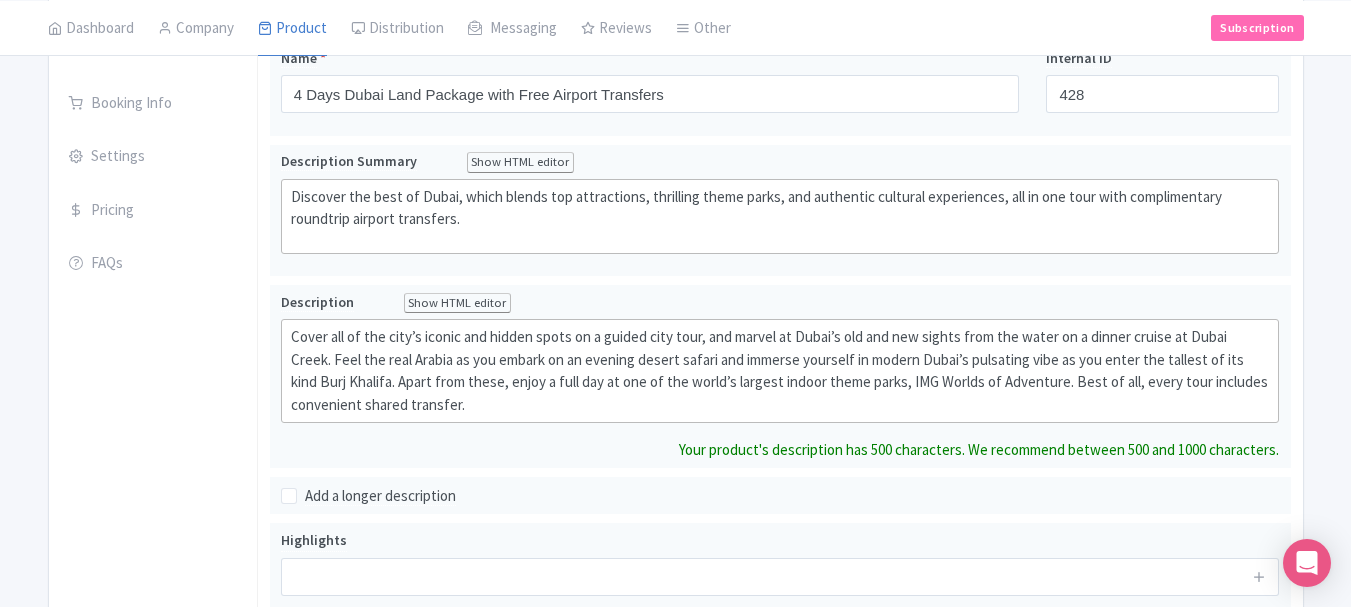 type on "<div>Cover all of the city’s iconic and hidden spots on a guided city tour, and marvel at Dubai’s old and new sights from the water on a dinner cruise at Dubai Creek. Feel the real Arabia as you embark on an evening desert safari and immerse yourself in modern Dubai’s pulsating vibe as you enter the tallest of its kind Burj Khalifa. Apart from these, enjoy a full day at one of the world’s largest indoor theme parks, IMG Worlds of Adventure. Best of all, every tour includes convenient shared transfer.</div>" 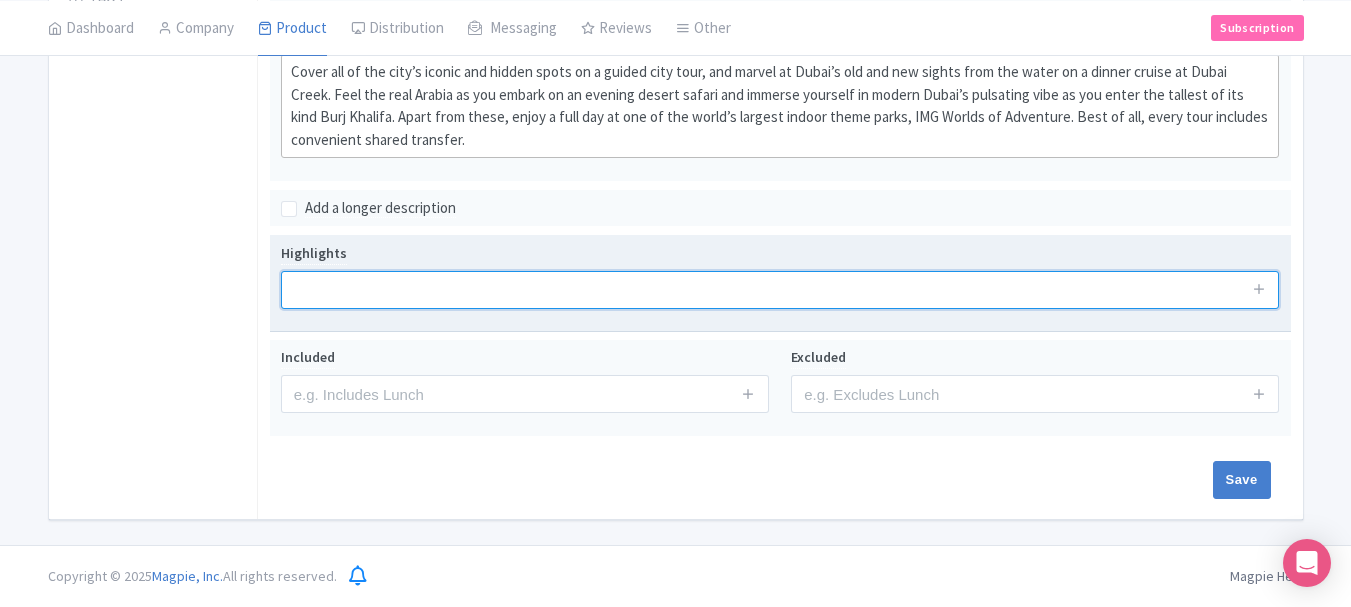 scroll, scrollTop: 565, scrollLeft: 0, axis: vertical 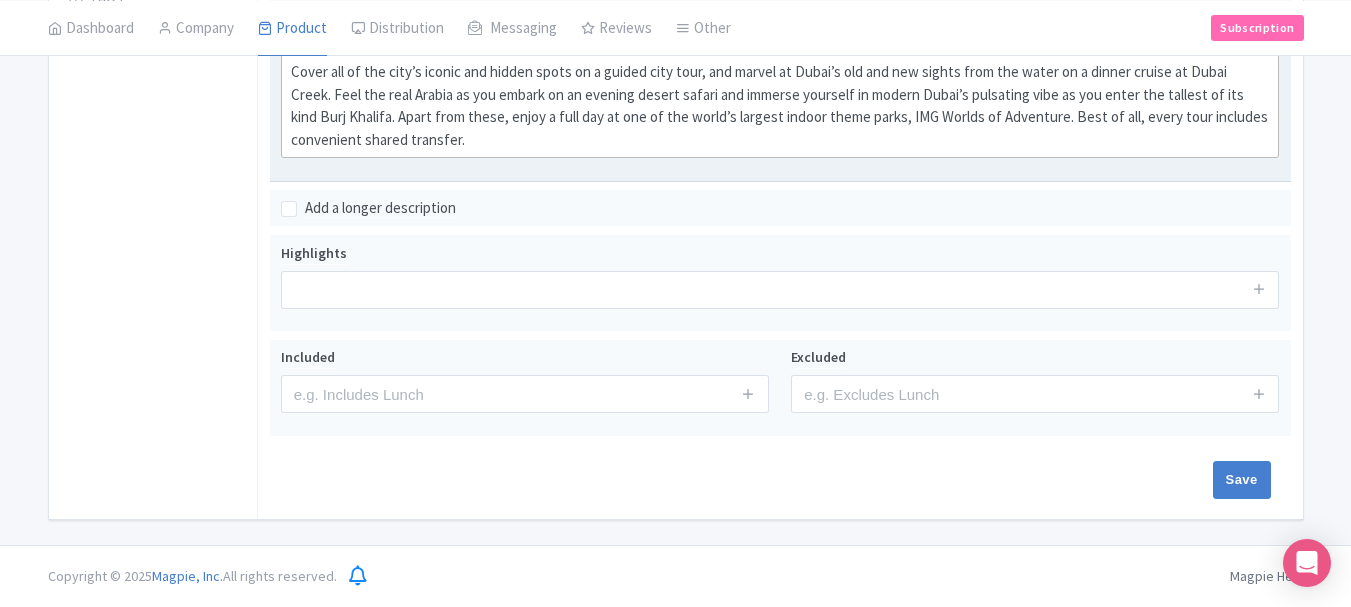 click on "Cover all of the city’s iconic and hidden spots on a guided city tour, and marvel at Dubai’s old and new sights from the water on a dinner cruise at Dubai Creek. Feel the real Arabia as you embark on an evening desert safari and immerse yourself in modern Dubai’s pulsating vibe as you enter the tallest of its kind Burj Khalifa. Apart from these, enjoy a full day at one of the world’s largest indoor theme parks, IMG Worlds of Adventure. Best of all, every tour includes convenient shared transfer." 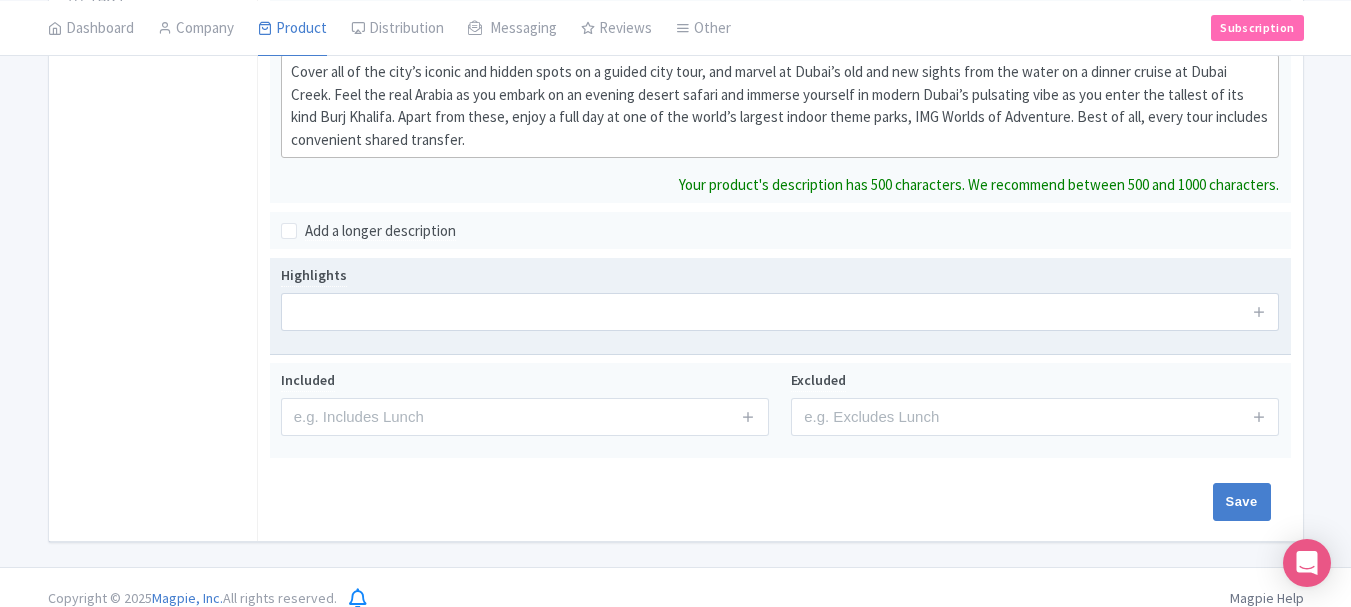 click on "Template
Name   * 4 Days Dubai Land Package with Free Airport Transfers
Your product's name has 53 characters. We recommend between 10 and 60 characters.
Internal ID 428
Description Summary Show HTML editor
Bold
Italic
Strikethrough
Link
Heading
Quote
Code
Bullets
Numbers
Decrease Level
Increase Level
Attach Files
Undo
Redo
Link
Unlink
Discover the best of Dubai, which blends top attractions, thrilling theme parks, and authentic cultural experiences, all in one tour with complimentary roundtrip airport transfers.
Your product's description summary has 181 characters. We recommend between 100 and 255 characters.
Description Show HTML editor
Bold
Italic
Strikethrough
Link
Heading
Quote
Code
Bullets" at bounding box center [780, 130] 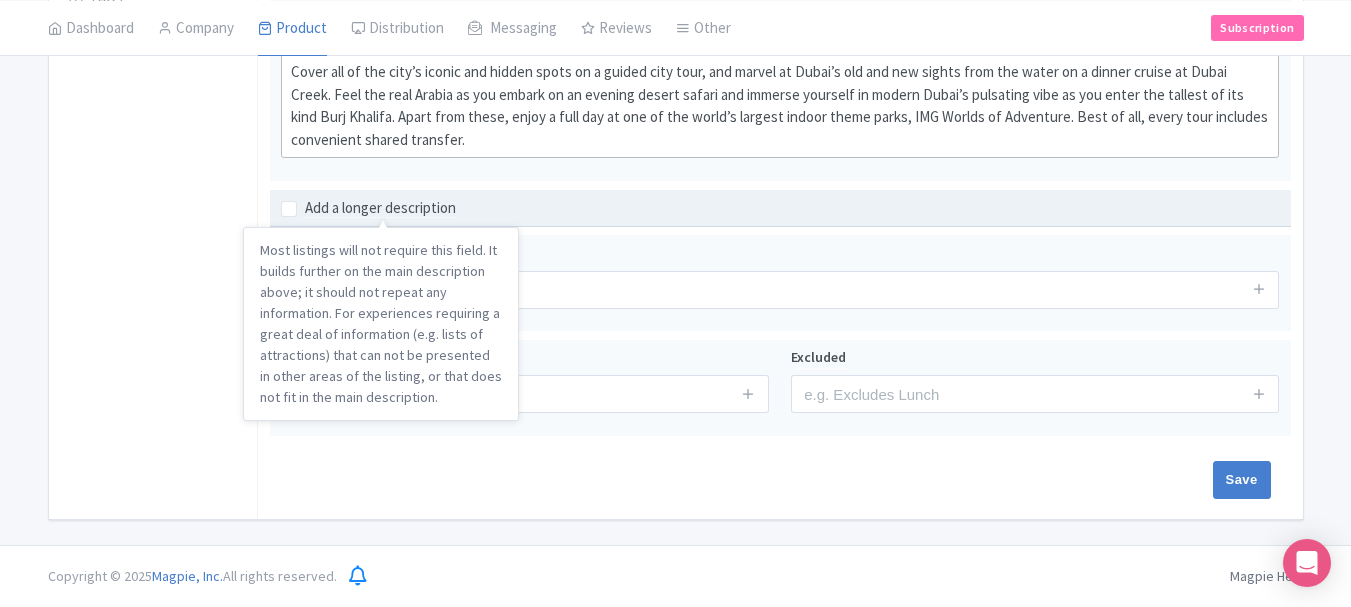 click on "Add a longer description" at bounding box center (780, 208) 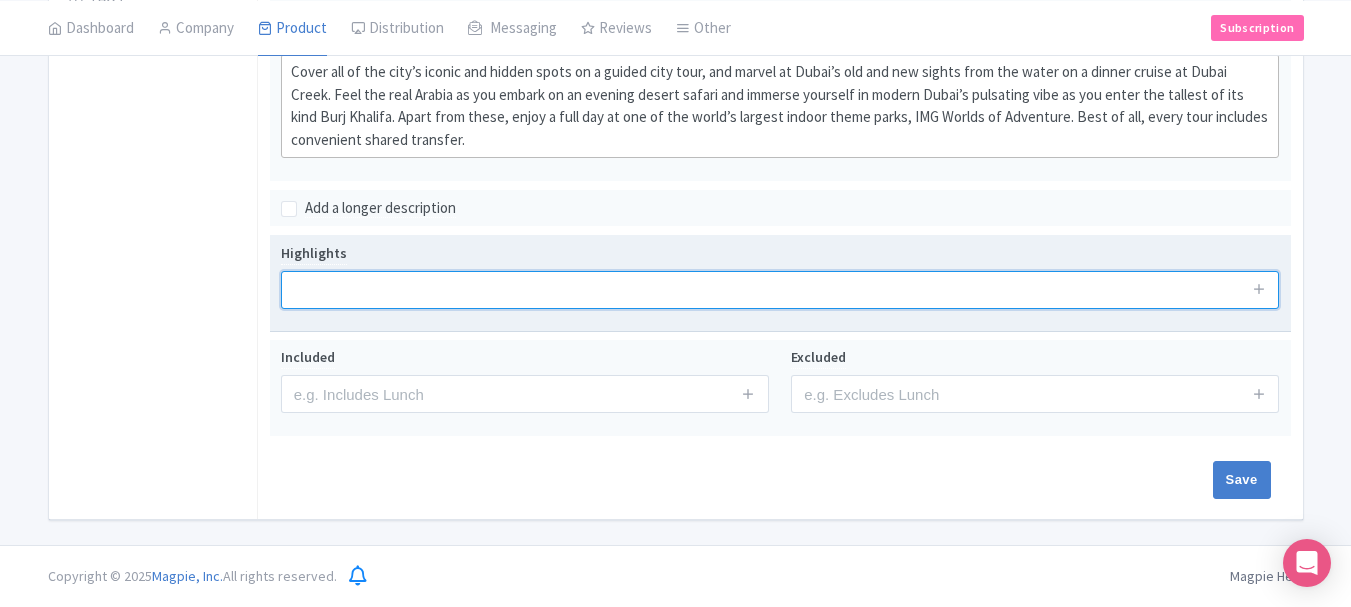 click at bounding box center [780, 290] 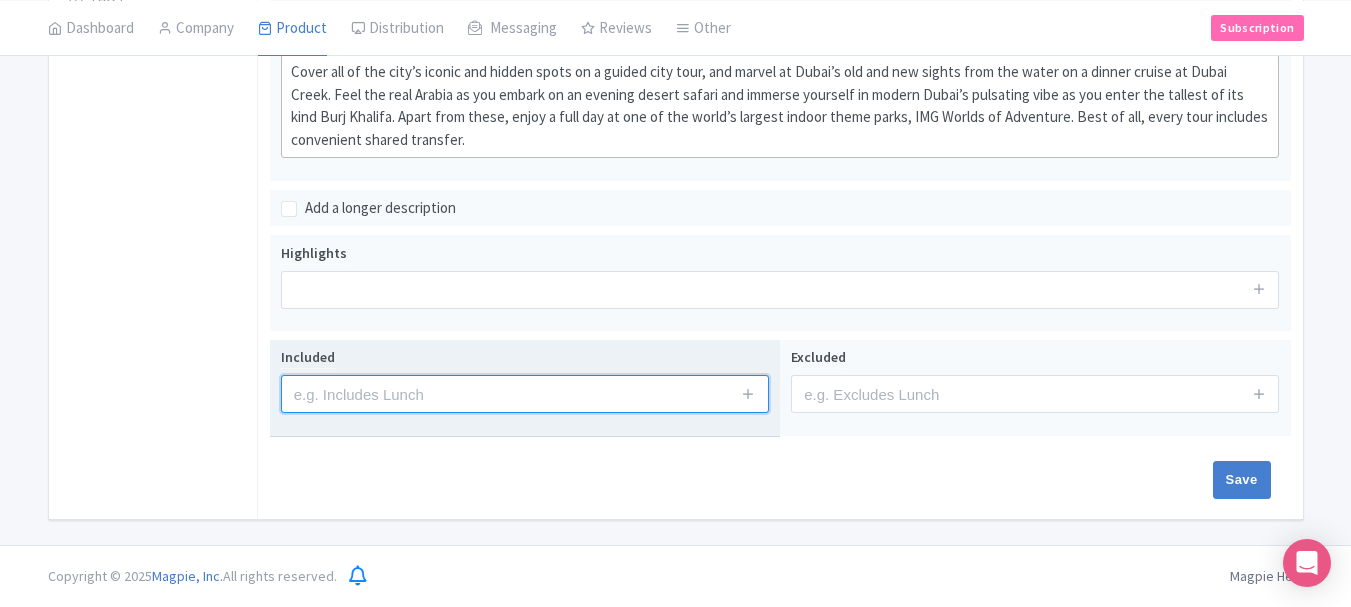 click at bounding box center (525, 394) 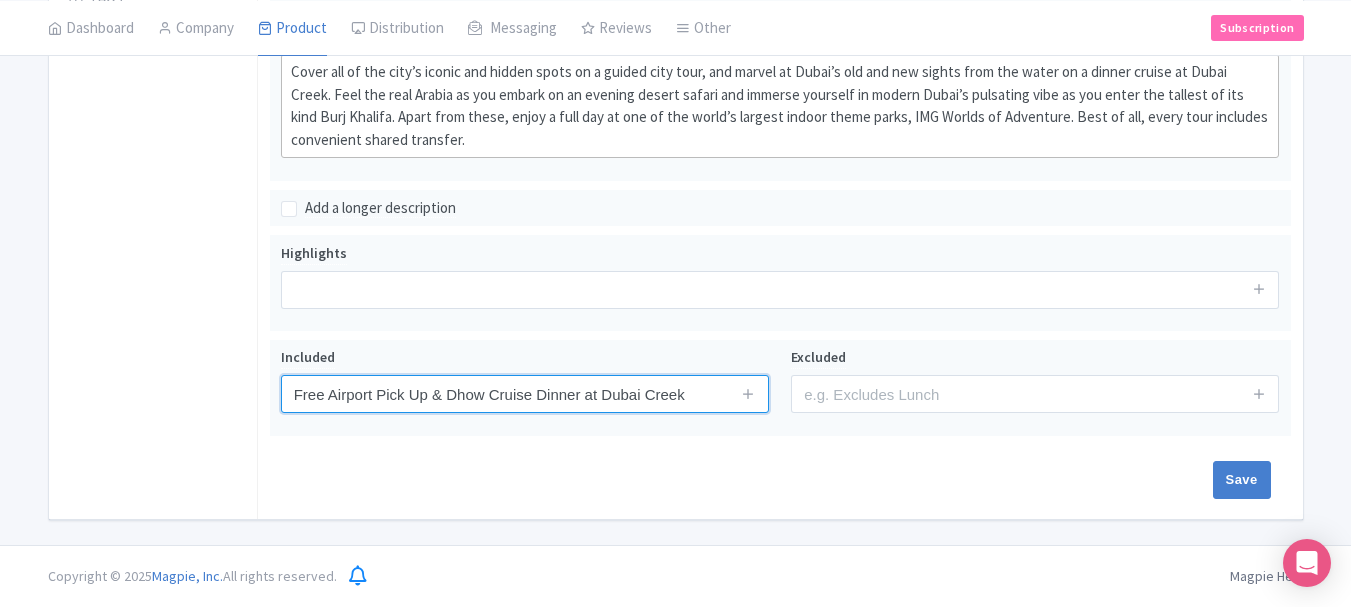 type on "Free Airport Pick Up & Dhow Cruise Dinner at Dubai Creek" 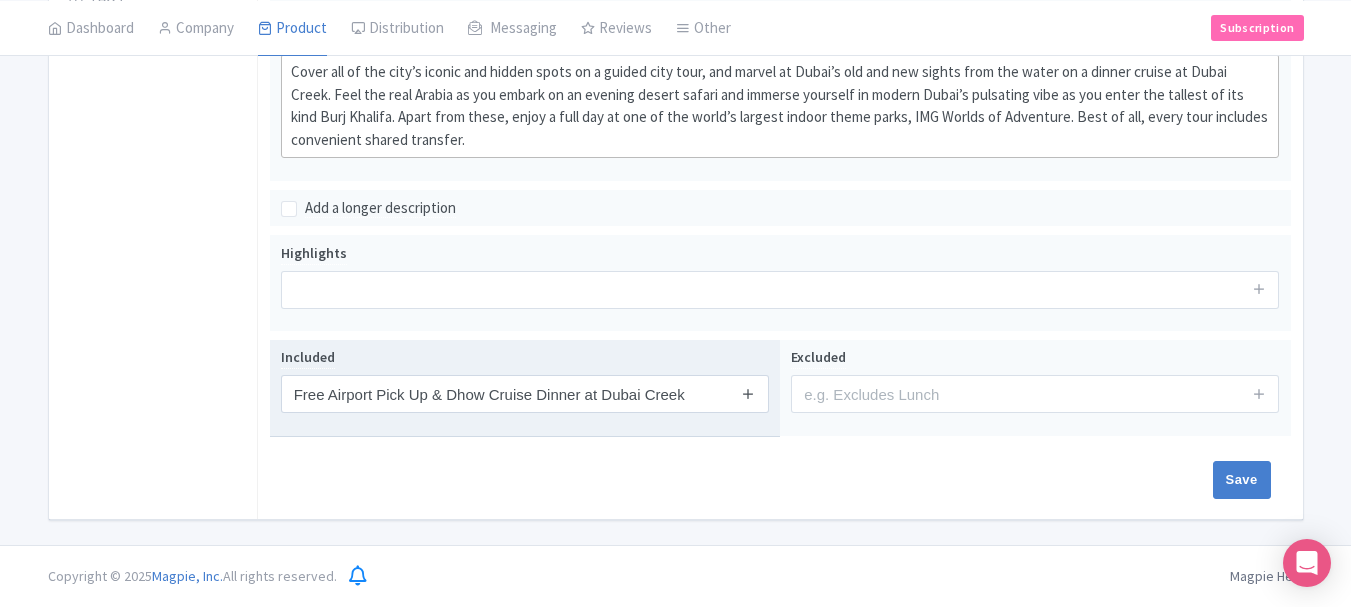 click at bounding box center (748, 393) 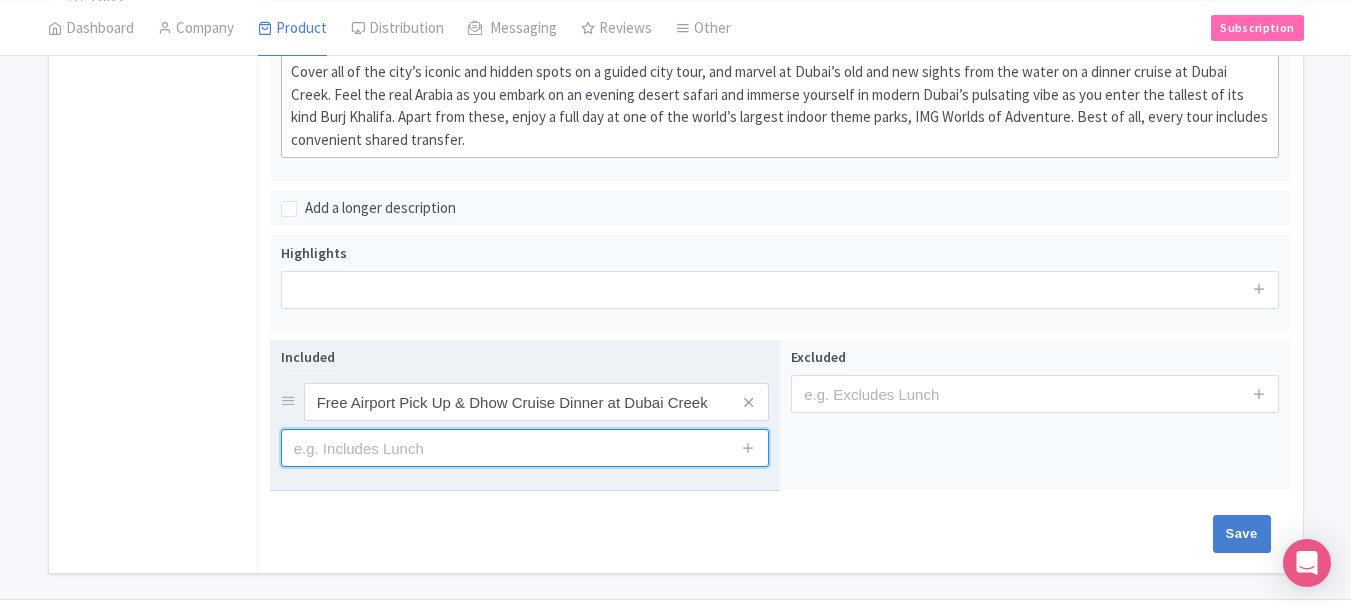 click at bounding box center [525, 448] 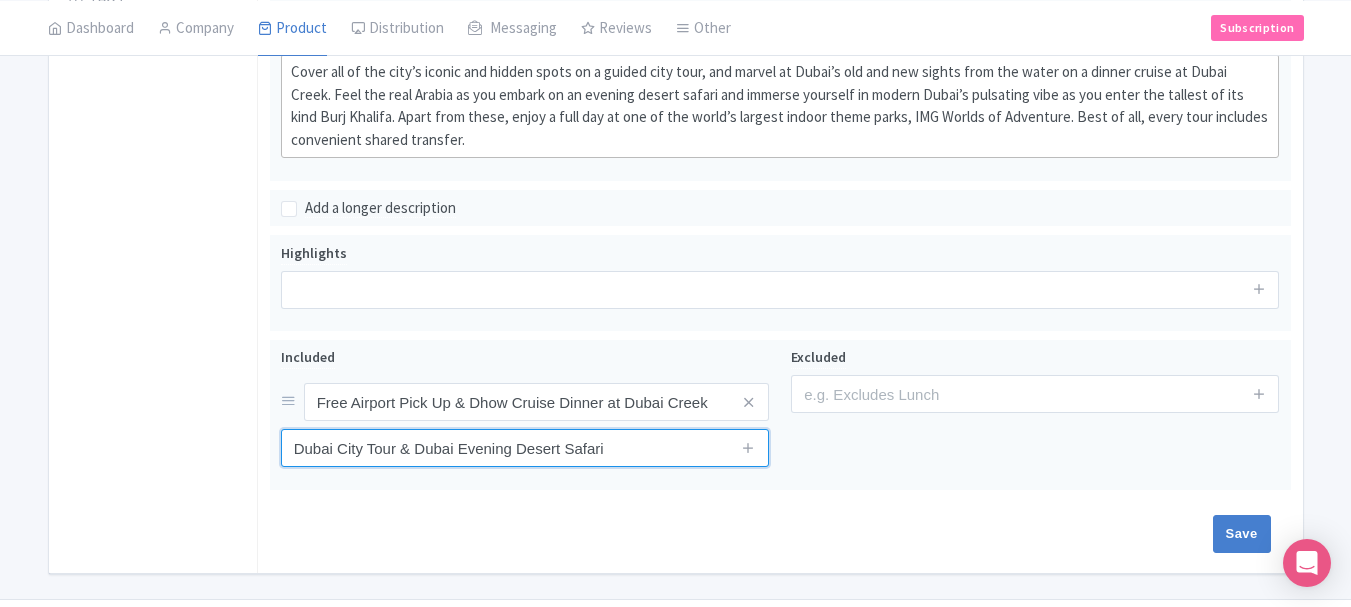 type on "Dubai City Tour & Dubai Evening Desert Safari" 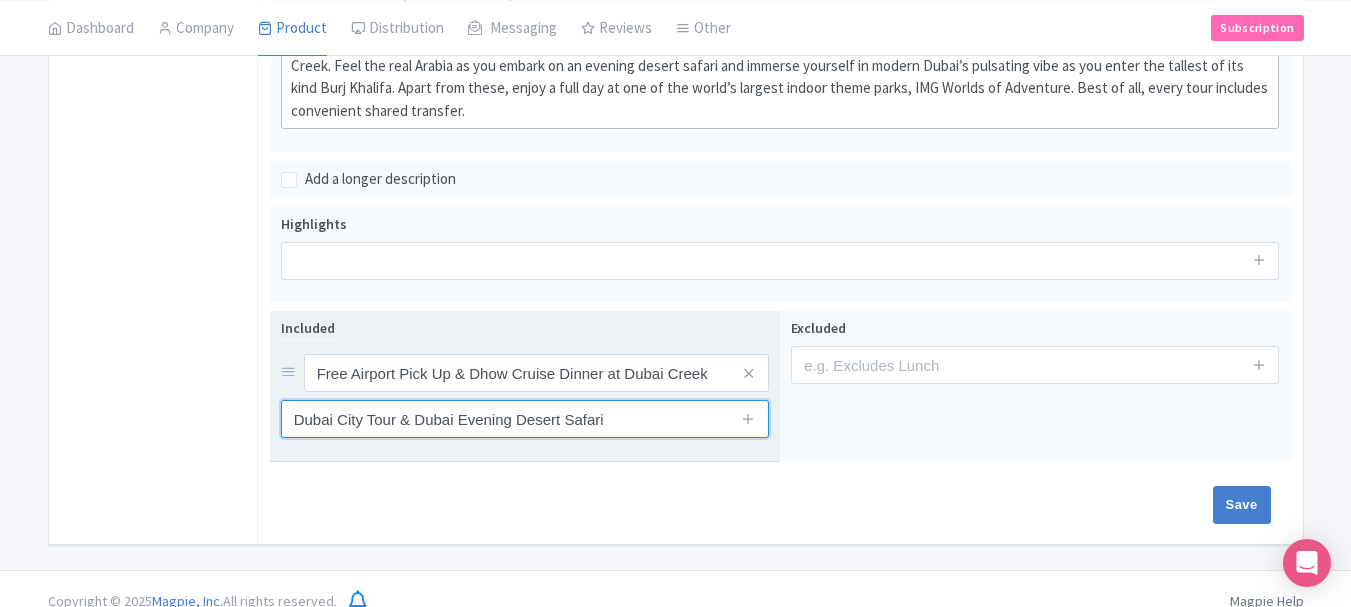 scroll, scrollTop: 619, scrollLeft: 0, axis: vertical 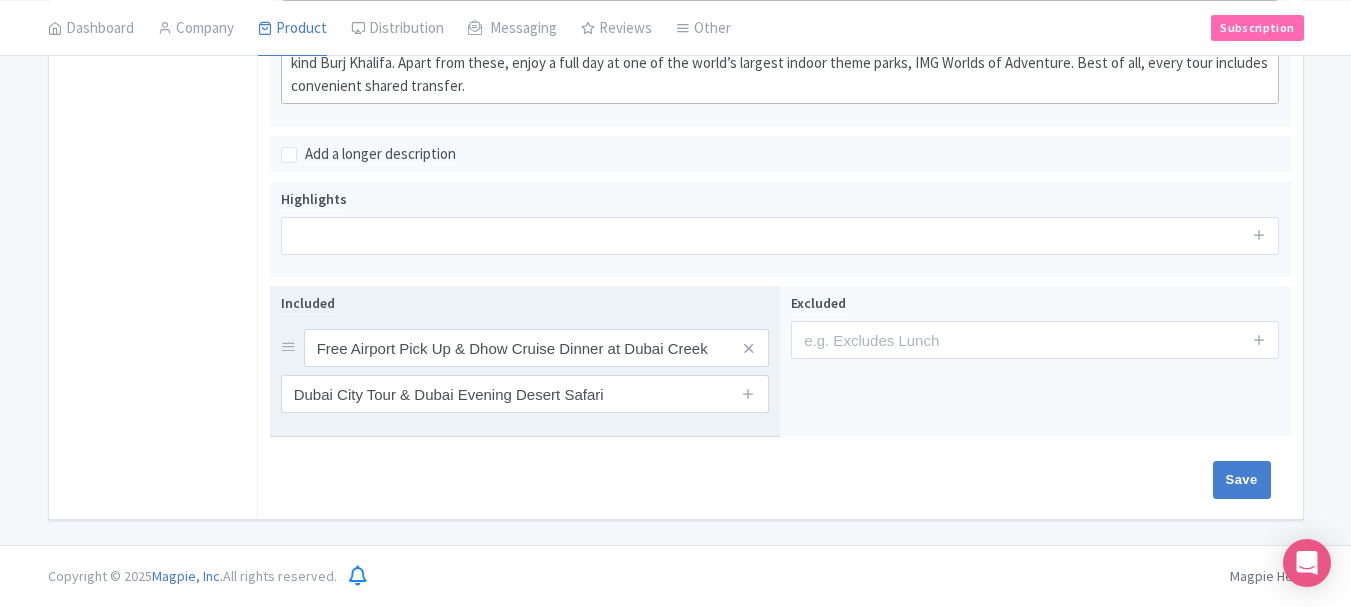 drag, startPoint x: 747, startPoint y: 391, endPoint x: 692, endPoint y: 420, distance: 62.177166 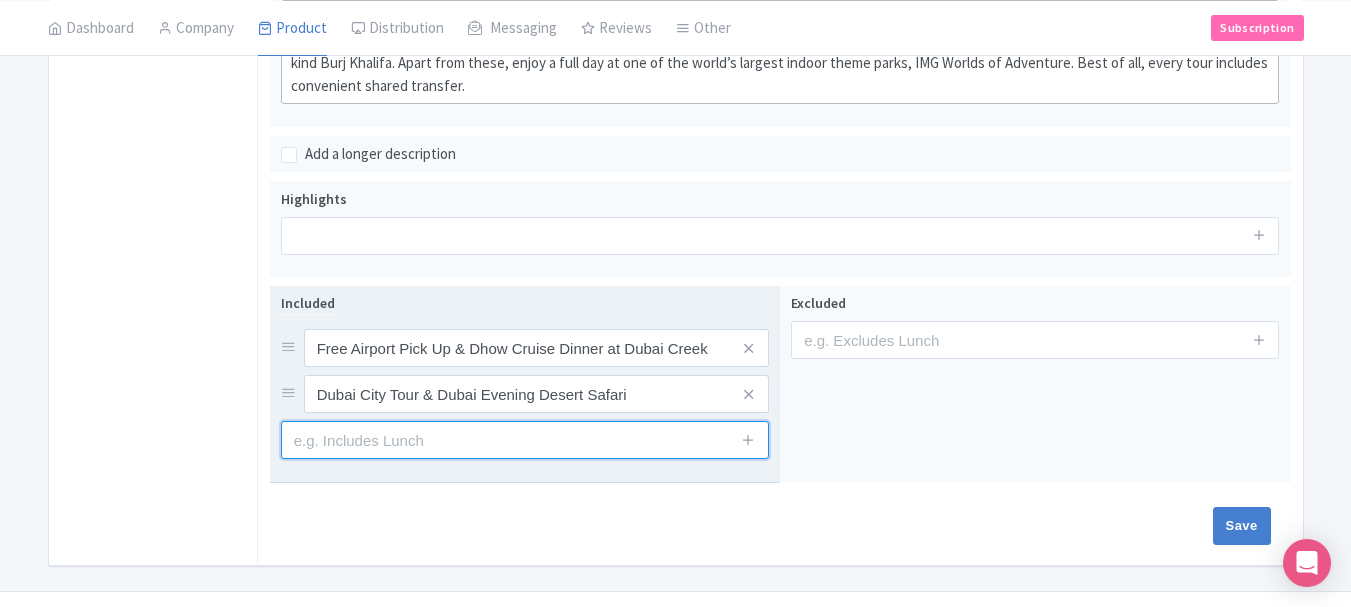 click at bounding box center [525, 440] 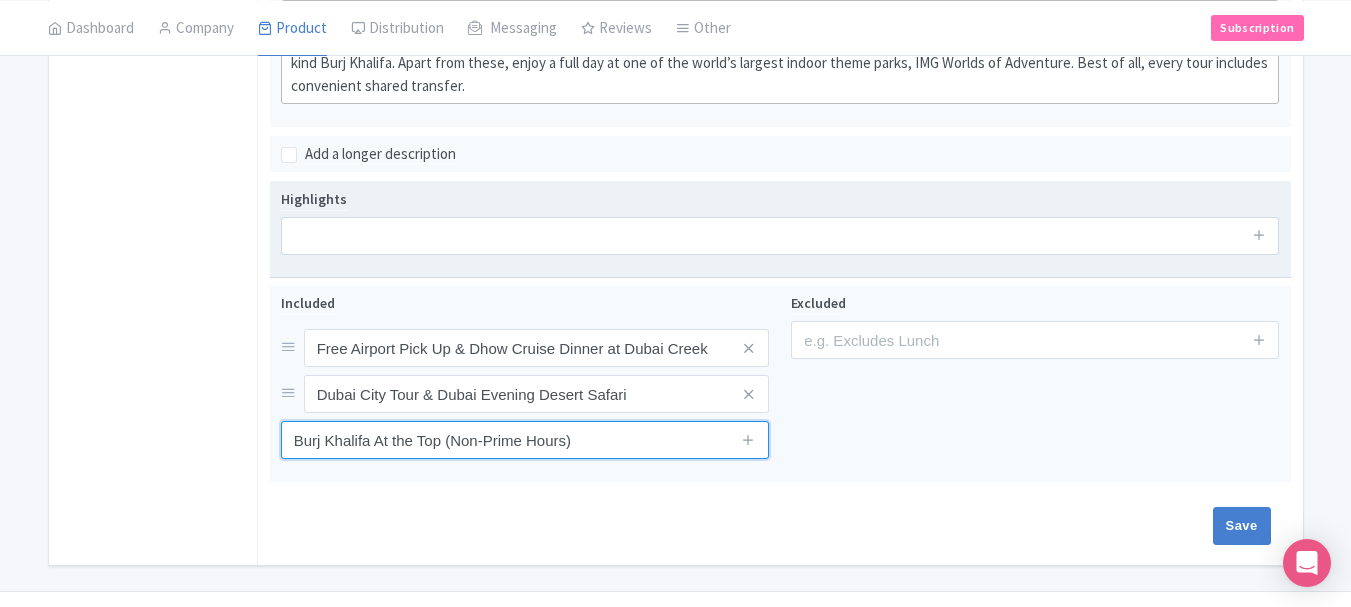type on "Burj Khalifa At the Top (Non-Prime Hours)" 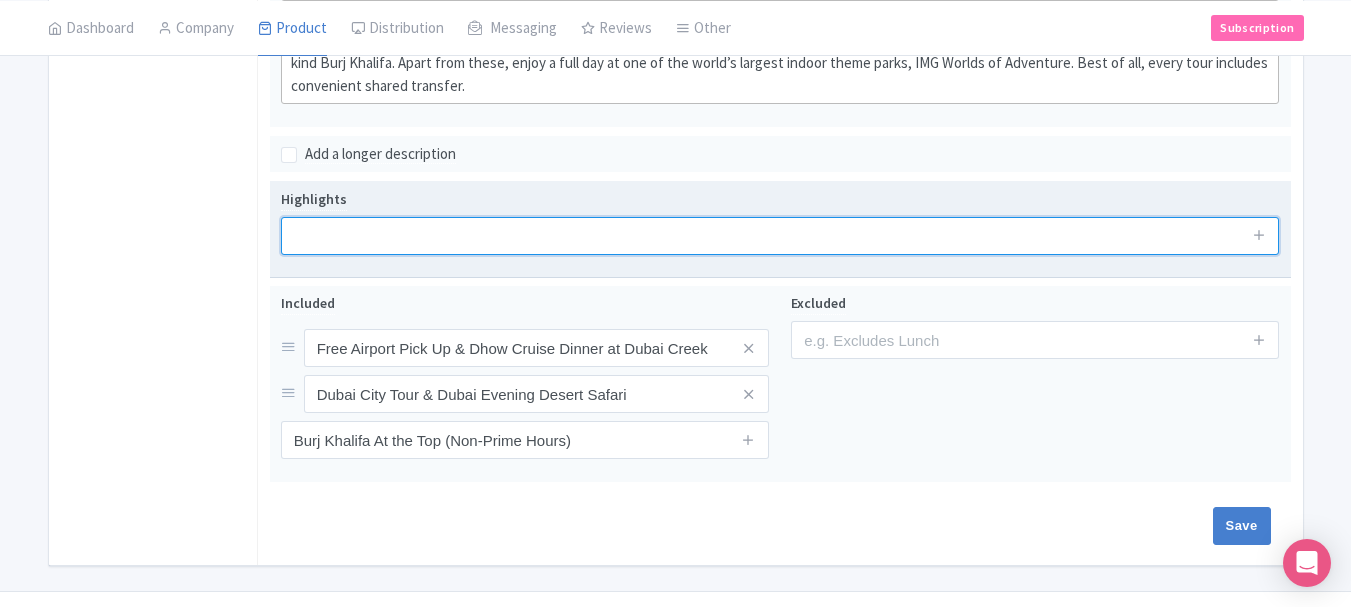 click at bounding box center [780, 236] 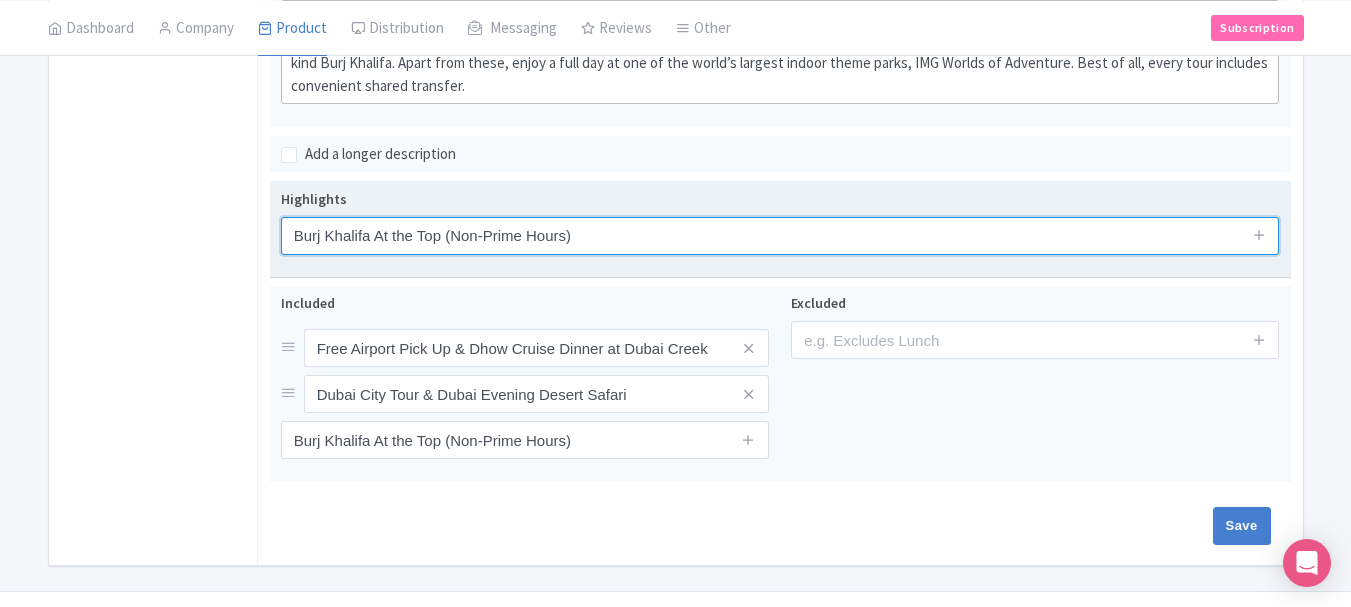 type on "Burj Khalifa At the Top (Non-Prime Hours)" 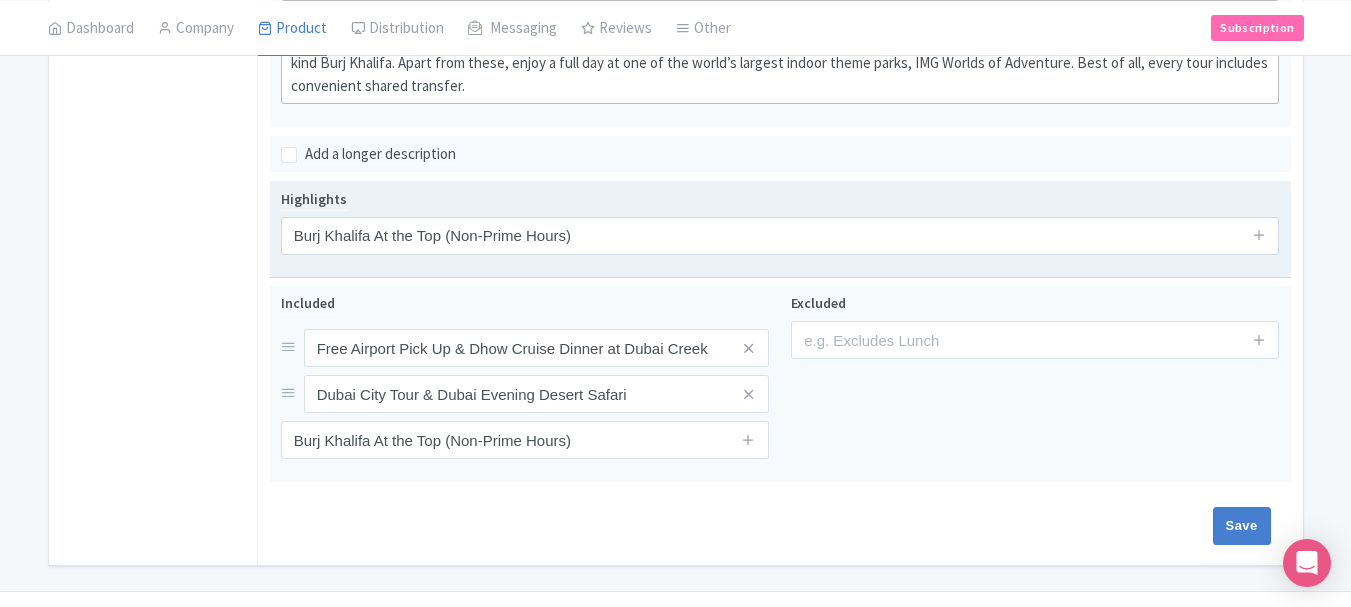 click at bounding box center [1259, 236] 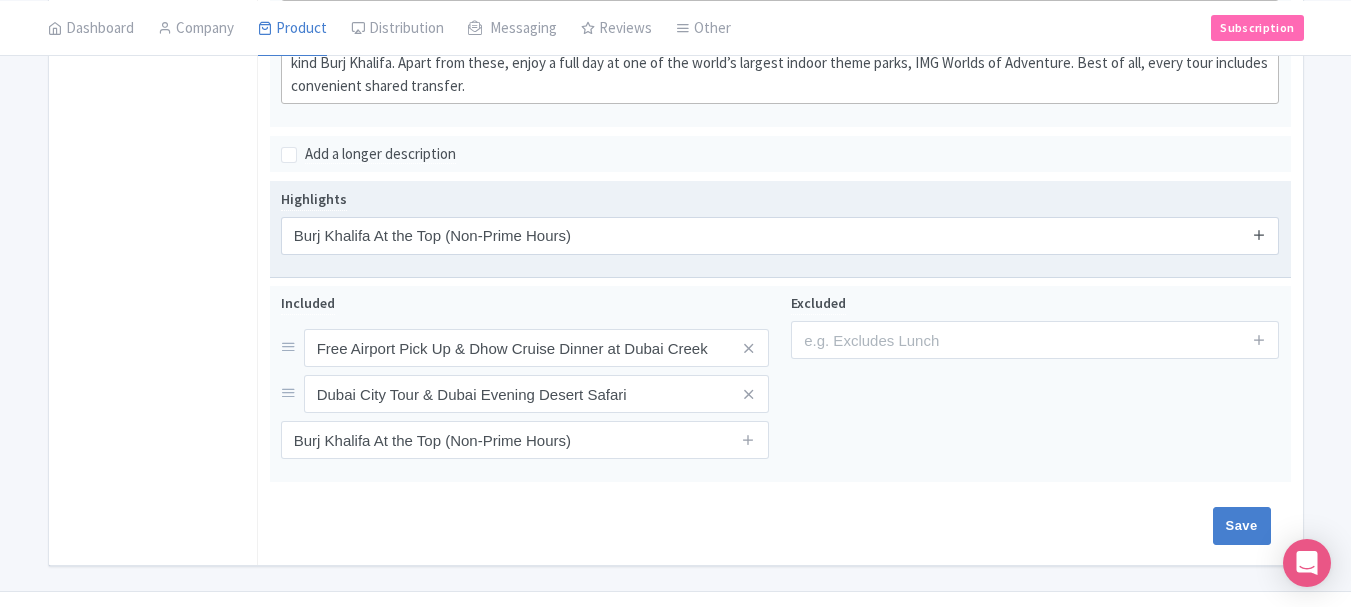click at bounding box center (1259, 234) 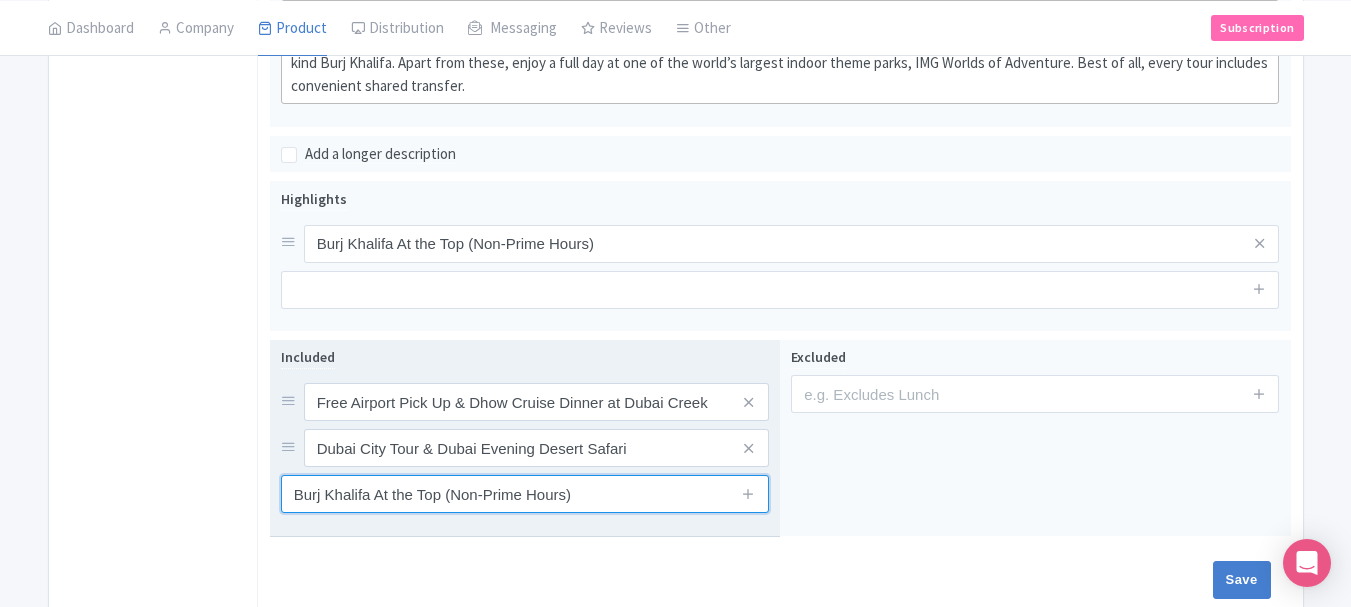 click on "Burj Khalifa At the Top (Non-Prime Hours)" at bounding box center [525, 494] 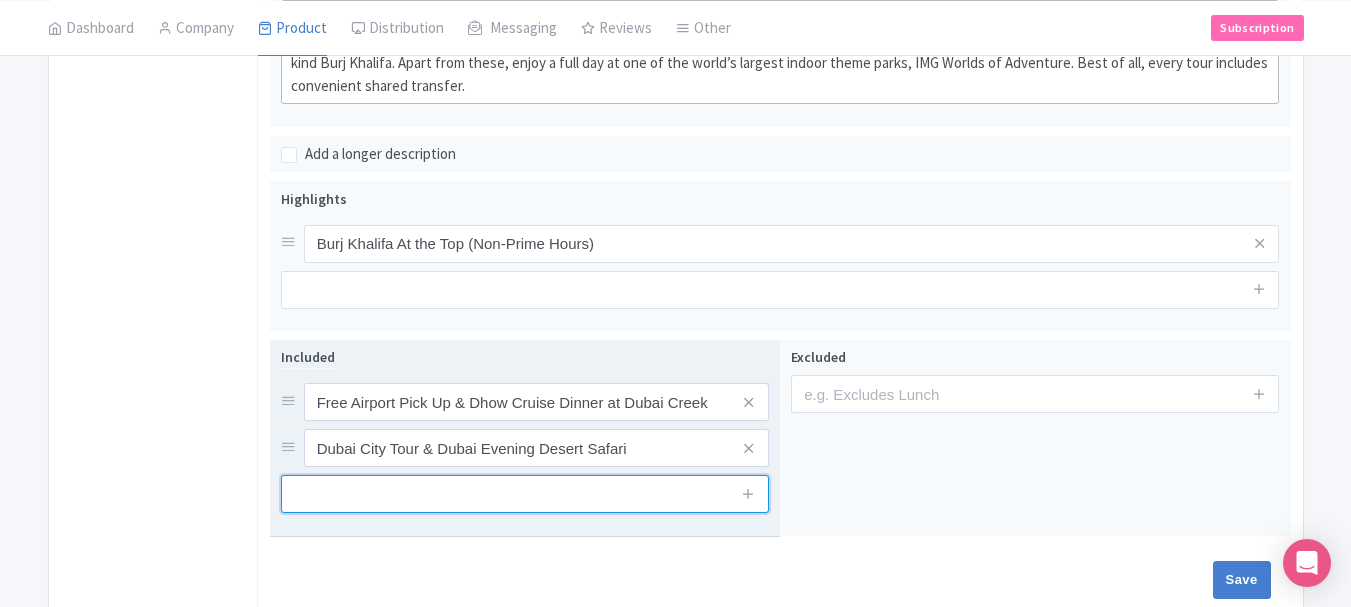 type 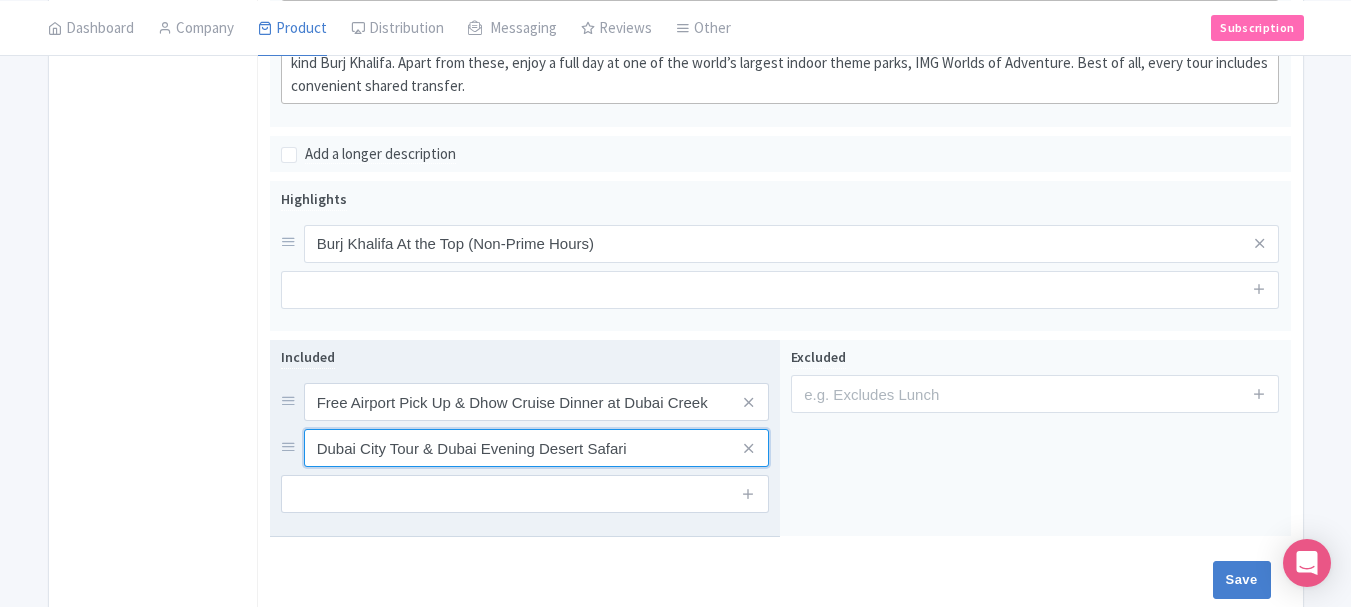 click on "Dubai City Tour & Dubai Evening Desert Safari" at bounding box center (536, 402) 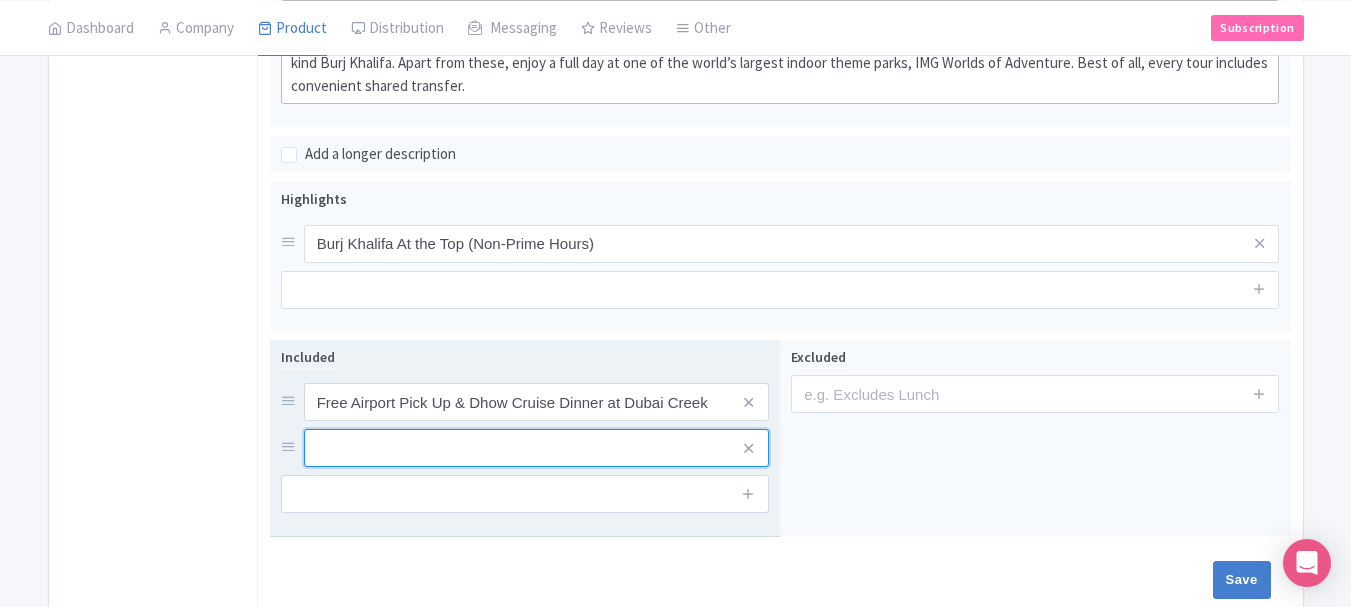 type 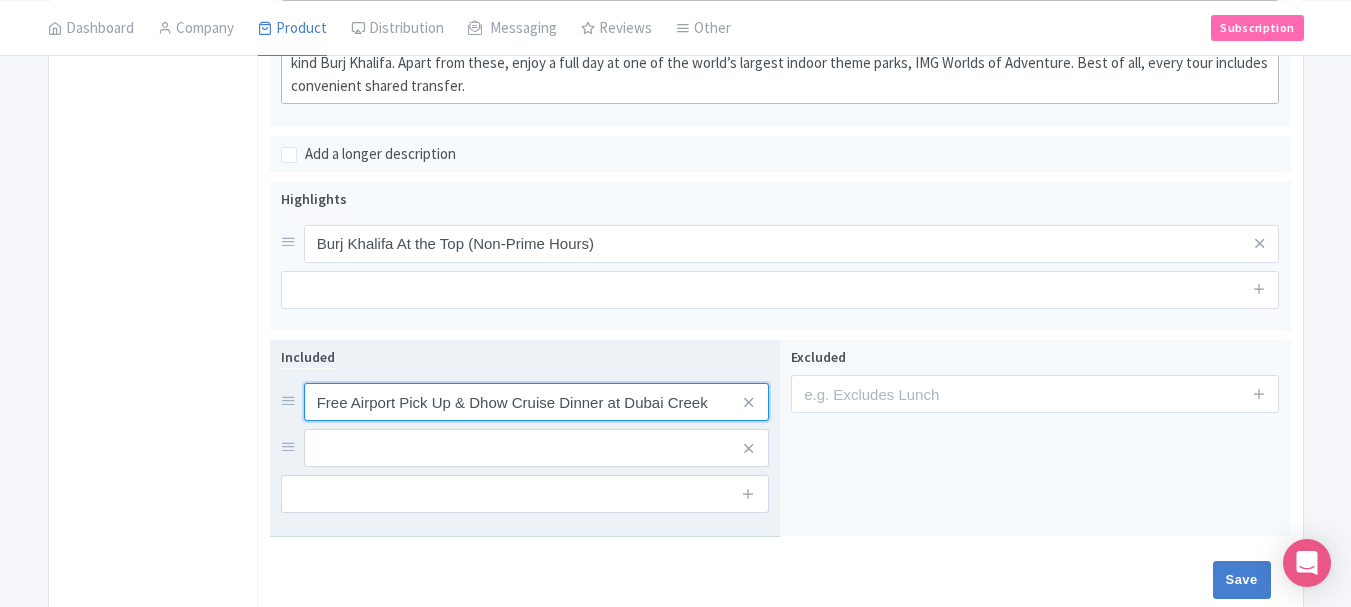 click on "Free Airport Pick Up & Dhow Cruise Dinner at Dubai Creek" at bounding box center [536, 402] 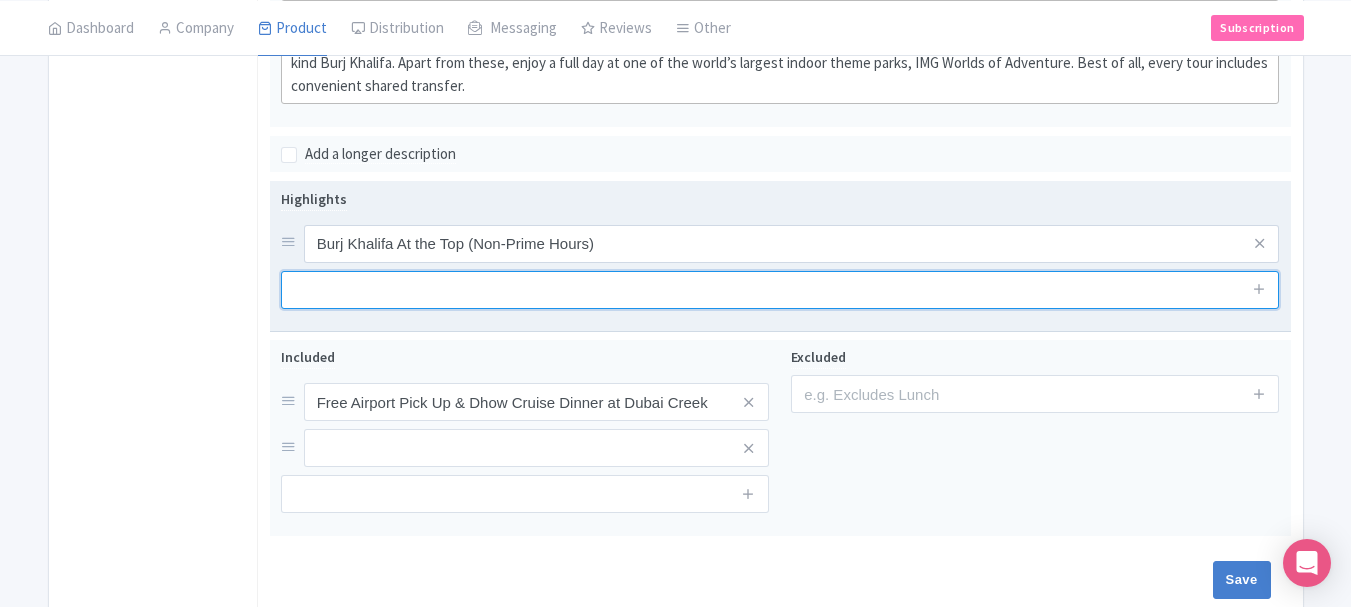 click at bounding box center [780, 290] 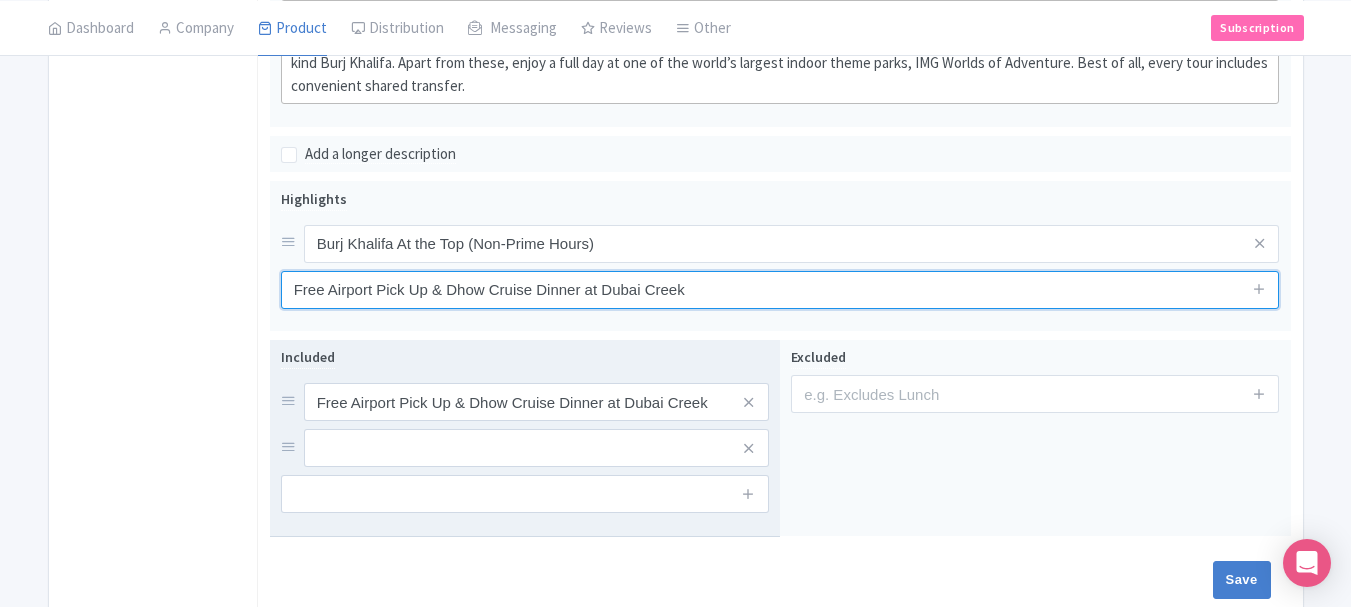 type on "Free Airport Pick Up & Dhow Cruise Dinner at Dubai Creek" 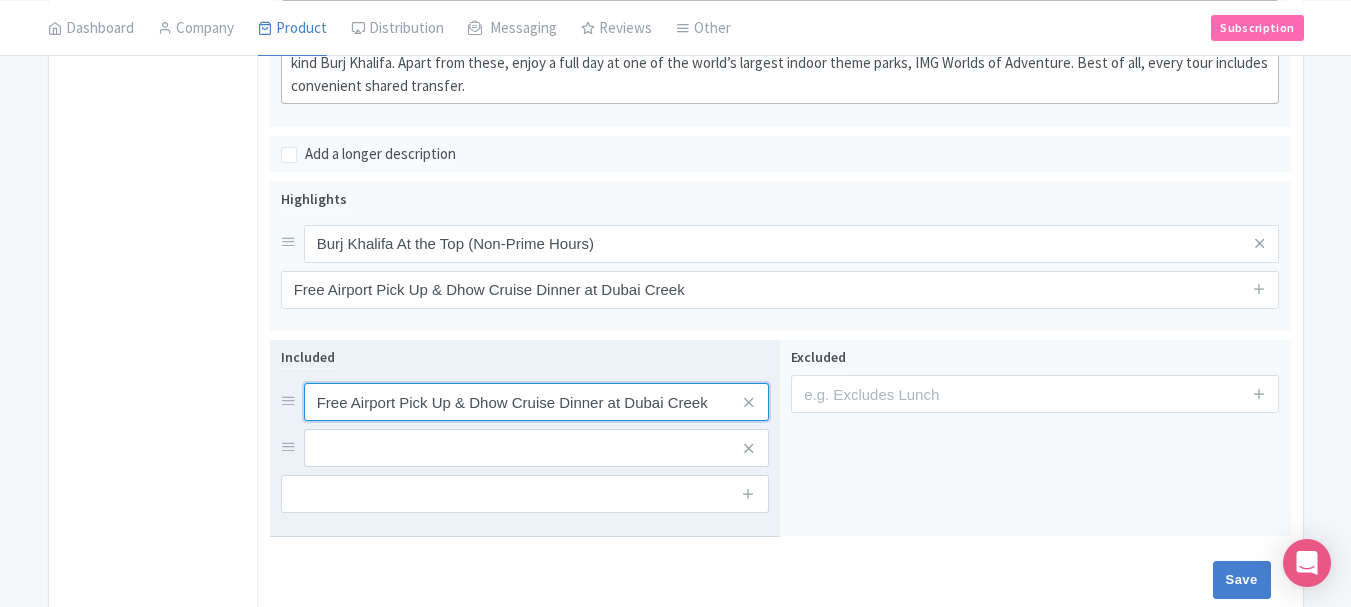 click on "Free Airport Pick Up & Dhow Cruise Dinner at Dubai Creek" at bounding box center [536, 402] 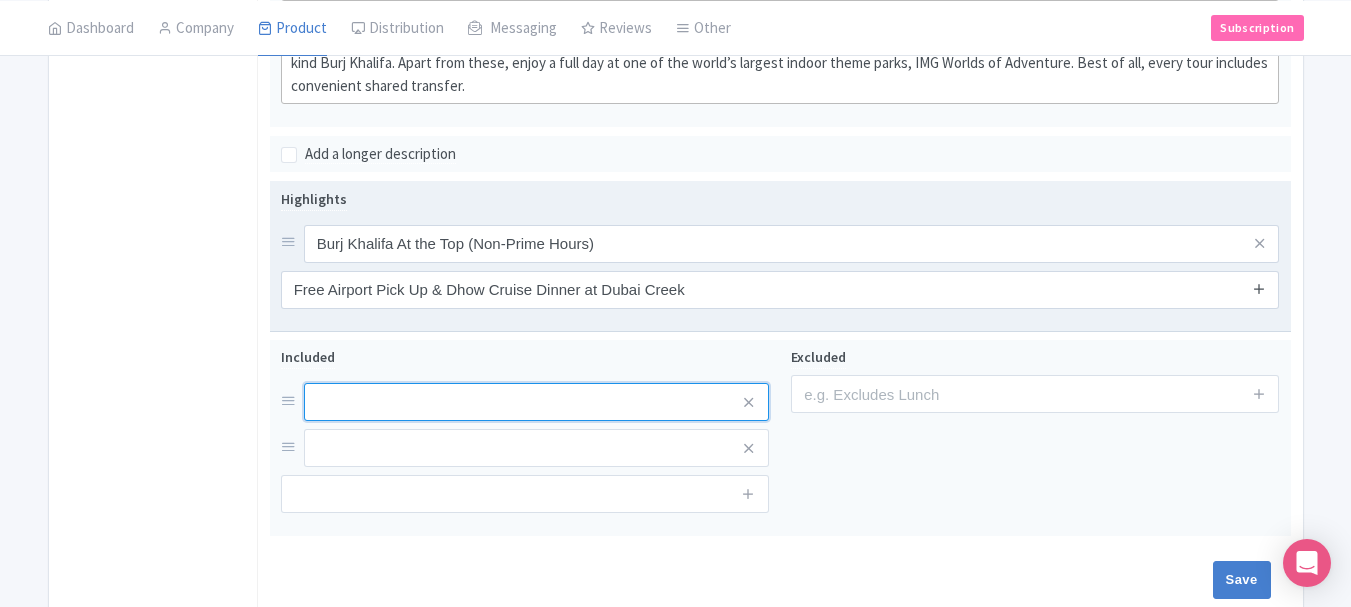 type 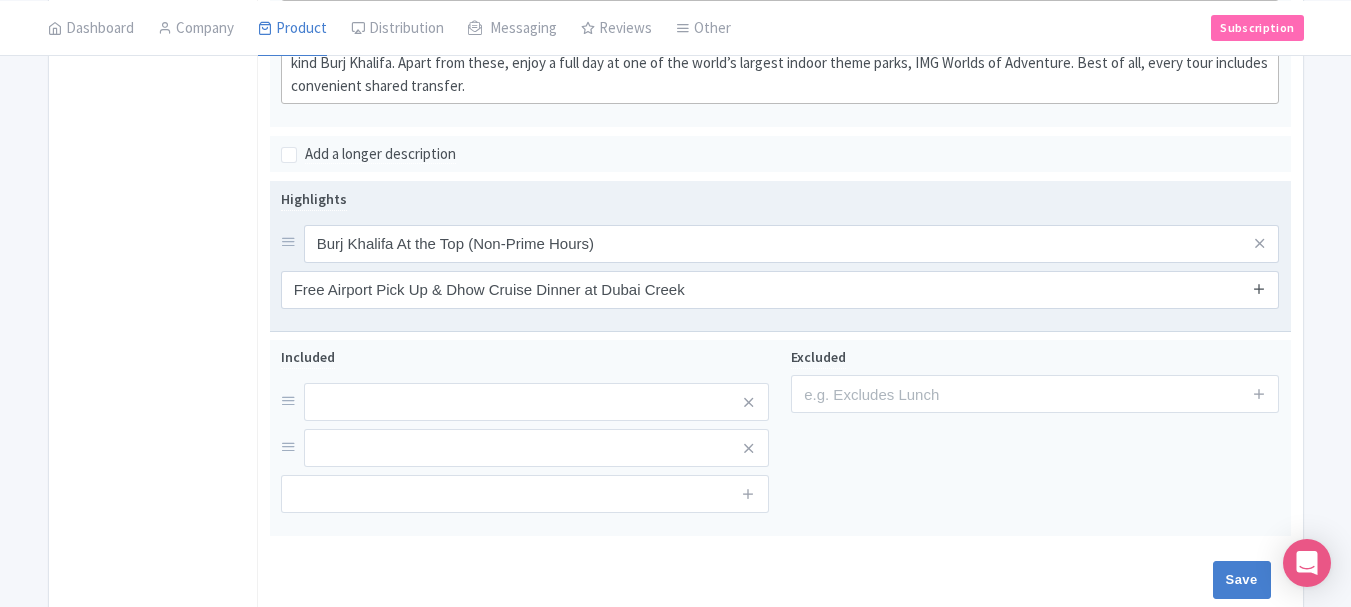 click at bounding box center [1259, 288] 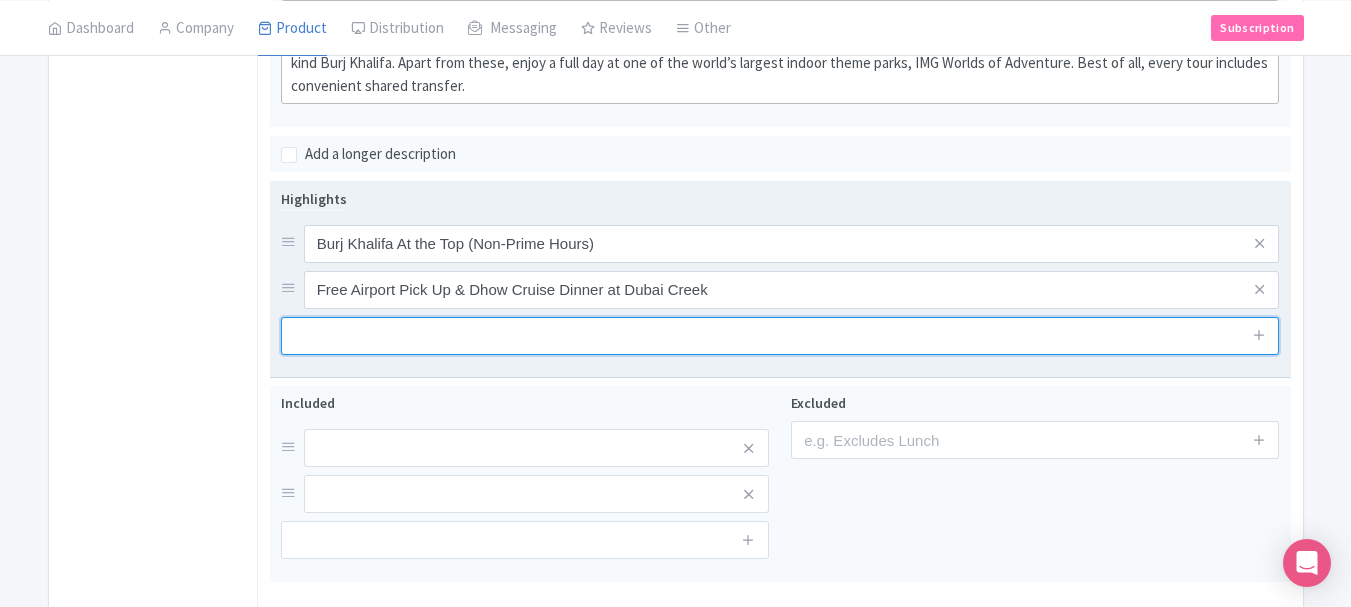 click at bounding box center [780, 336] 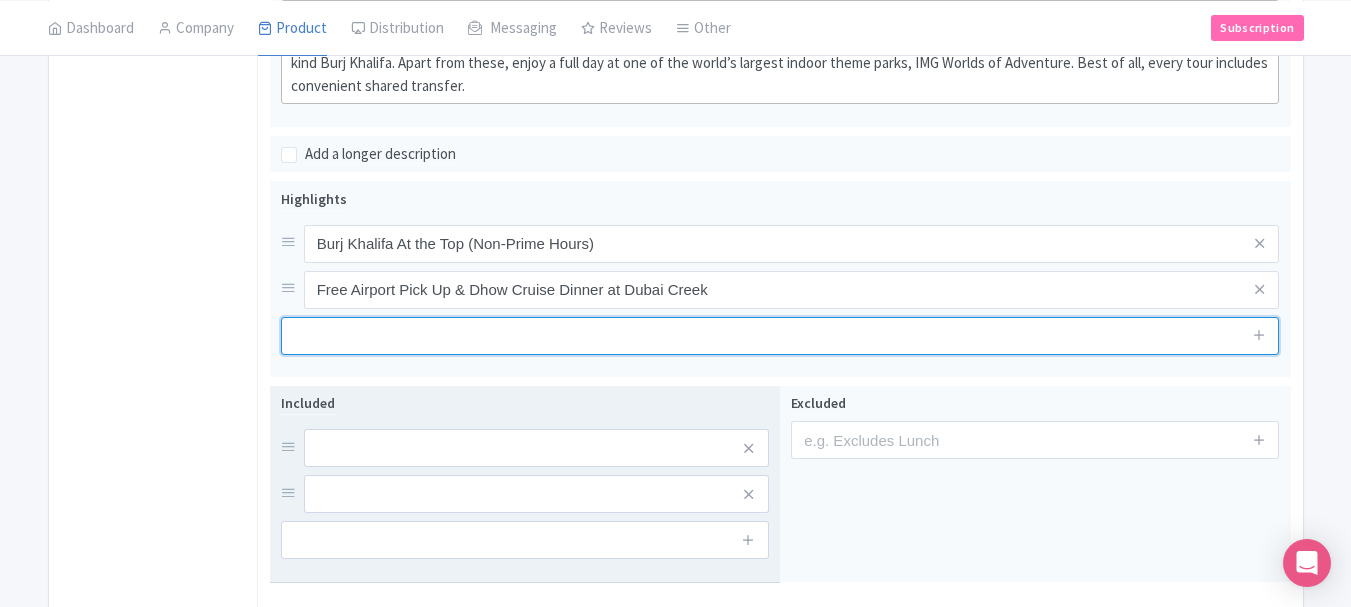 paste on "Dubai City Tour & Dubai Evening Desert Safari" 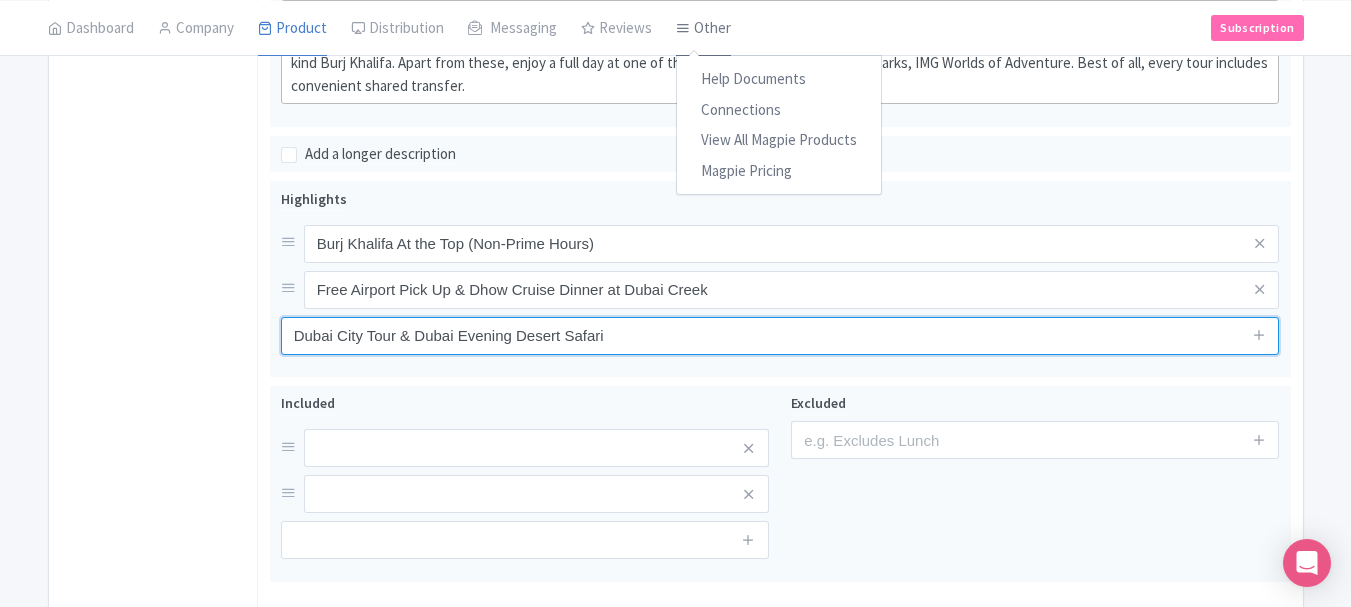 type on "Dubai City Tour & Dubai Evening Desert Safari" 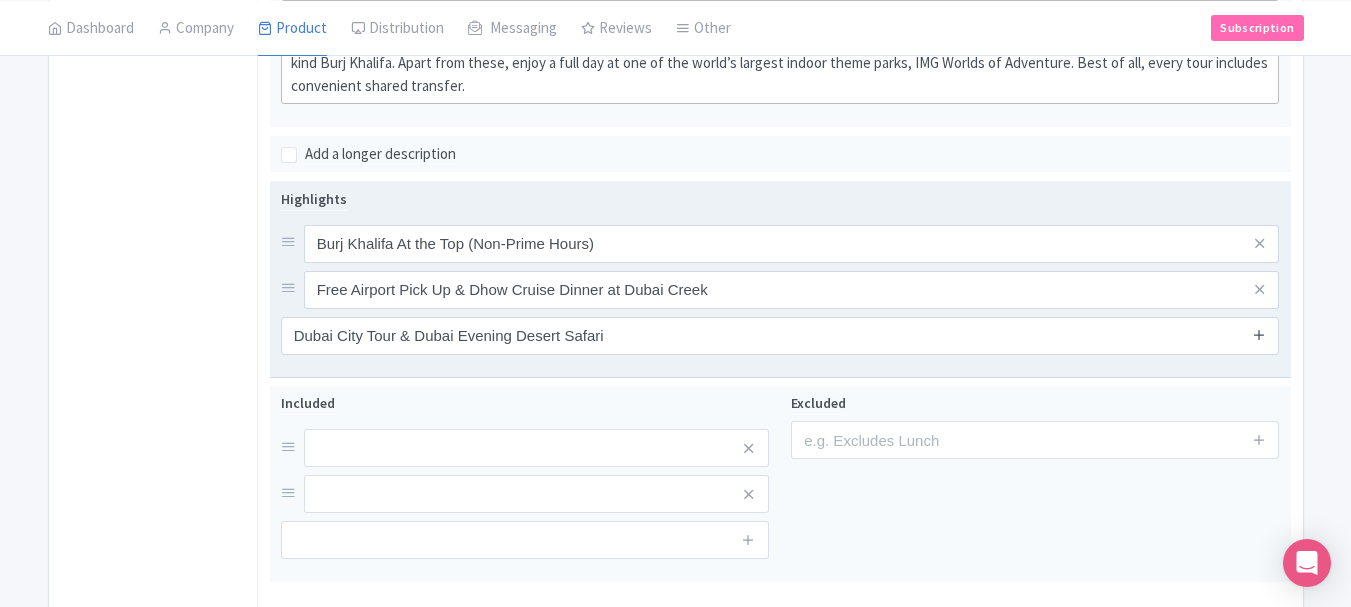 click at bounding box center [1259, 334] 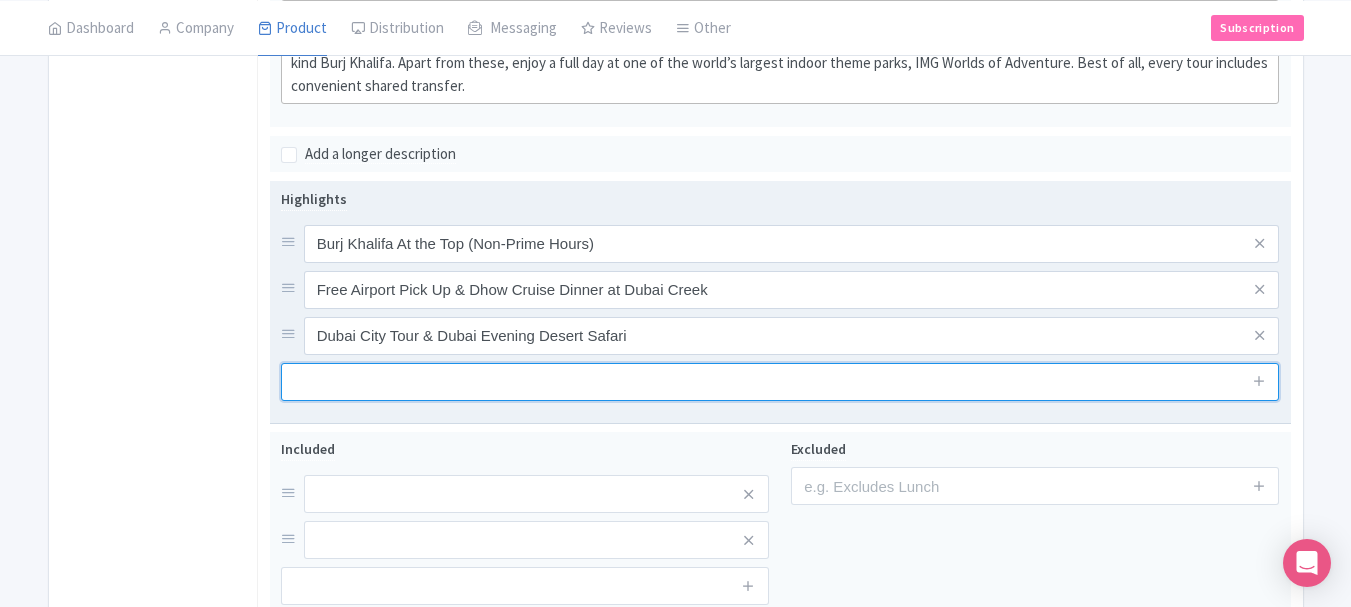 click at bounding box center (780, 382) 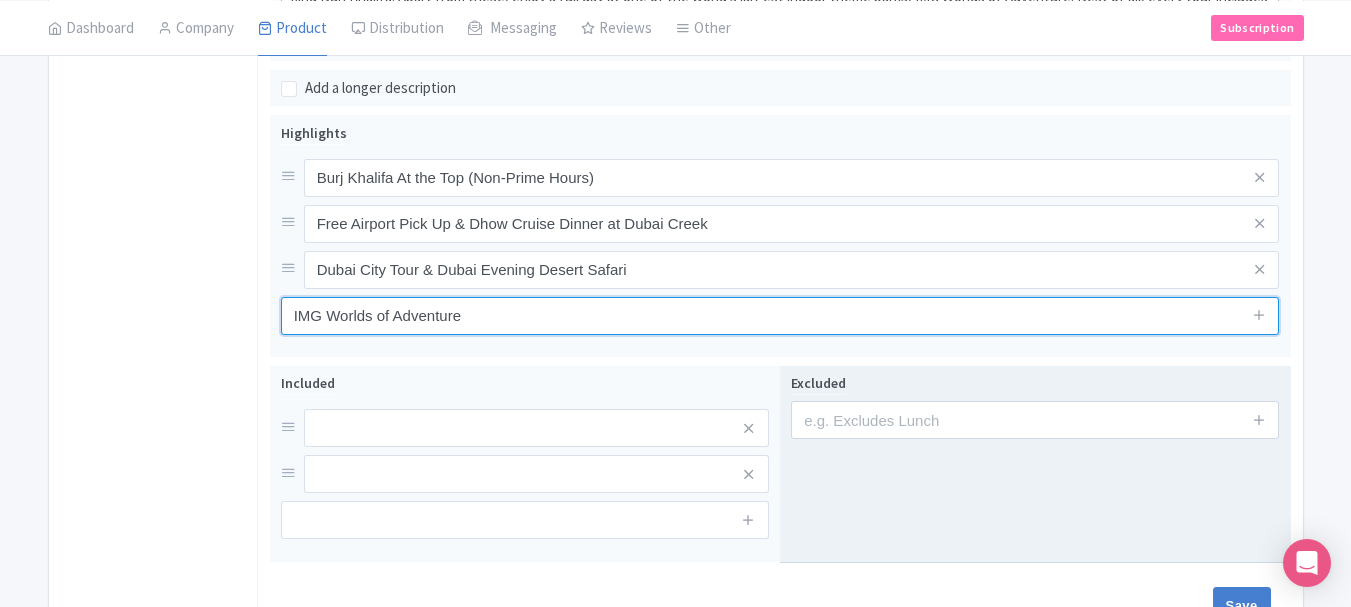 scroll, scrollTop: 719, scrollLeft: 0, axis: vertical 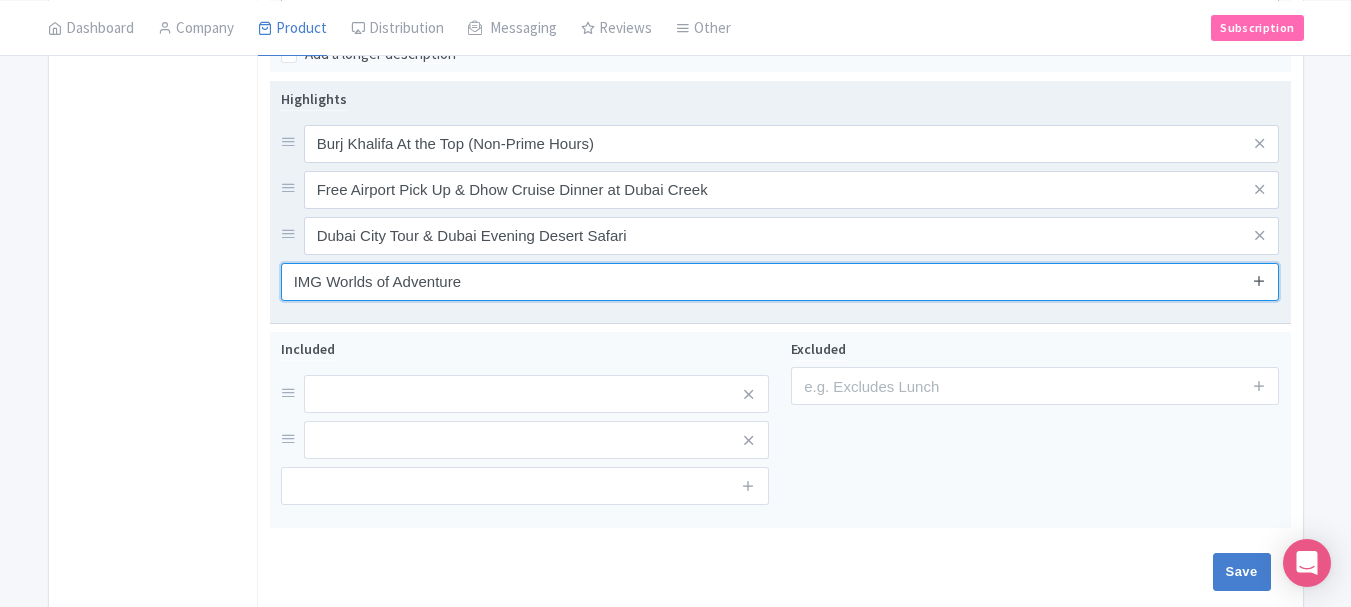 type on "IMG Worlds of Adventure" 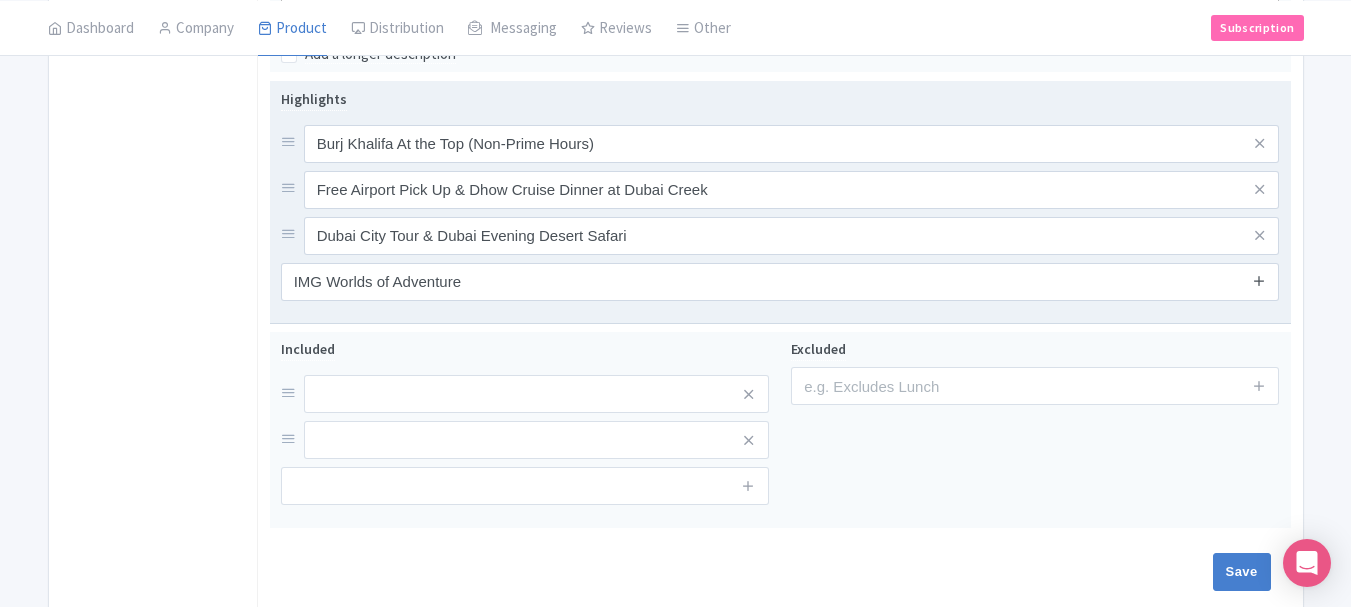 click at bounding box center (1259, 280) 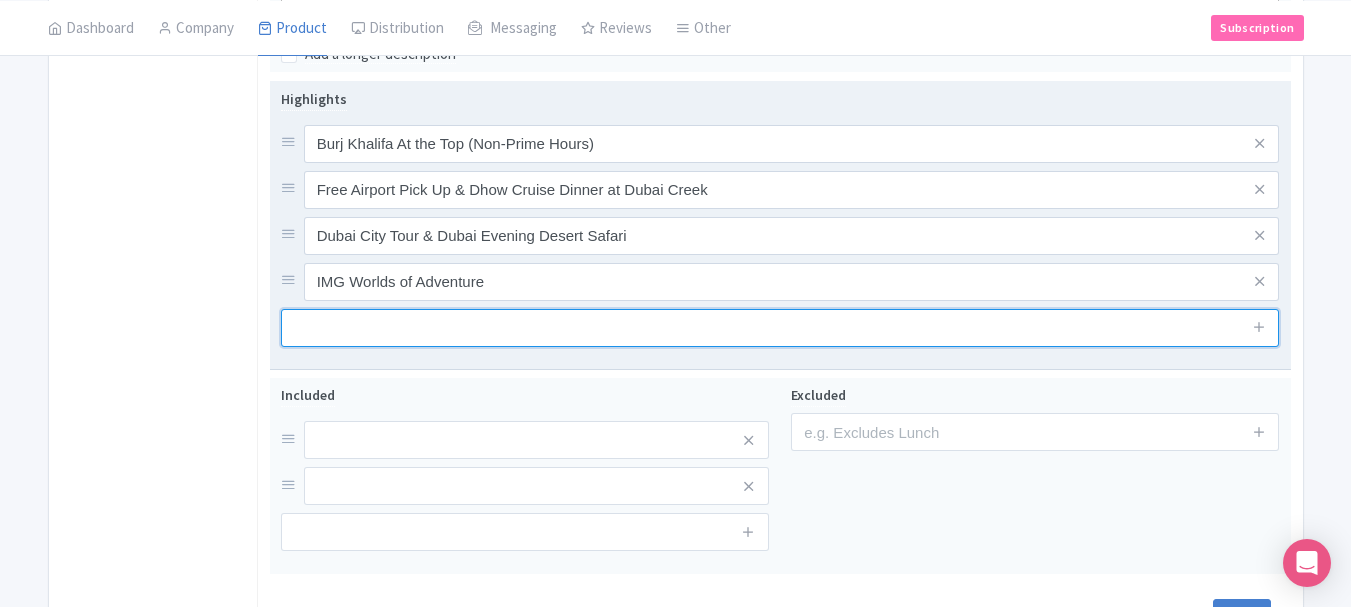 click at bounding box center (780, 328) 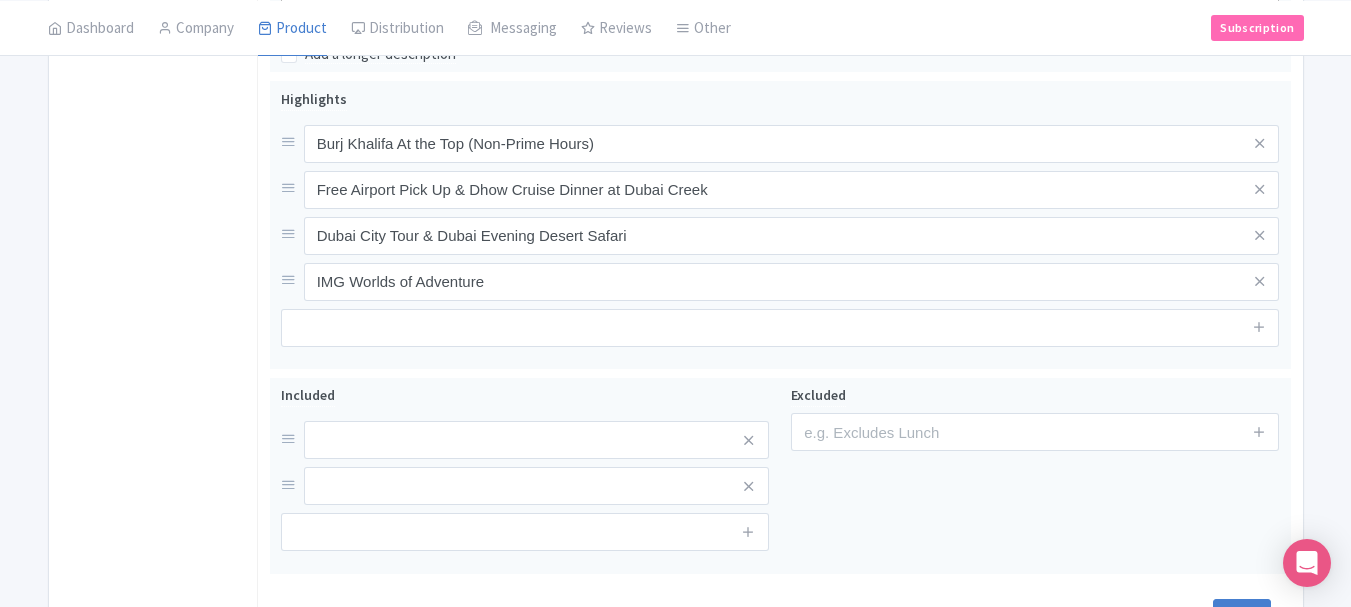click on "General
Booking Info
Settings
Pricing
FAQs" at bounding box center (153, 130) 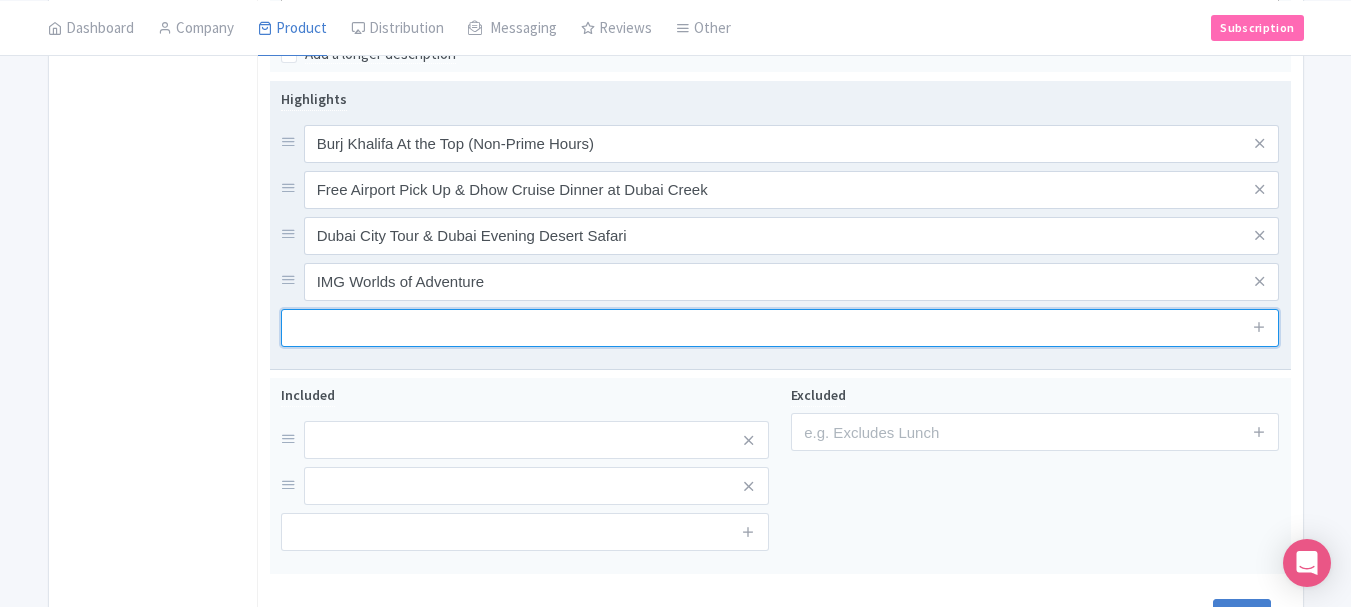 click at bounding box center (780, 328) 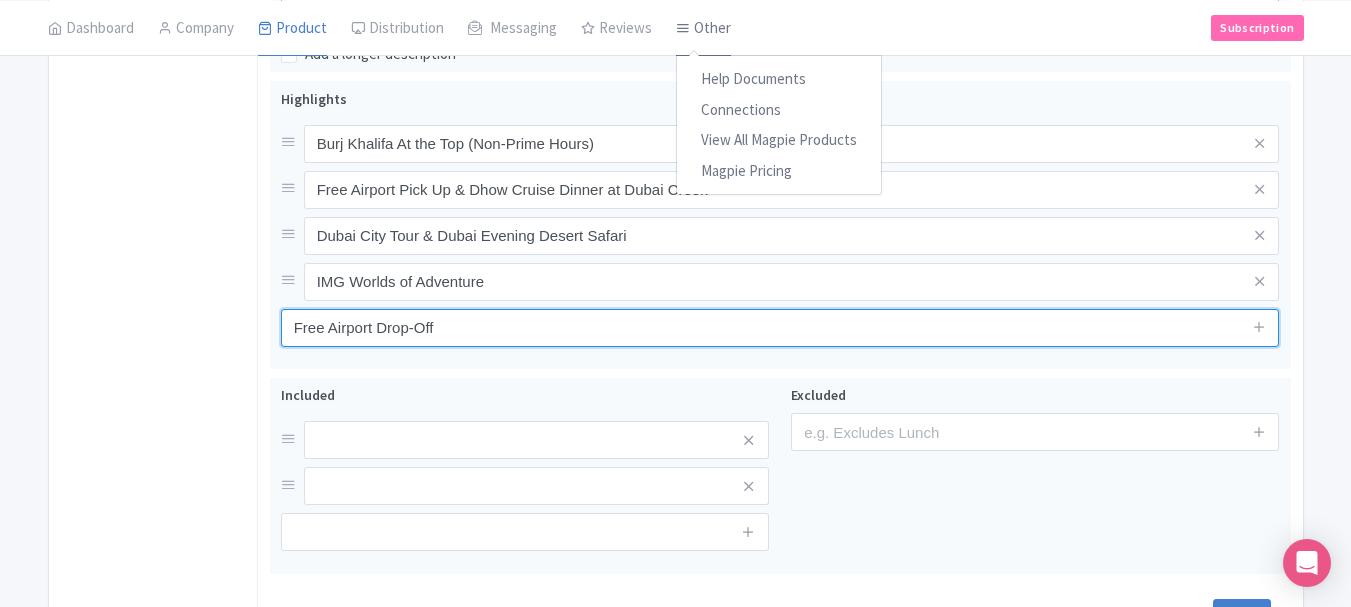 type on "Free Airport Drop-Off" 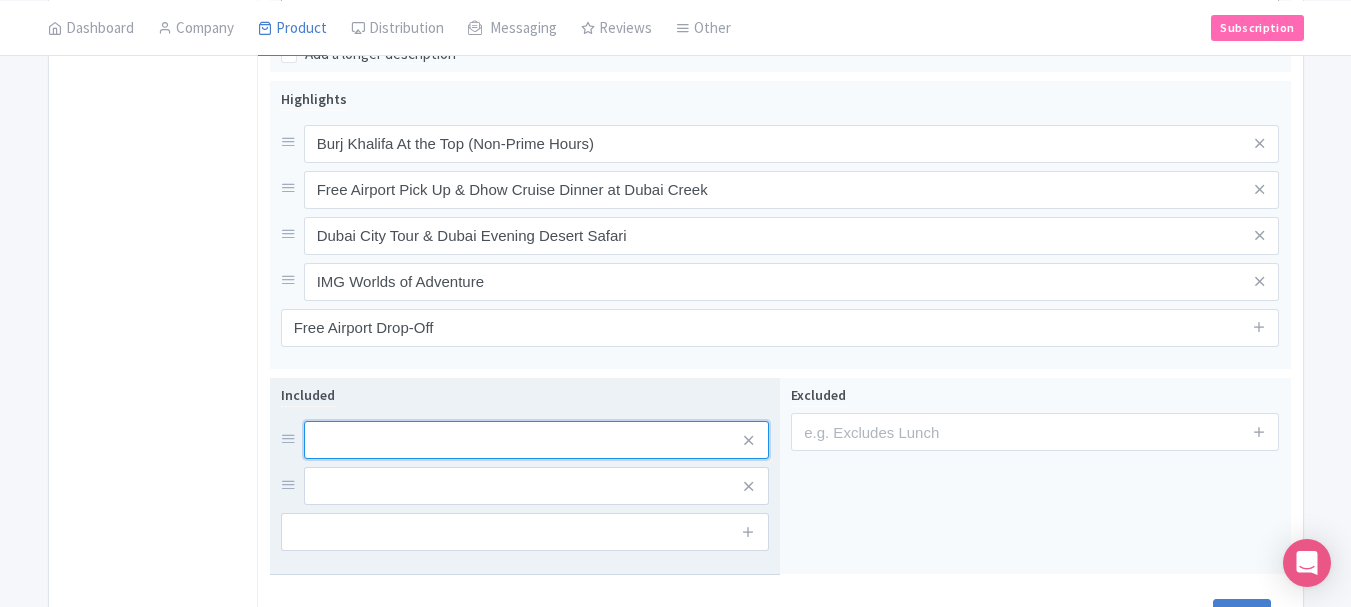 click at bounding box center (536, 440) 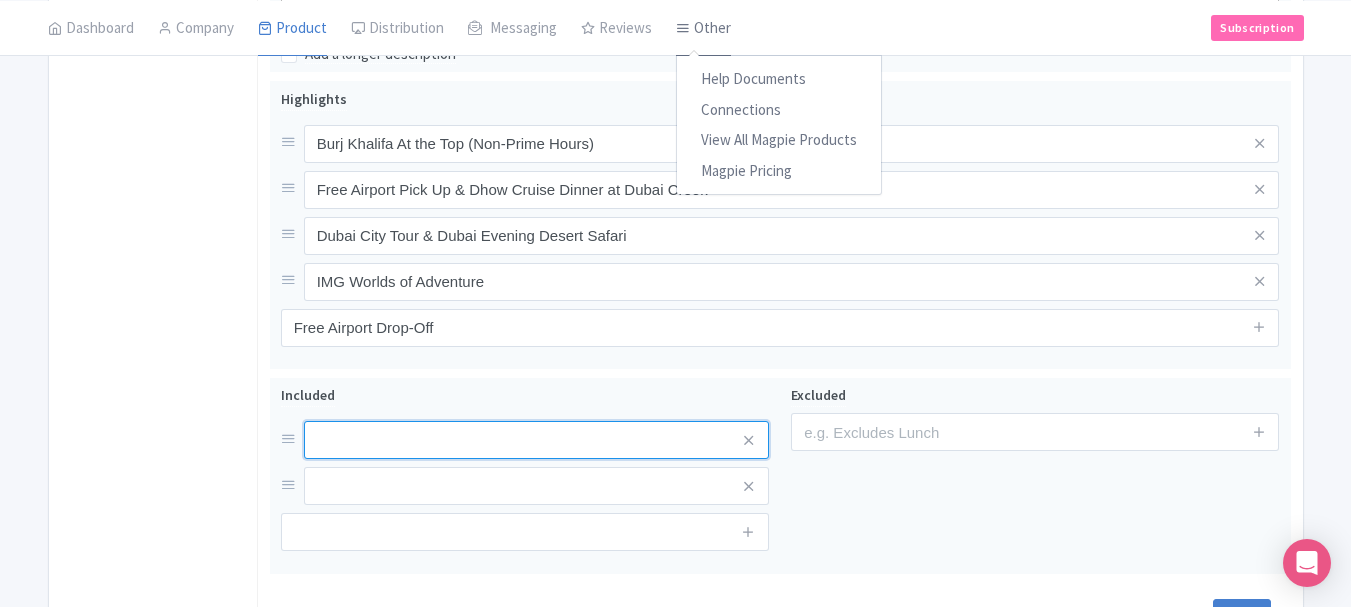 paste on "Dhow Cruise Dinner Creek with transfers on shared basis" 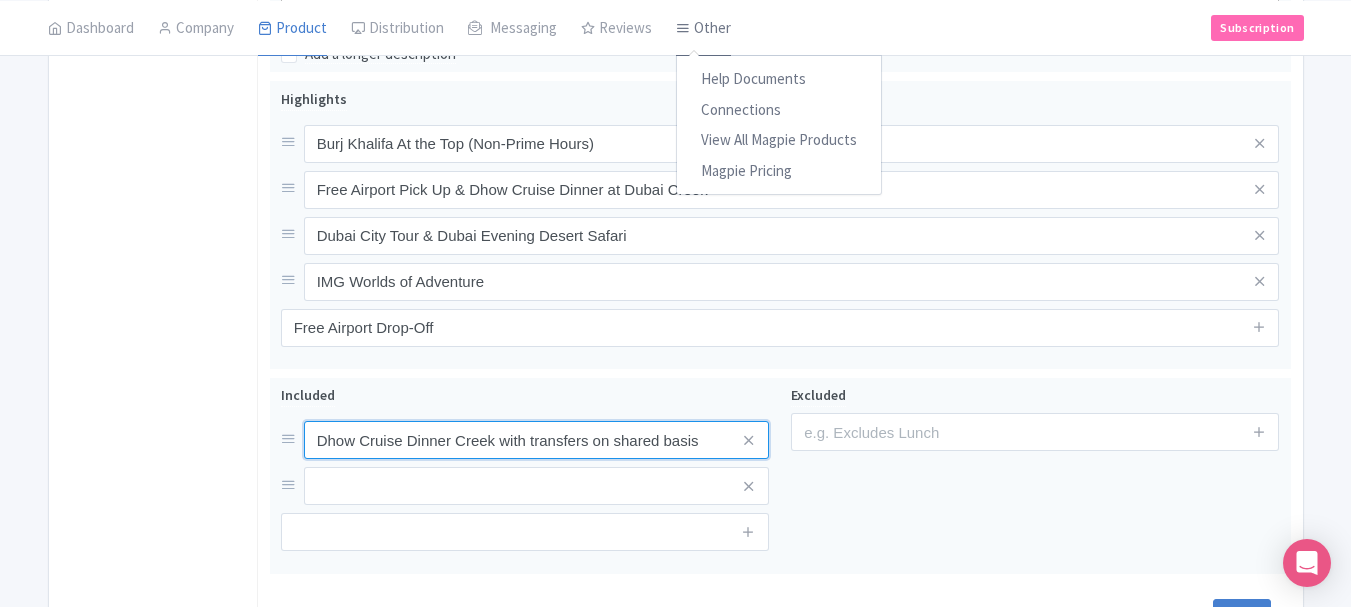 type on "Dhow Cruise Dinner Creek with transfers on shared basis" 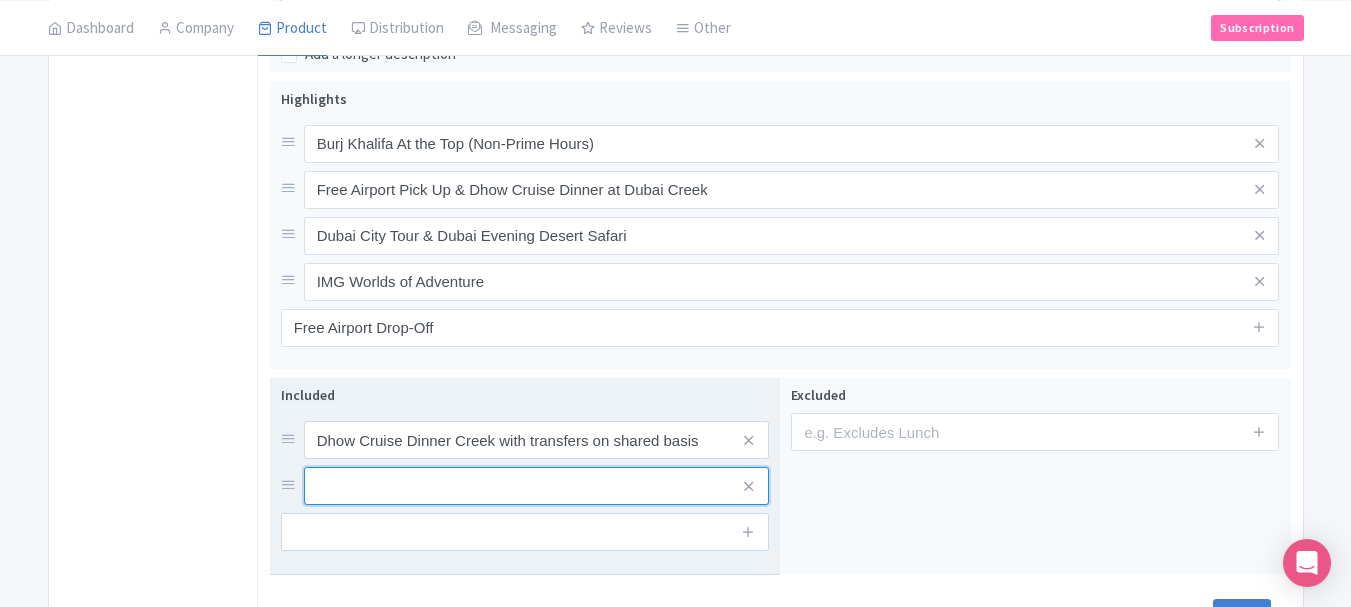 click at bounding box center (536, 440) 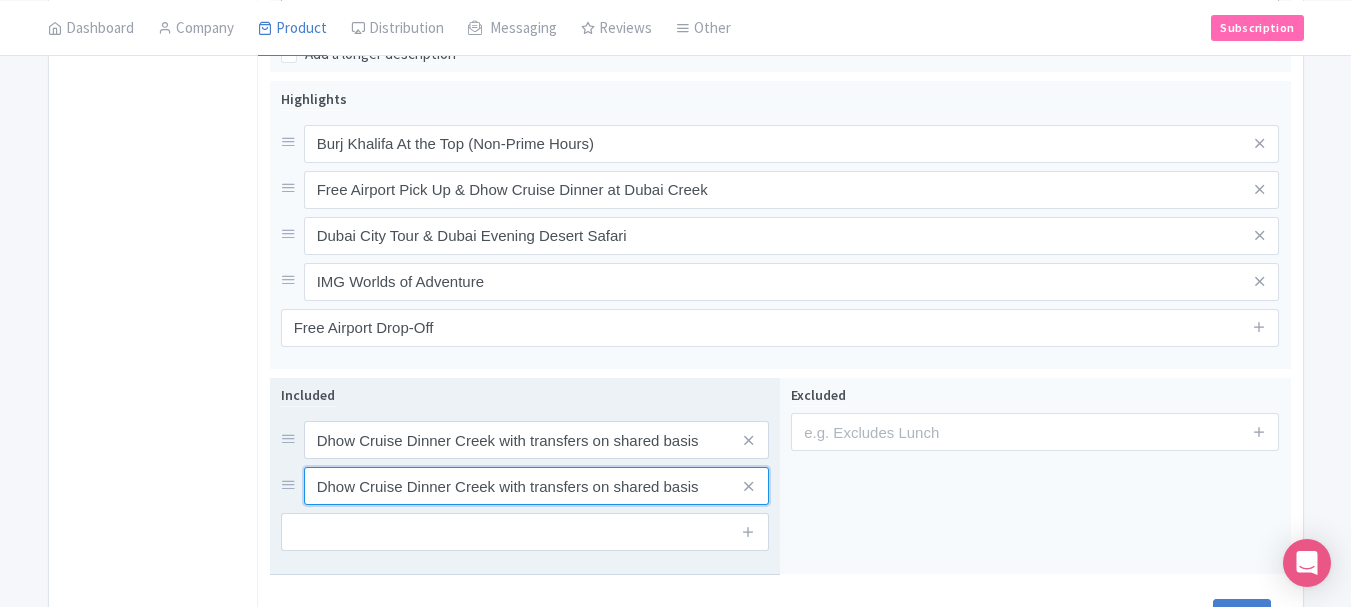 click on "Dhow Cruise Dinner Creek with transfers on shared basis" at bounding box center [536, 440] 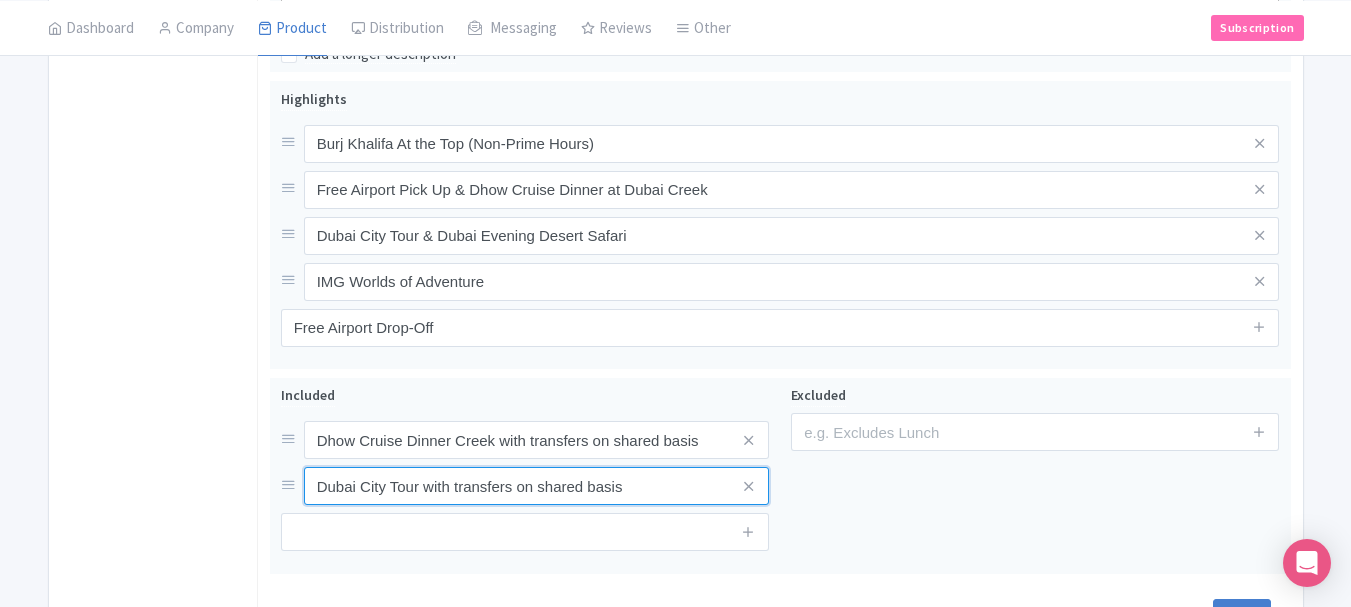 type on "Dubai City Tour with transfers on shared basis" 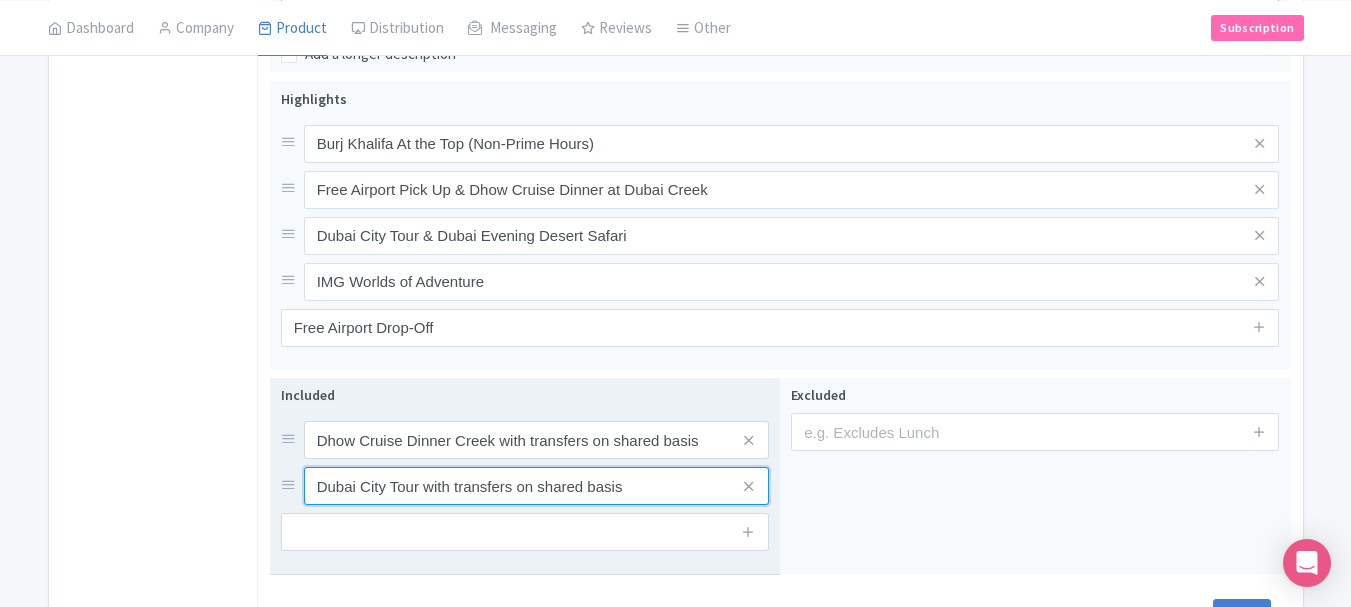scroll, scrollTop: 819, scrollLeft: 0, axis: vertical 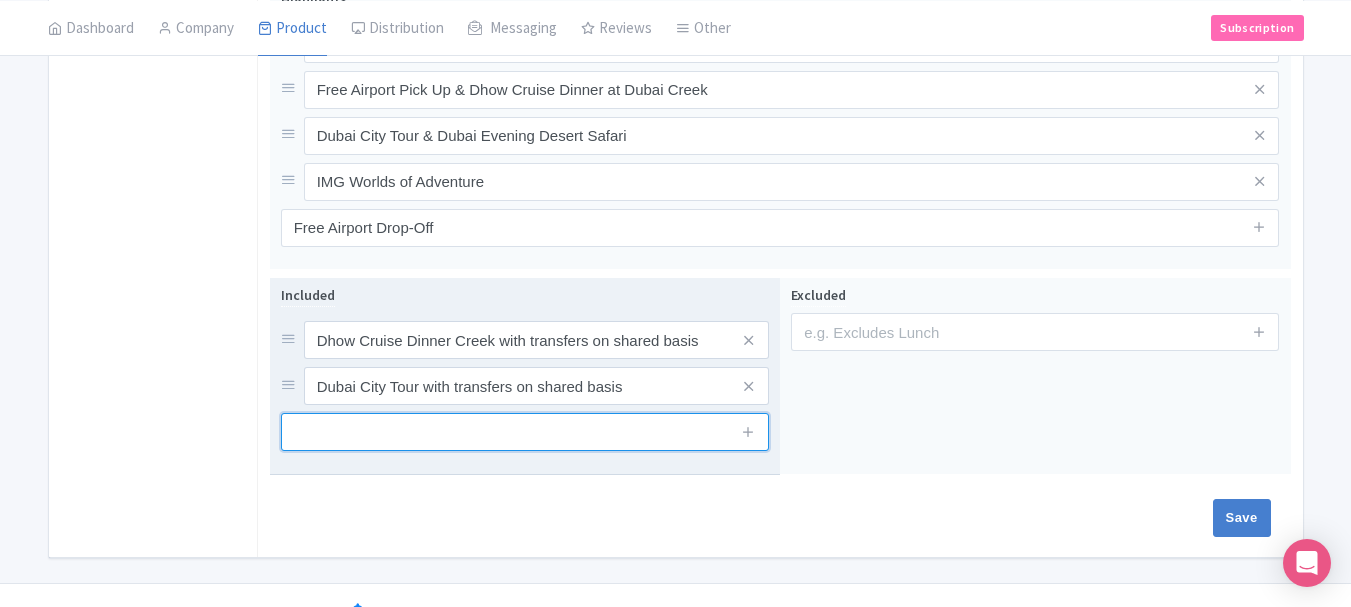 click at bounding box center [525, 432] 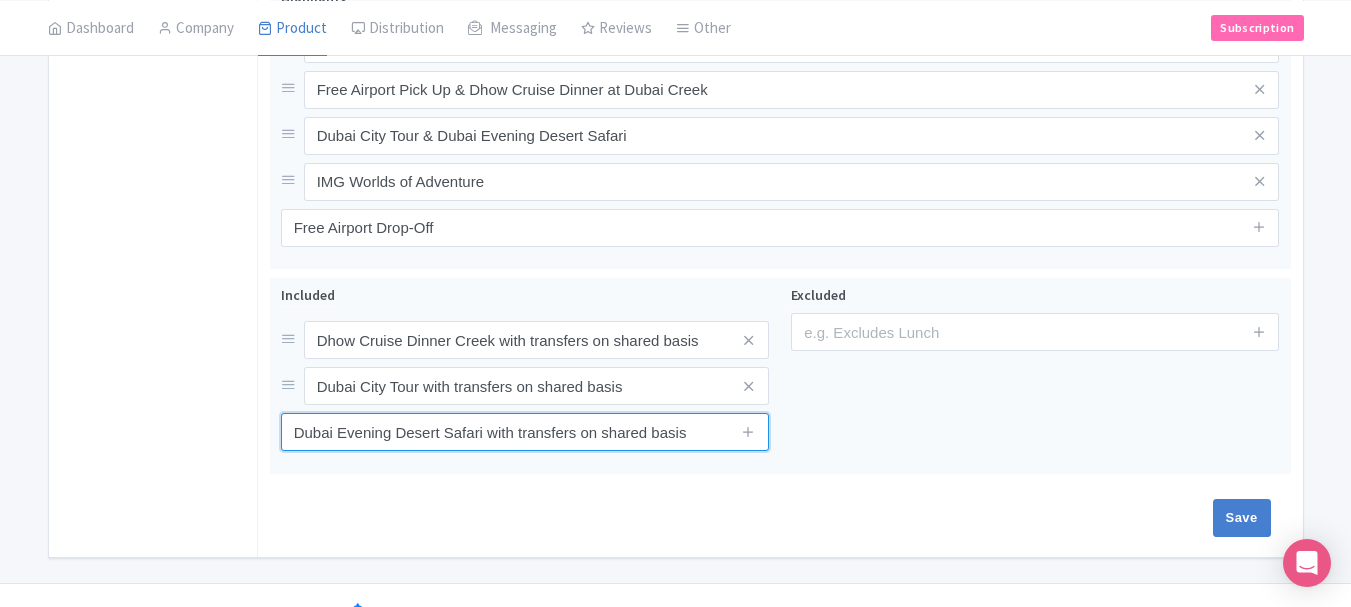 type on "Dubai Evening Desert Safari with transfers on shared basis" 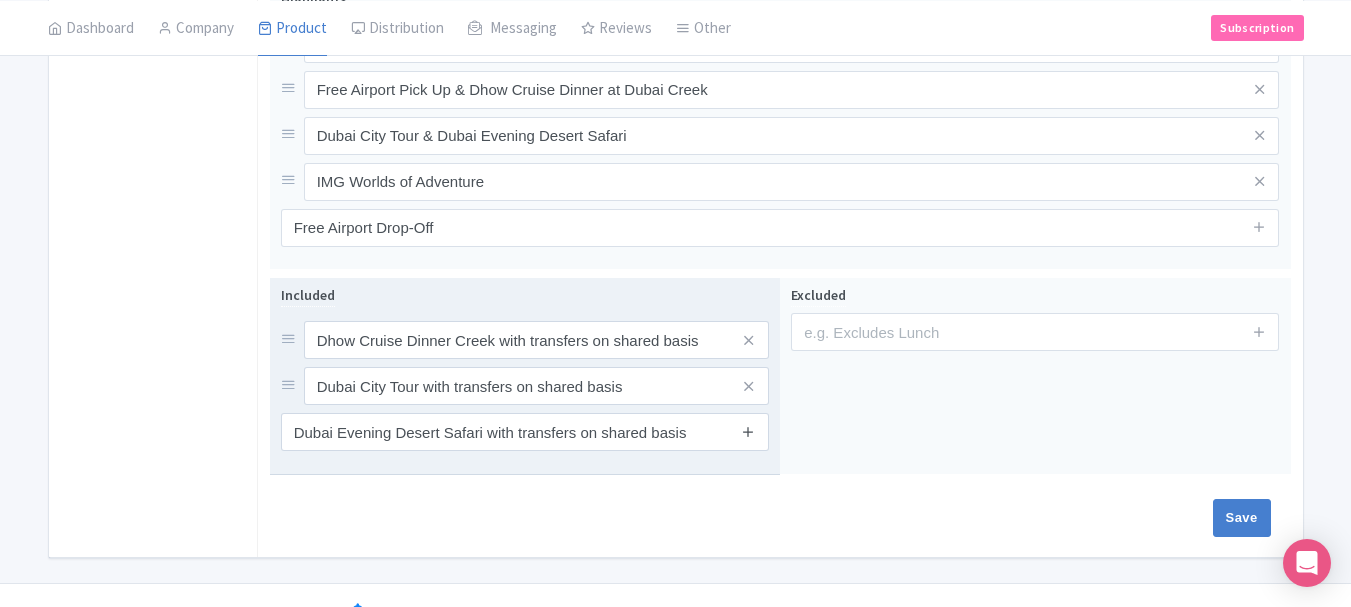 click at bounding box center [748, 431] 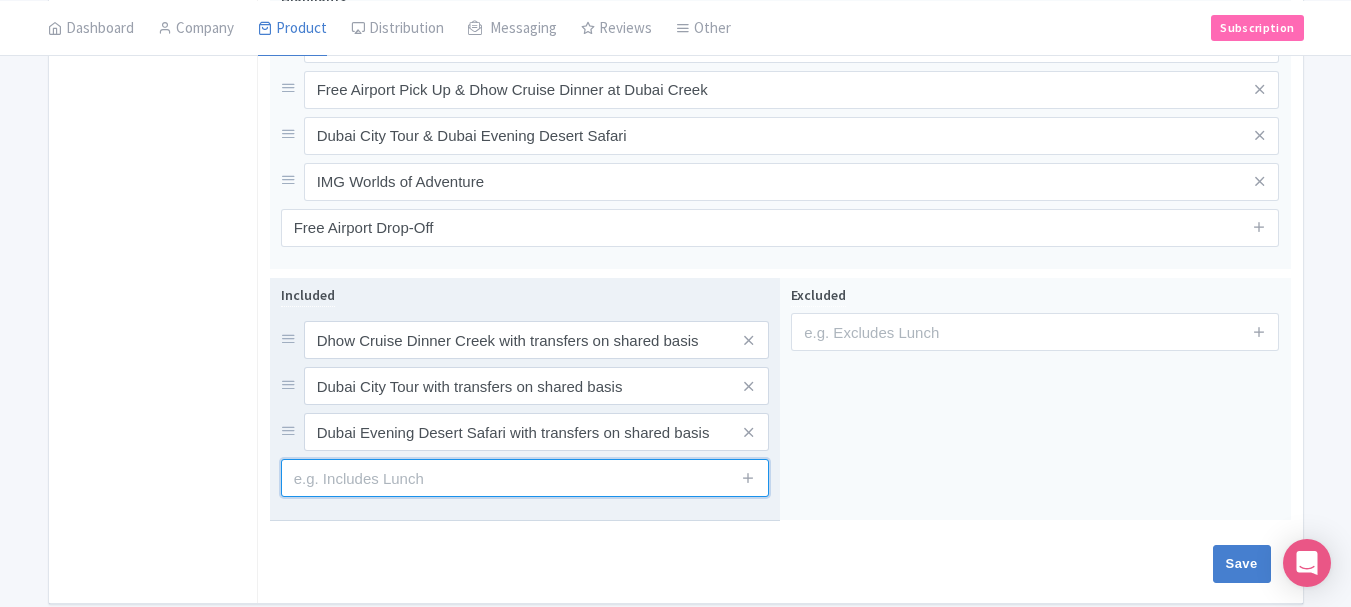 click at bounding box center (525, 478) 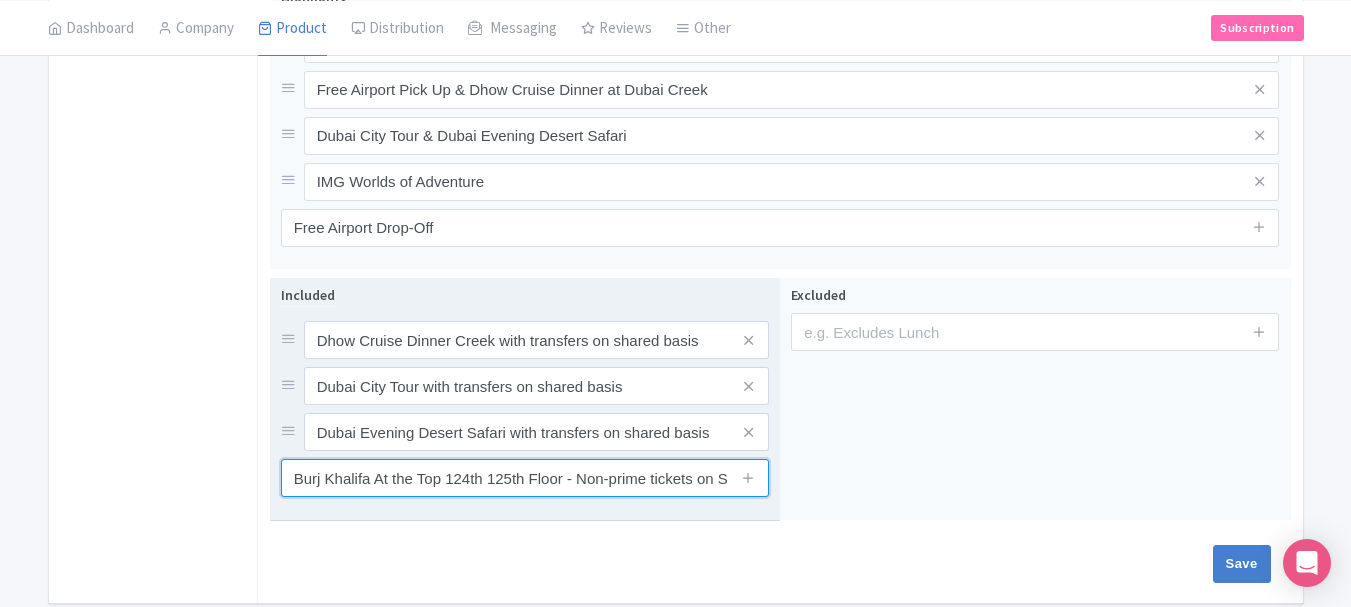 scroll, scrollTop: 0, scrollLeft: 77, axis: horizontal 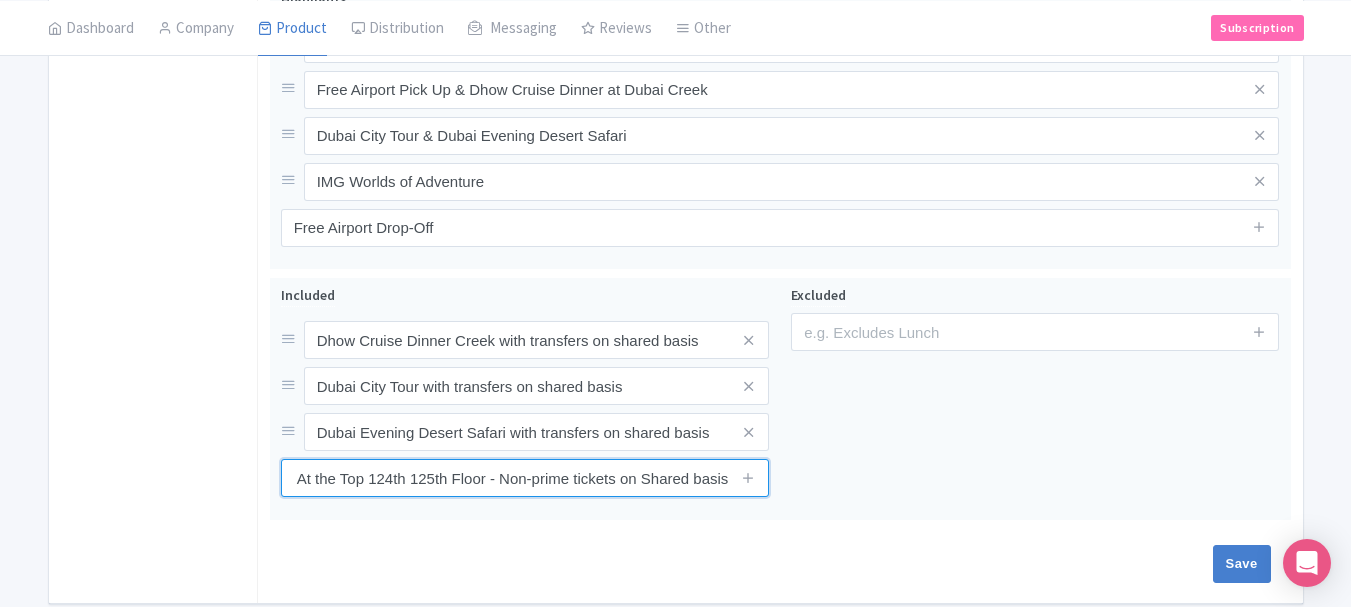 type on "Burj Khalifa At the Top 124th 125th Floor - Non-prime tickets on Shared basis" 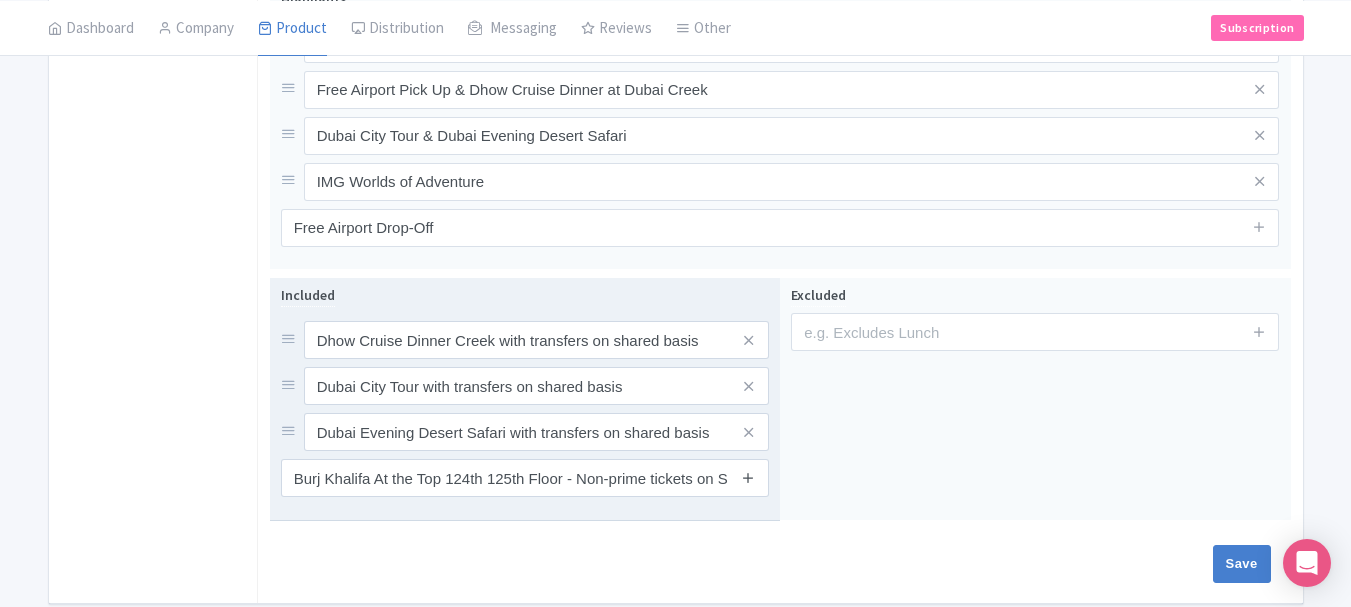 click at bounding box center [748, 477] 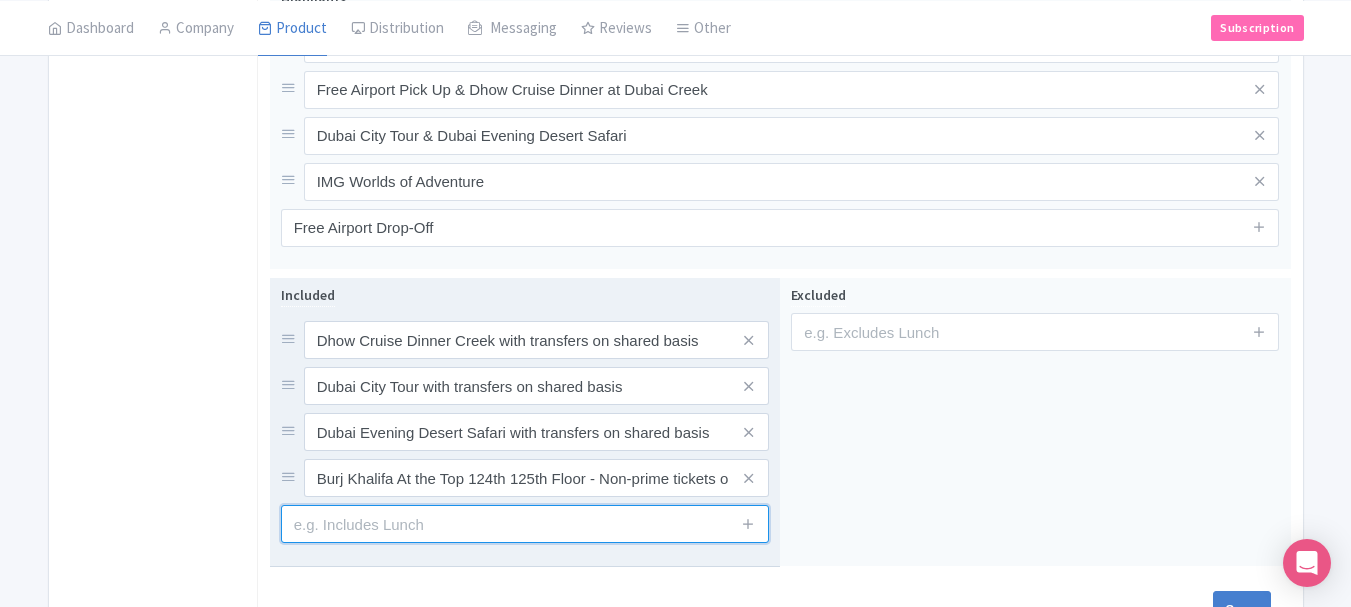 click at bounding box center (525, 524) 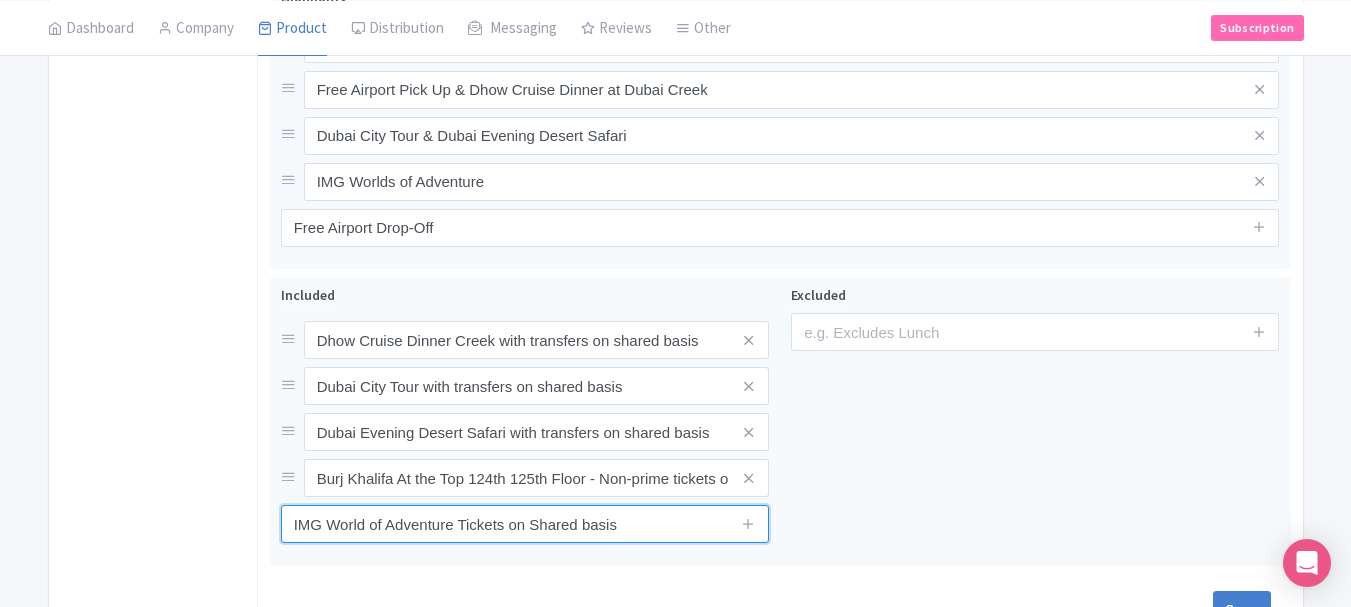 type on "IMG World of Adventure Tickets on Shared basis" 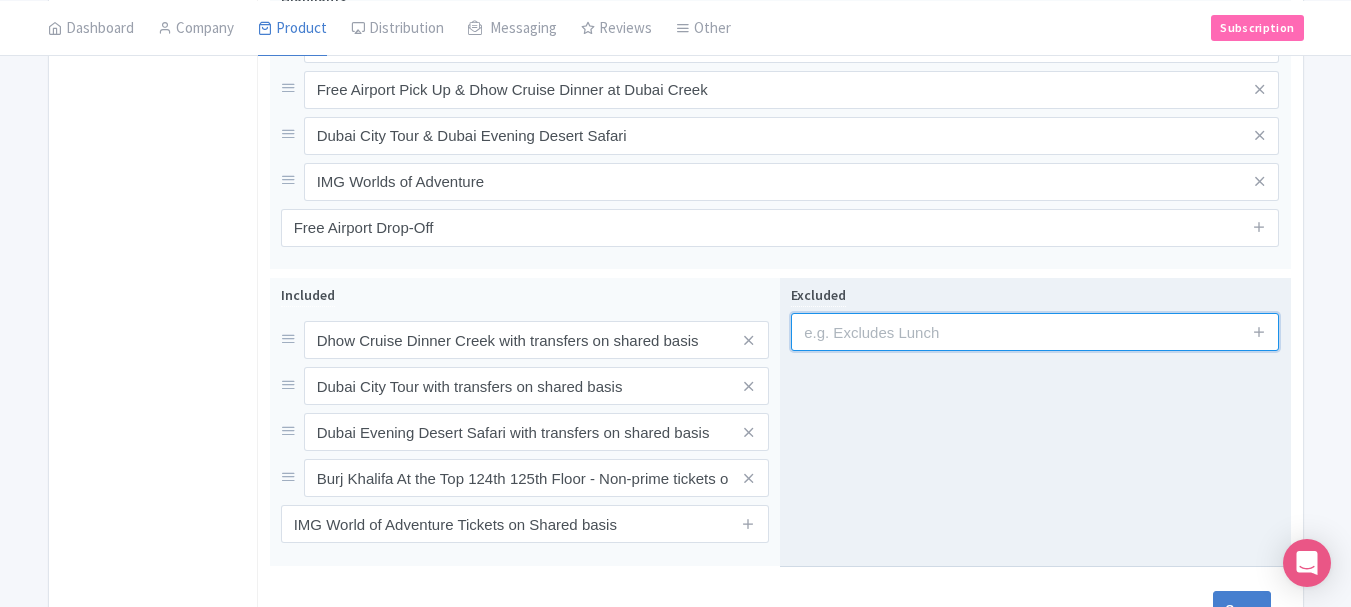 click at bounding box center (1035, 332) 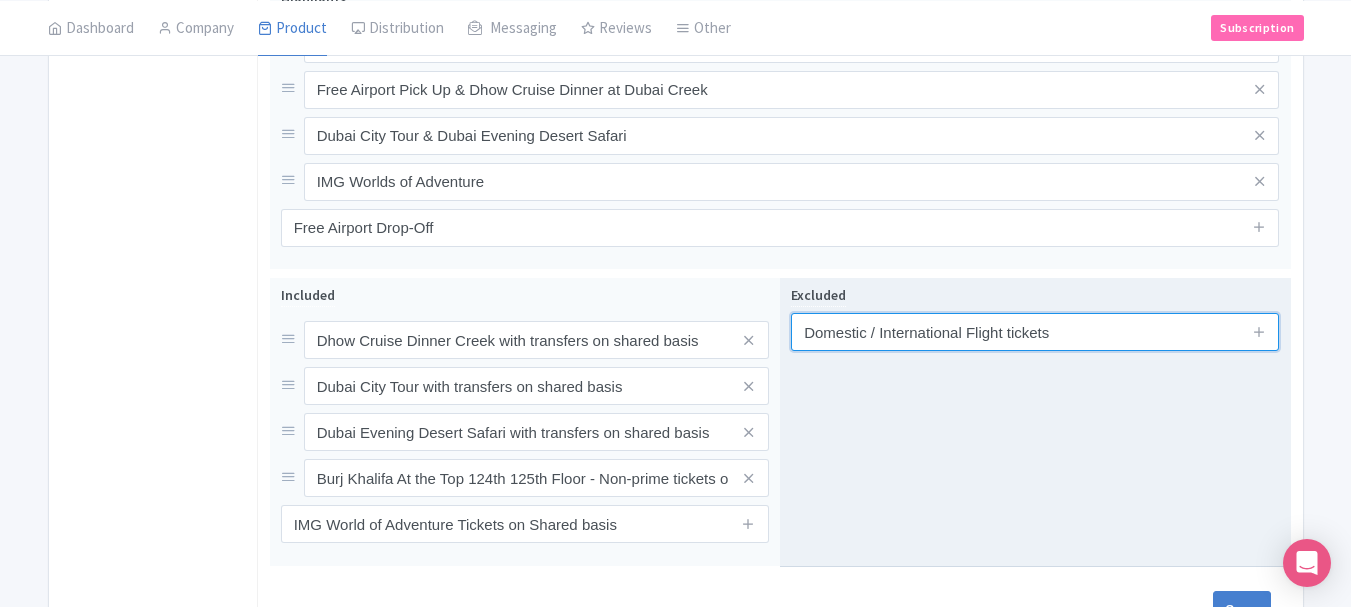 type on "Domestic / International Flight tickets" 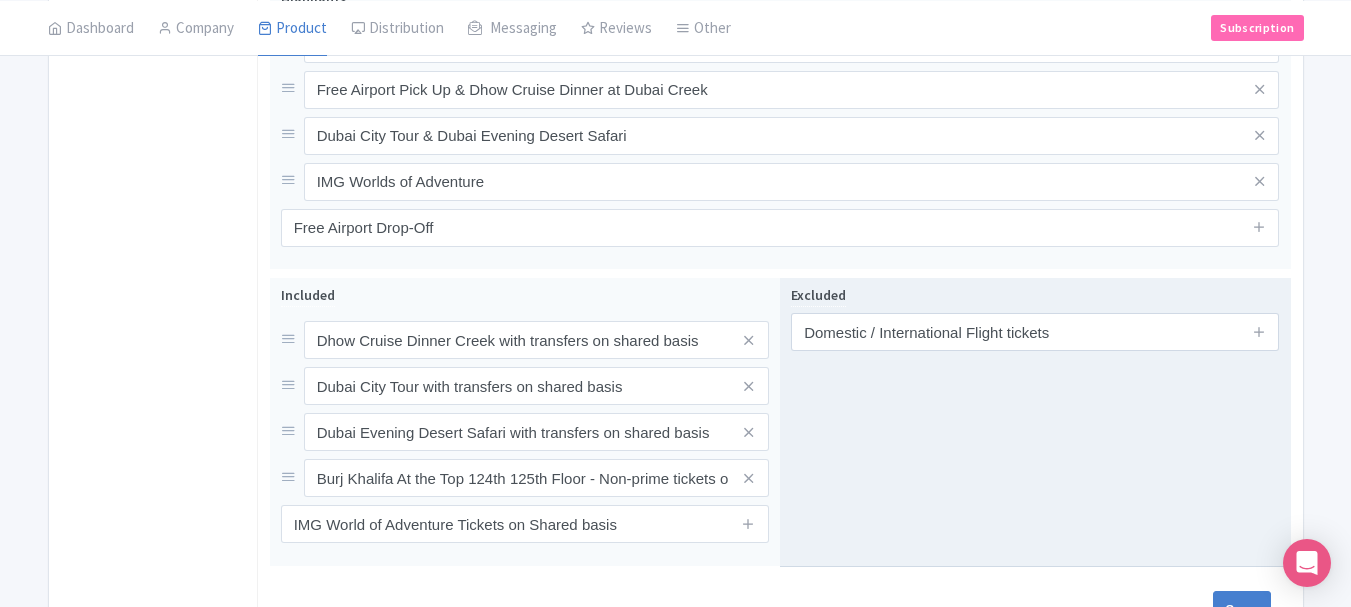 click at bounding box center (1259, 332) 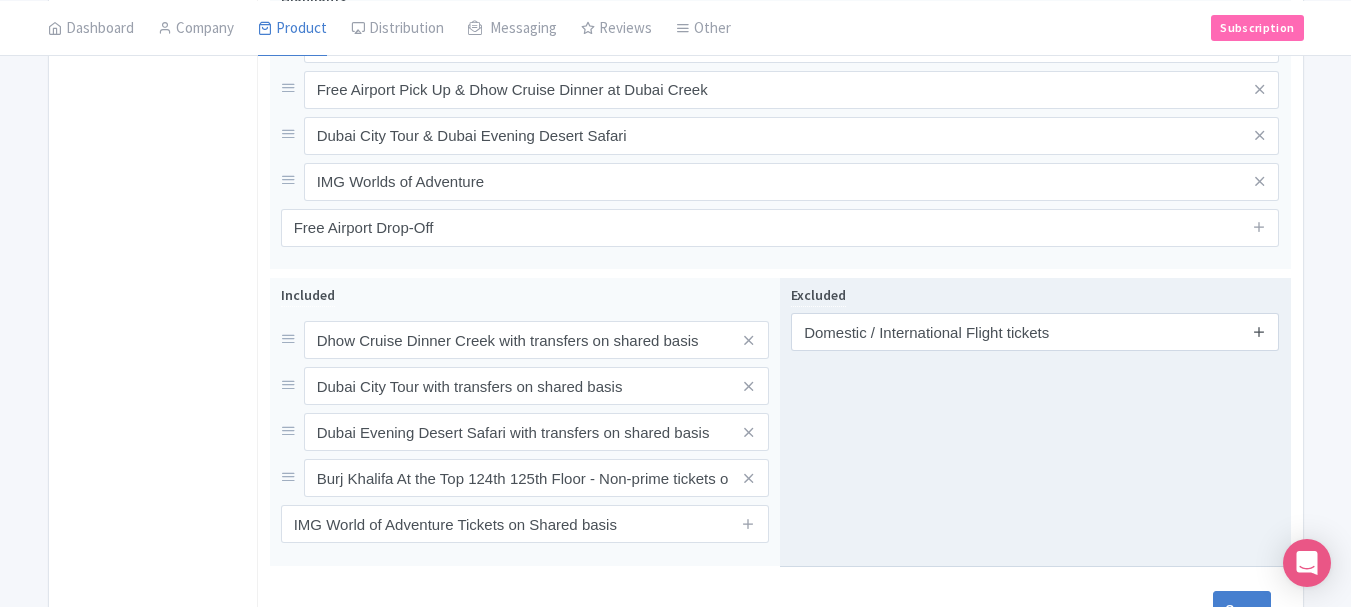 click at bounding box center (1259, 331) 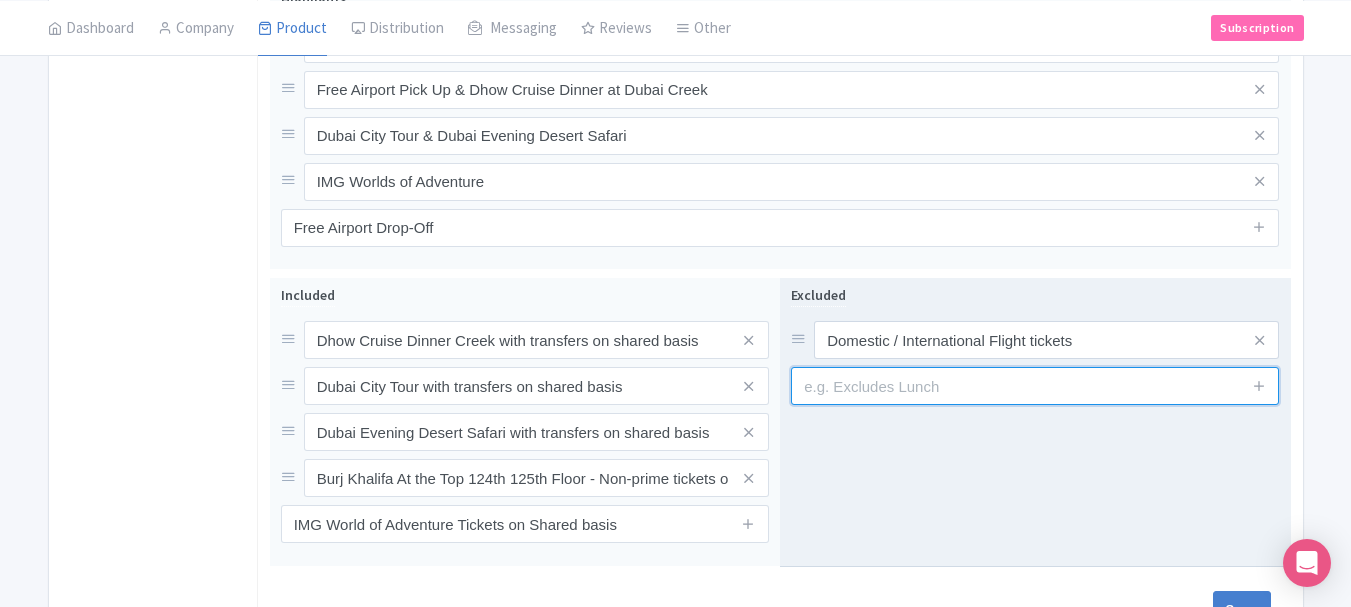click at bounding box center (1035, 386) 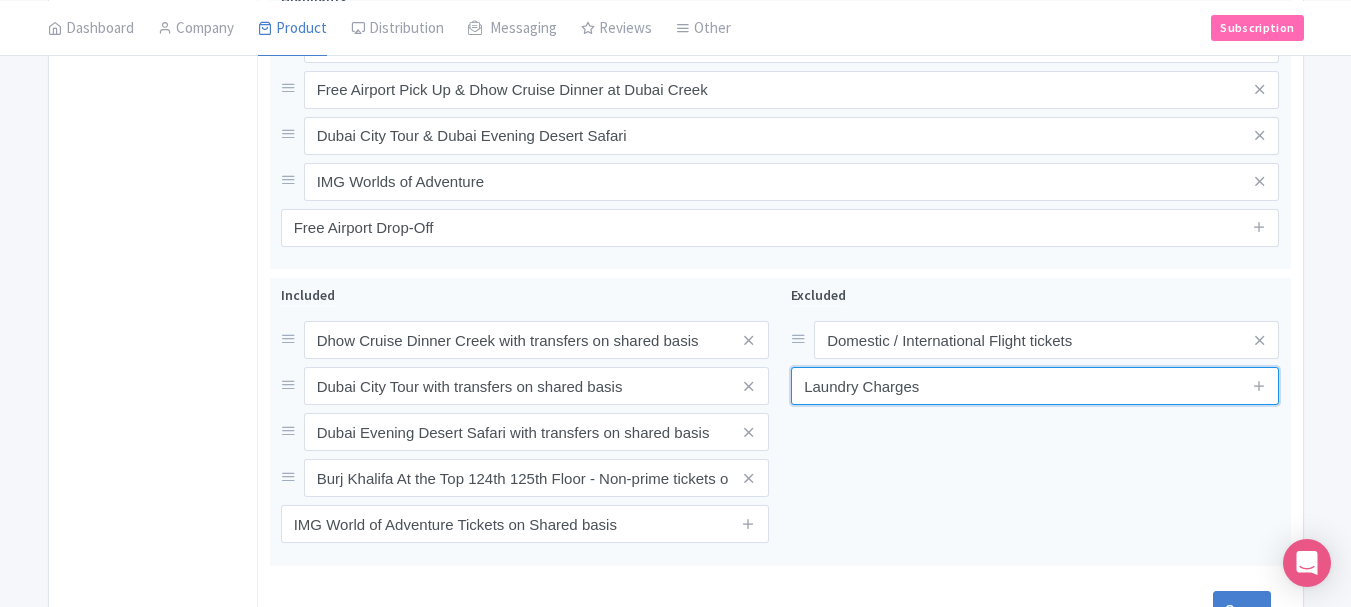 type on "Laundry Charges" 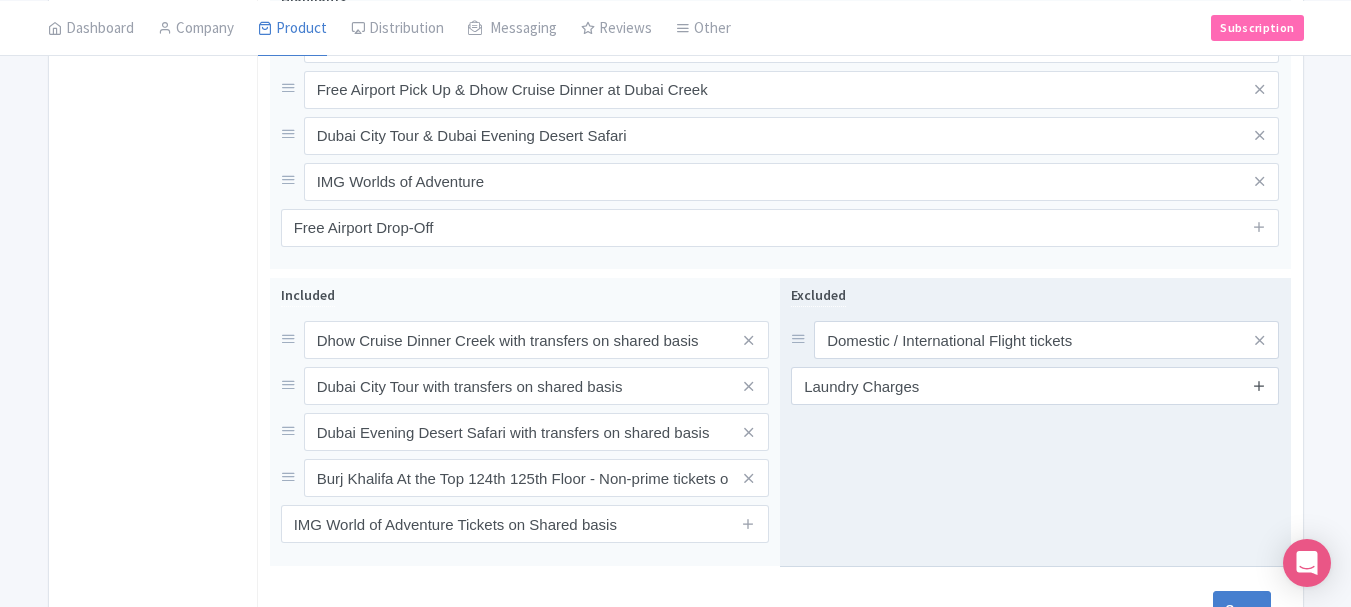click at bounding box center (1259, 385) 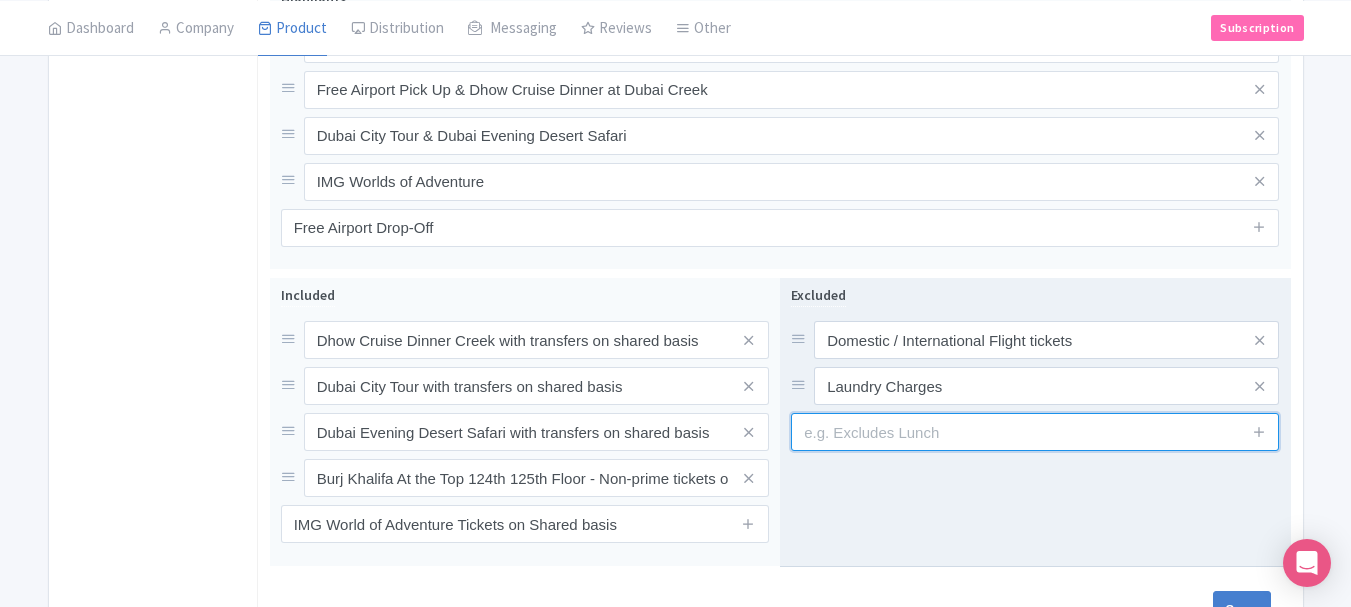 click at bounding box center (1035, 432) 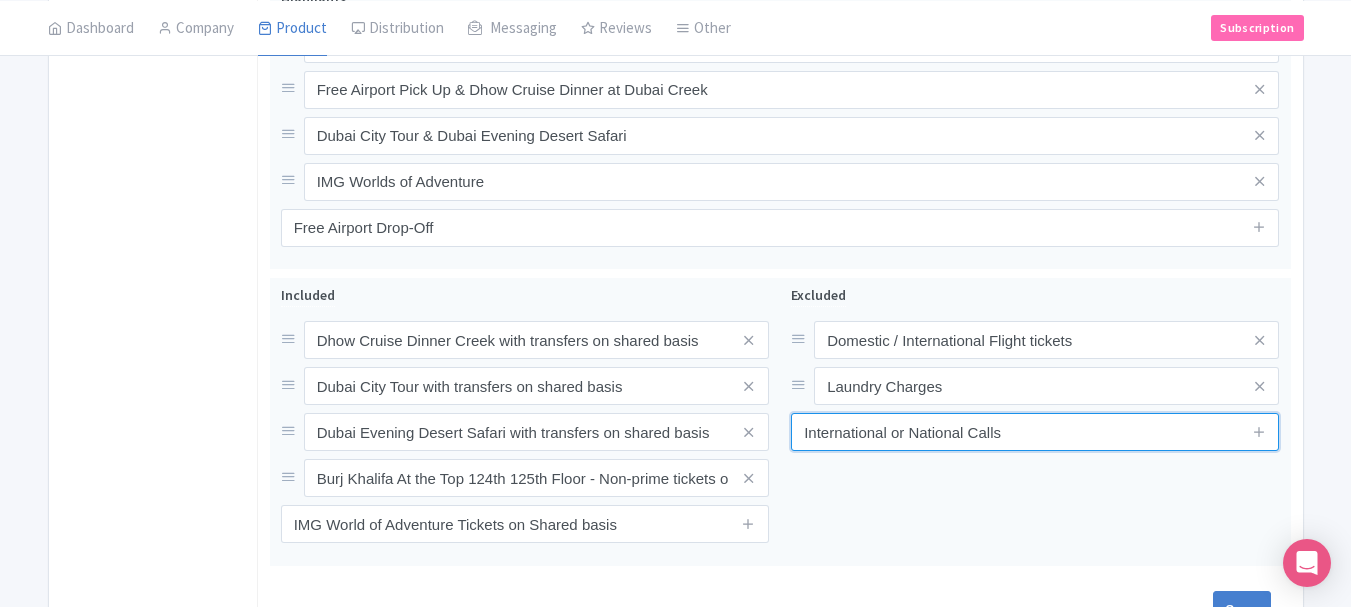 type on "International or National Calls" 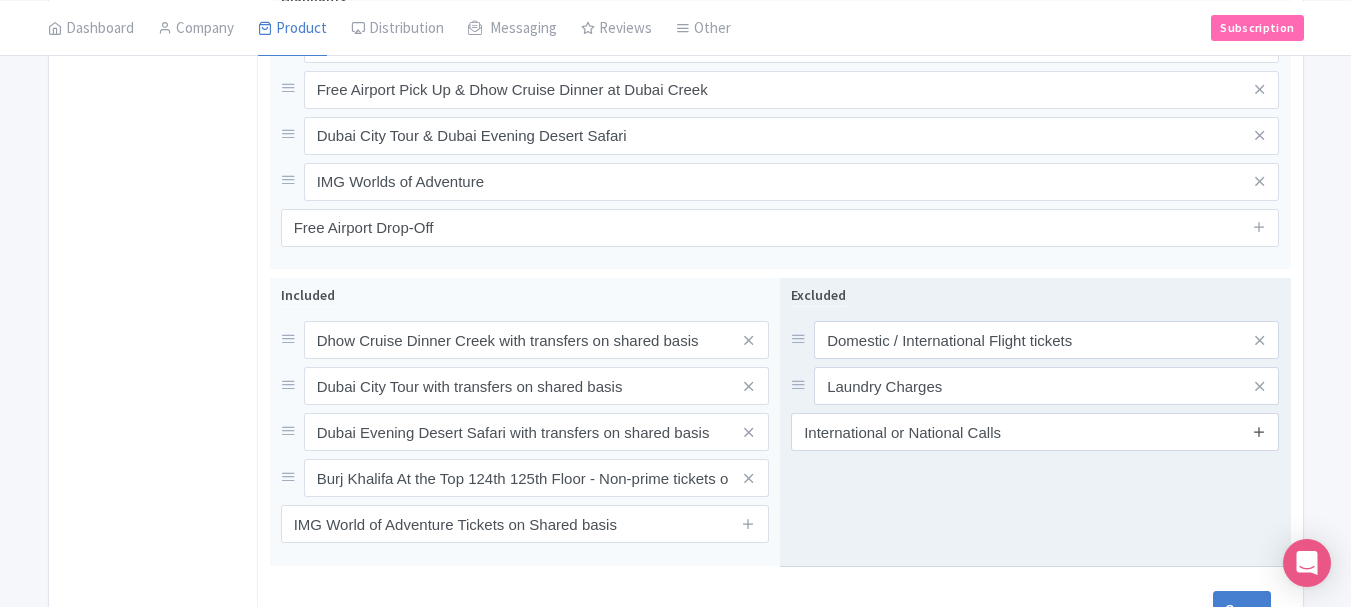 click at bounding box center (1259, 431) 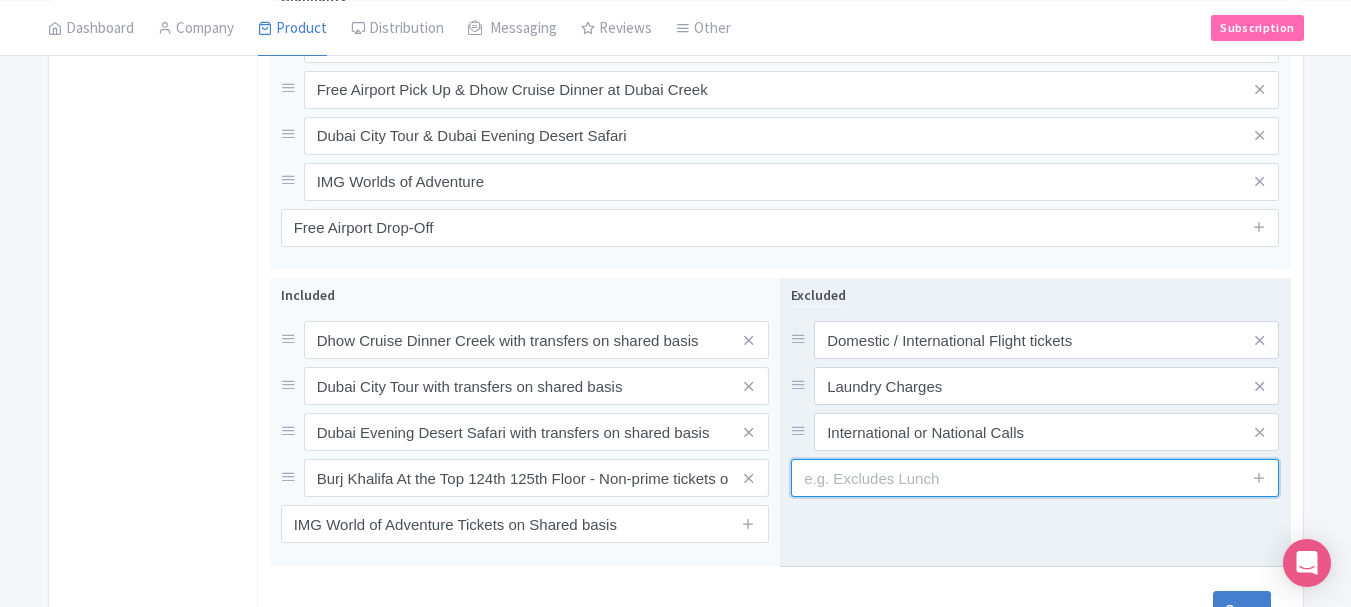 drag, startPoint x: 976, startPoint y: 487, endPoint x: 959, endPoint y: 496, distance: 19.235384 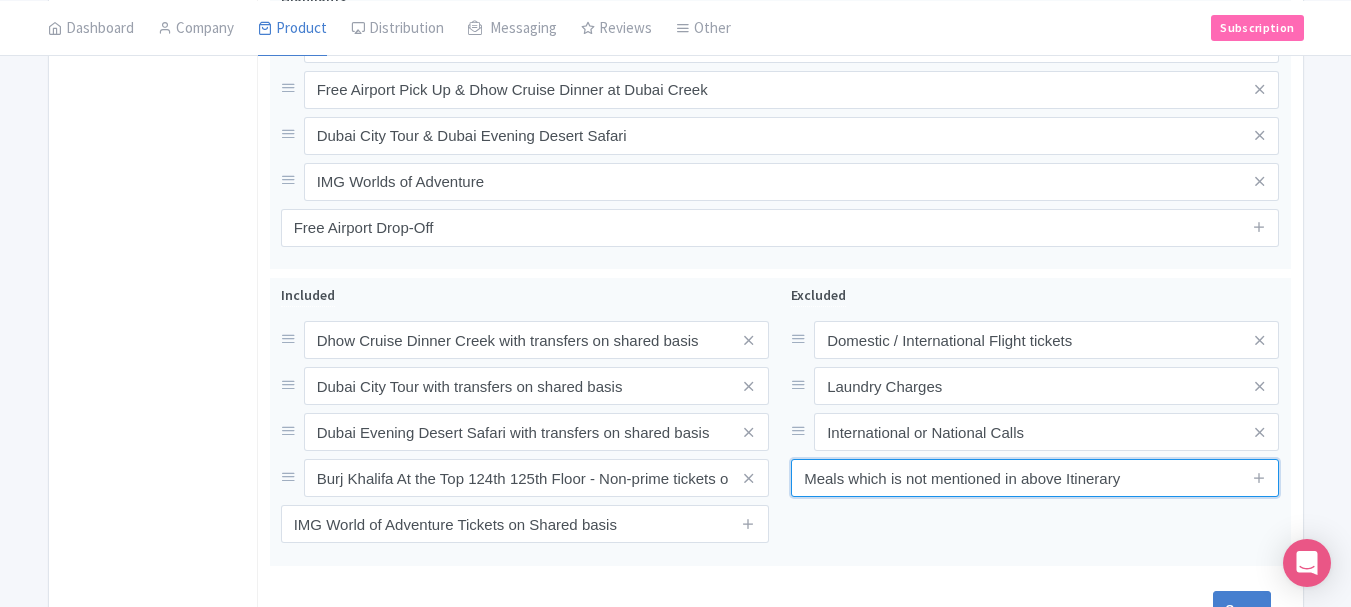 type on "Meals which is not mentioned in above Itinerary" 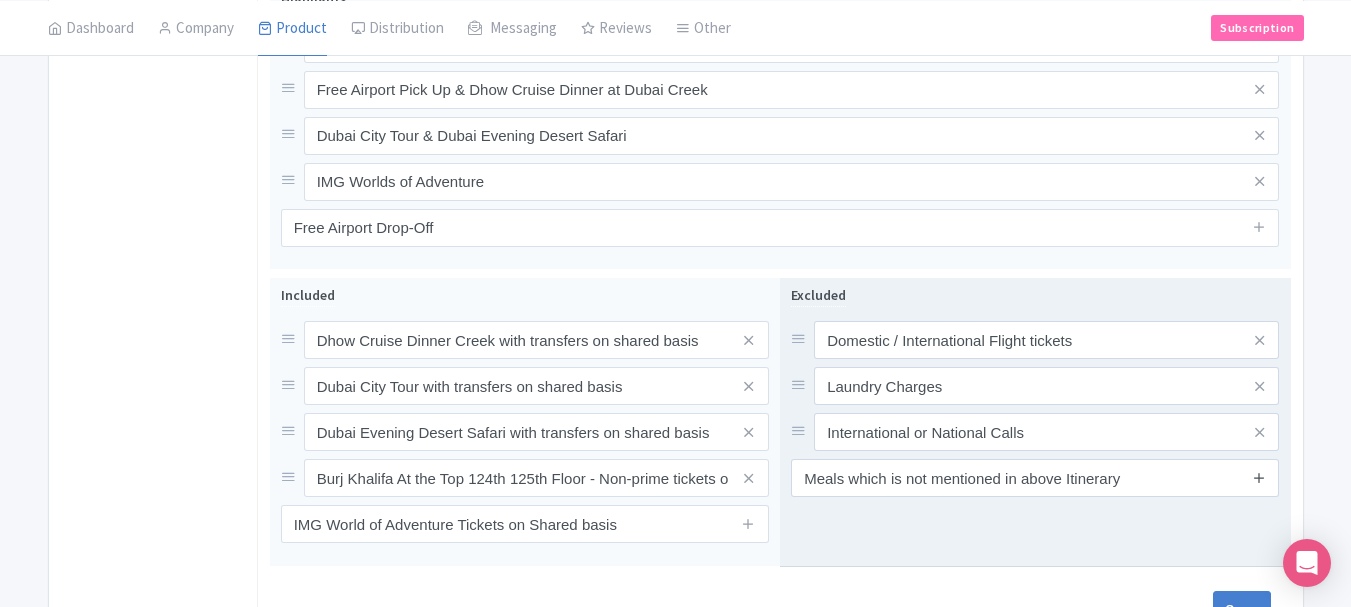 click at bounding box center [1259, 477] 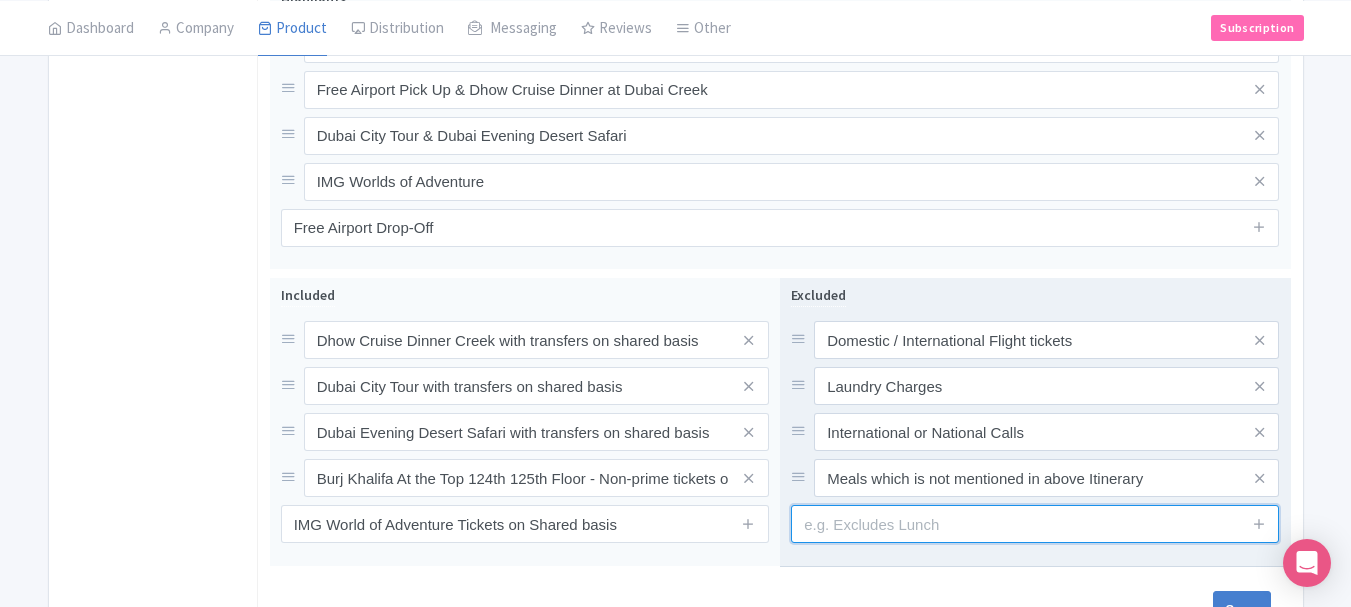 click at bounding box center (1035, 524) 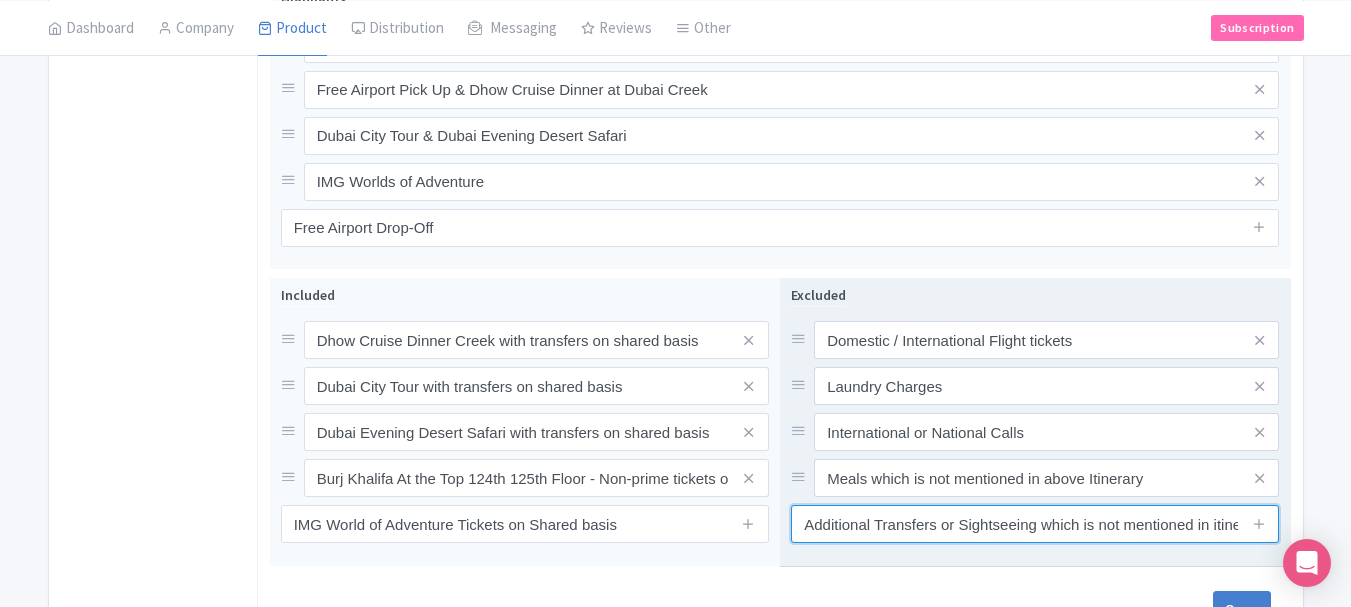 scroll, scrollTop: 0, scrollLeft: 29, axis: horizontal 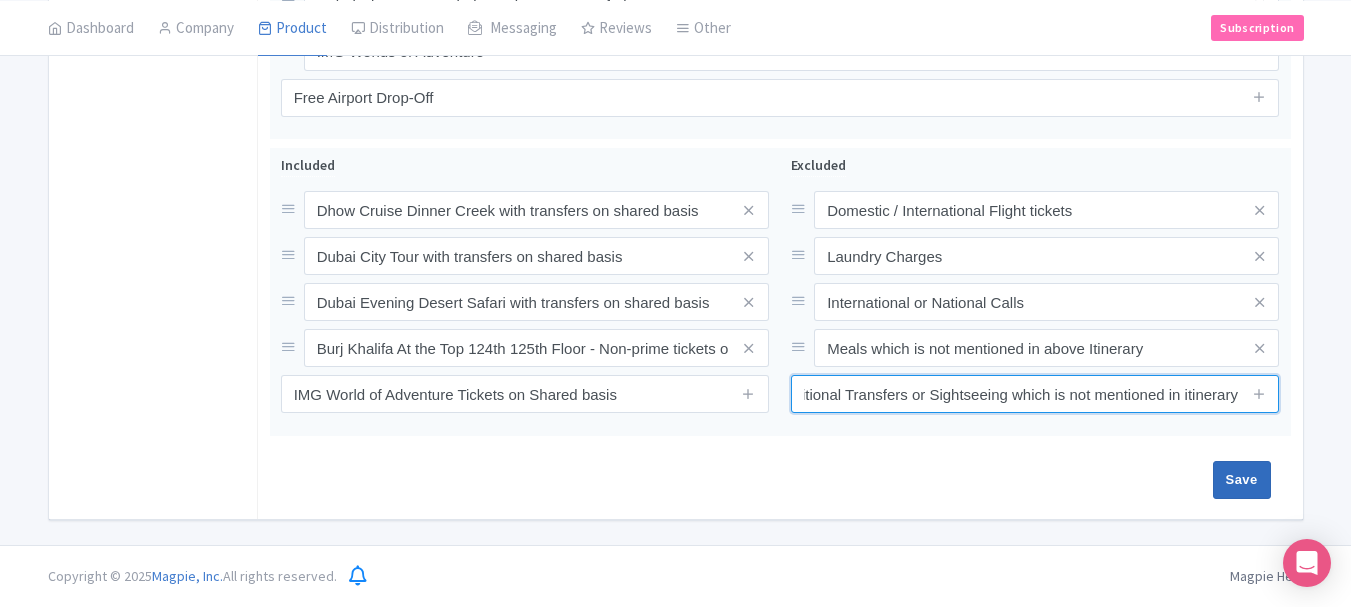 type on "Additional Transfers or Sightseeing which is not mentioned in itinerary" 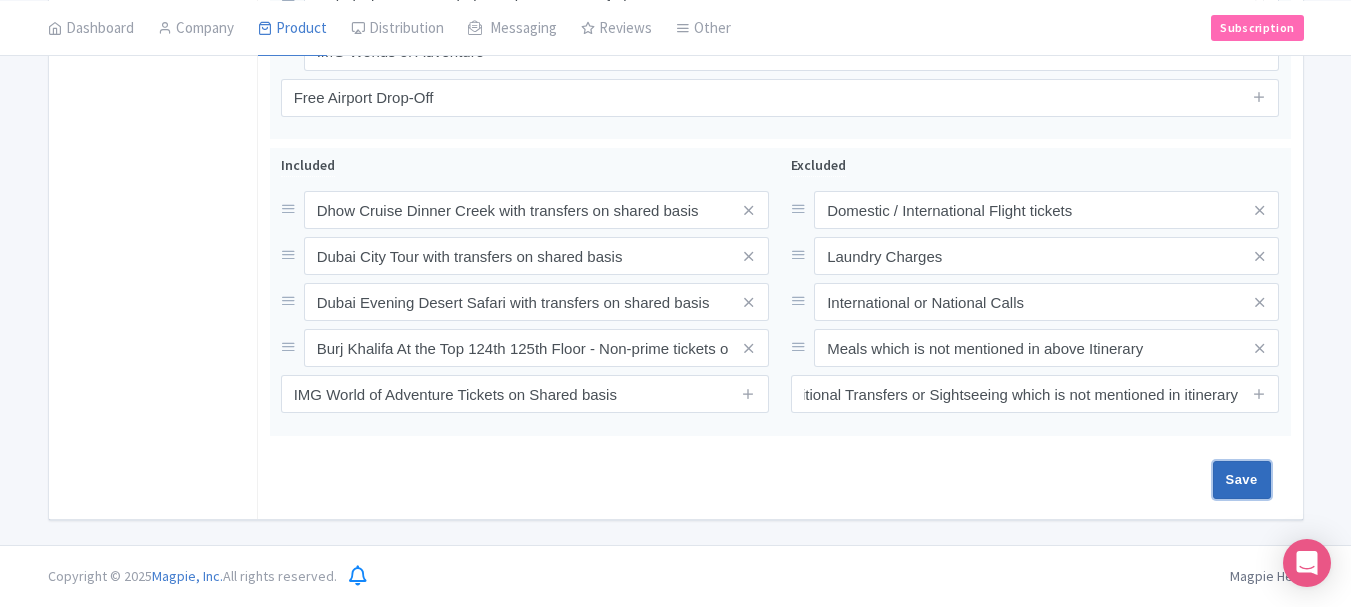 click on "Save" at bounding box center [1242, 480] 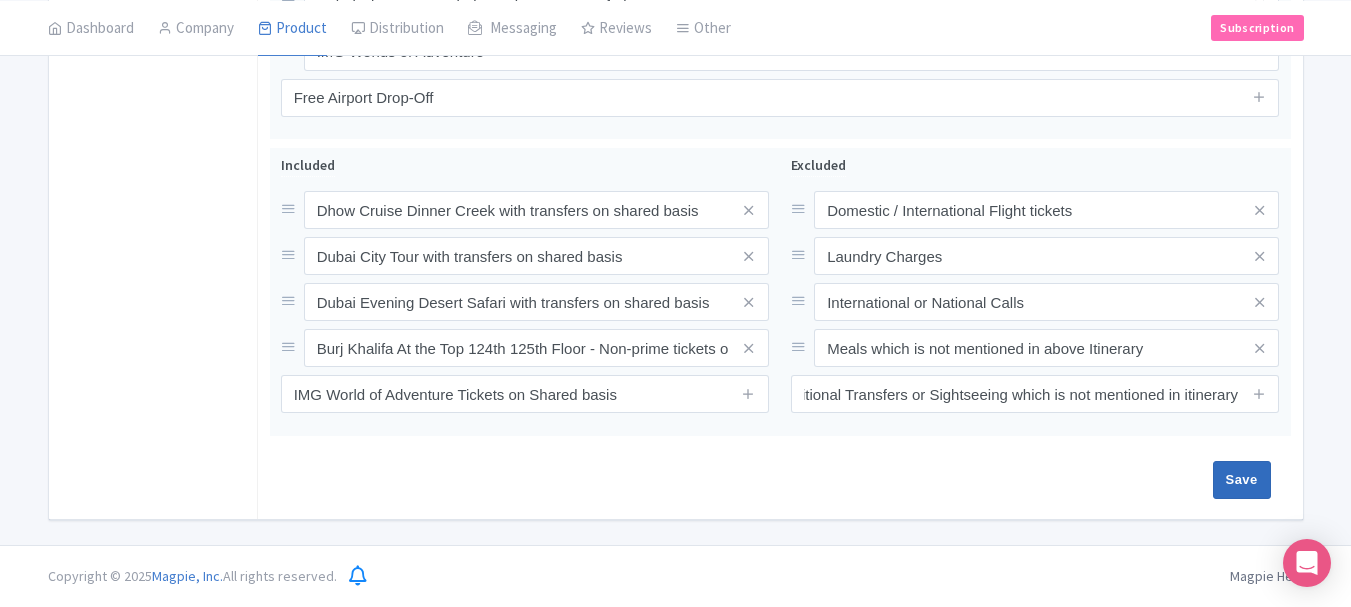 type on "Saving..." 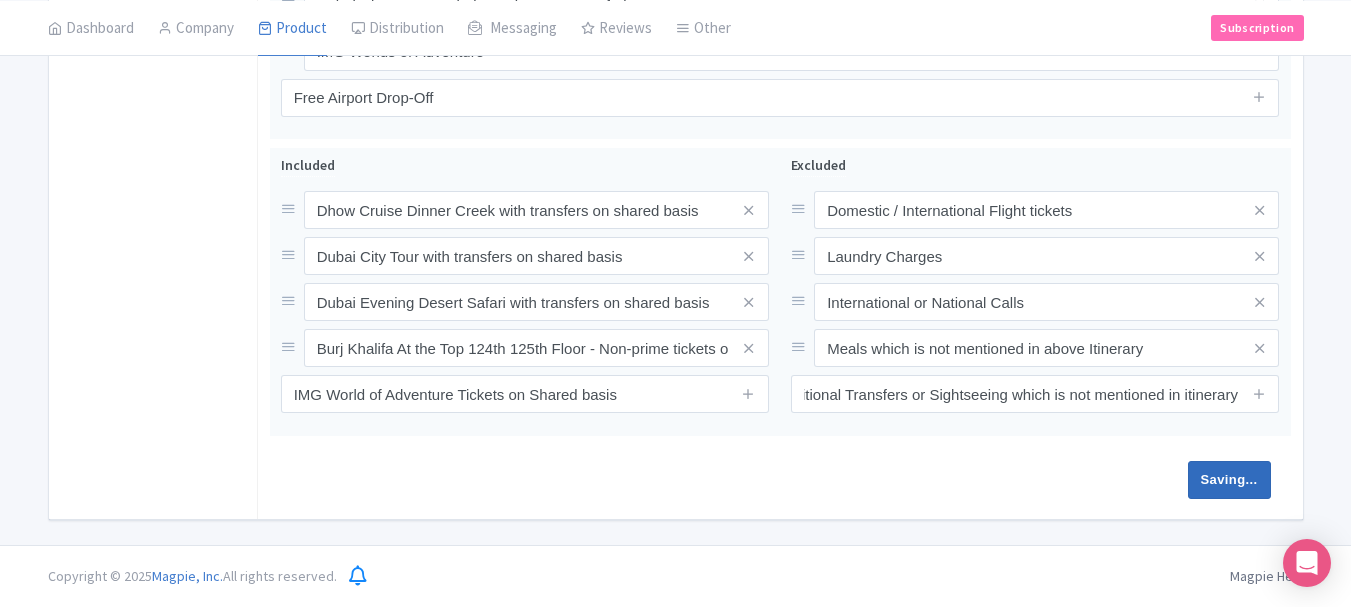 scroll, scrollTop: 0, scrollLeft: 0, axis: both 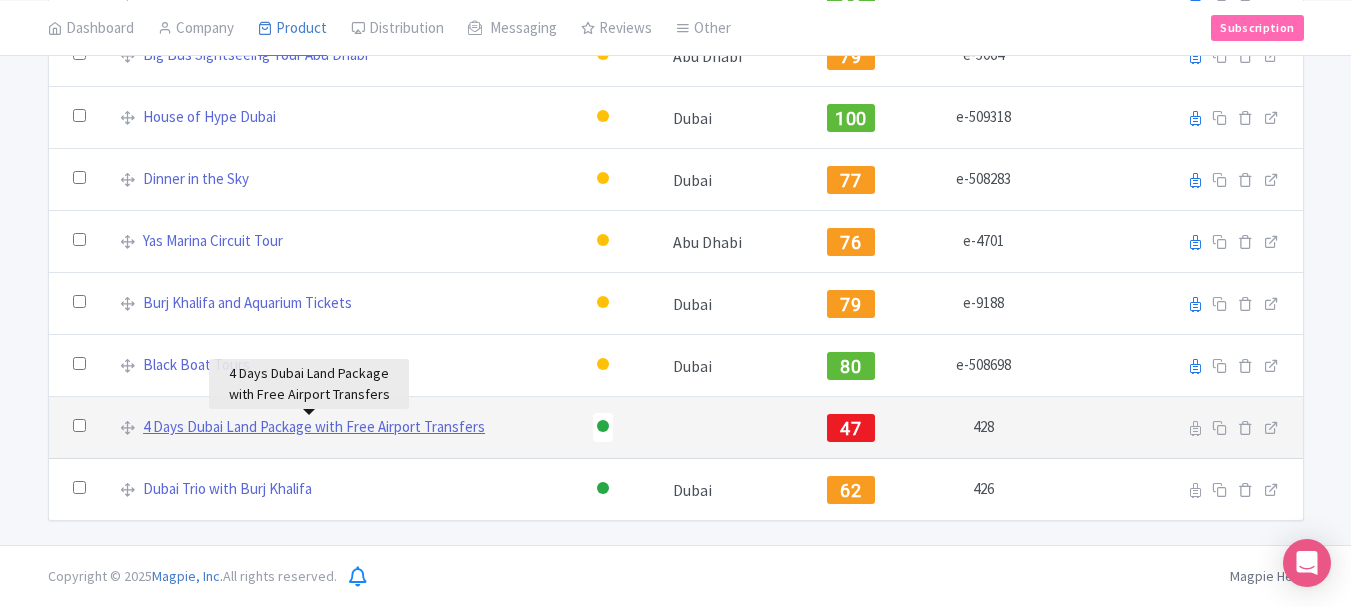 click on "4 Days Dubai Land Package with Free Airport Transfers" at bounding box center (314, 427) 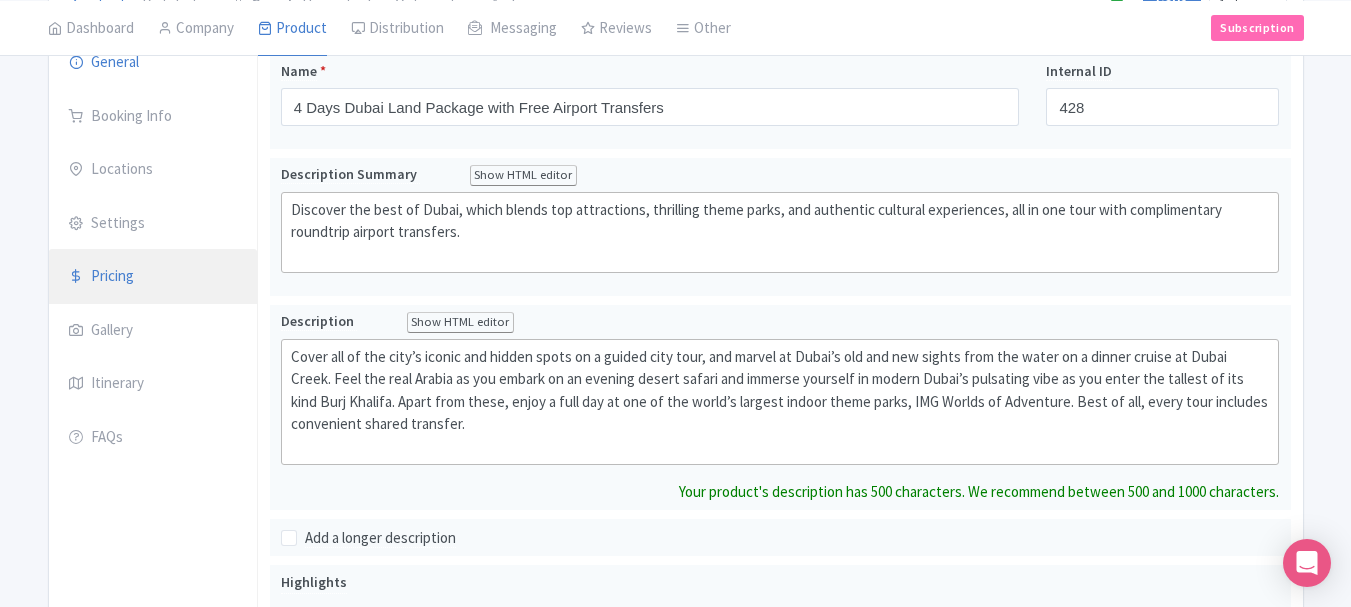 scroll, scrollTop: 164, scrollLeft: 0, axis: vertical 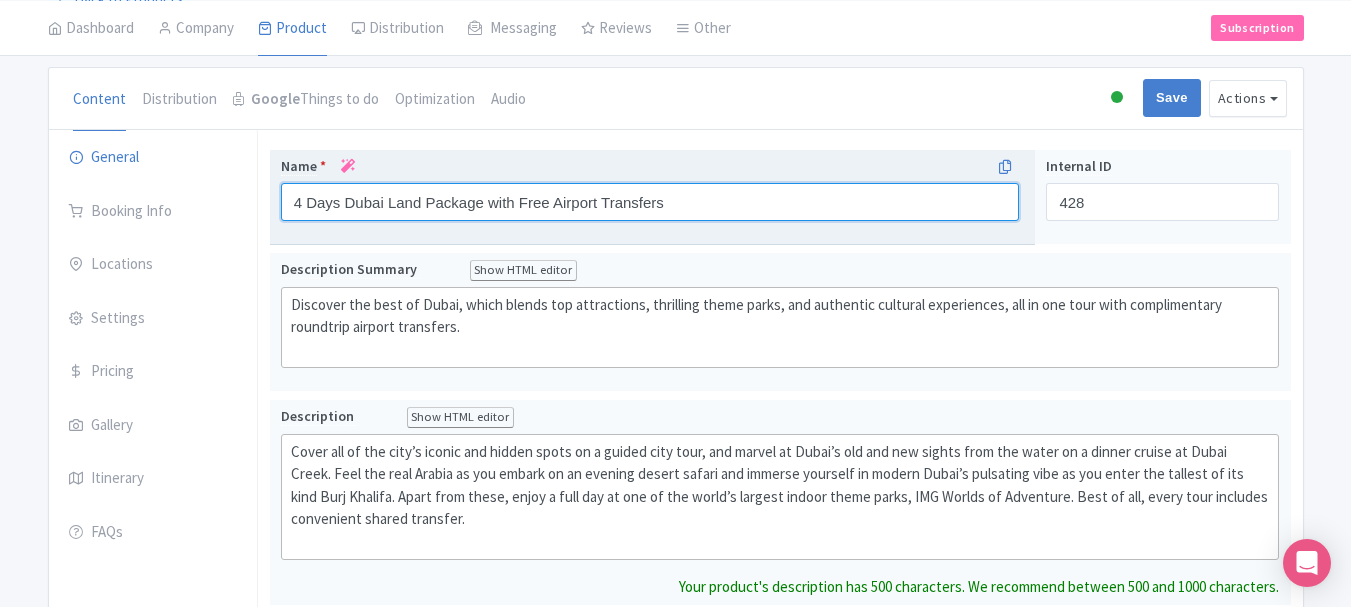 click on "Name   *
4 Days Dubai Land Package with Free Airport Transfers
Your product's name has 53 characters. We recommend between 10 and 60 characters." at bounding box center [653, 197] 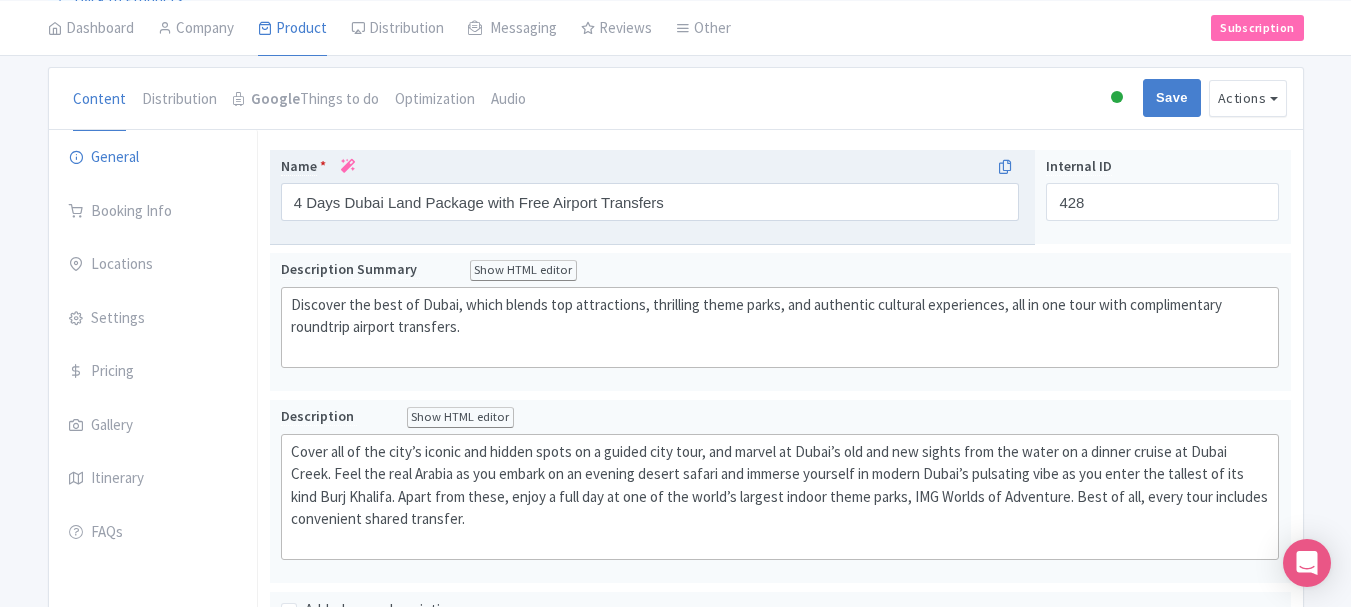scroll, scrollTop: 186, scrollLeft: 0, axis: vertical 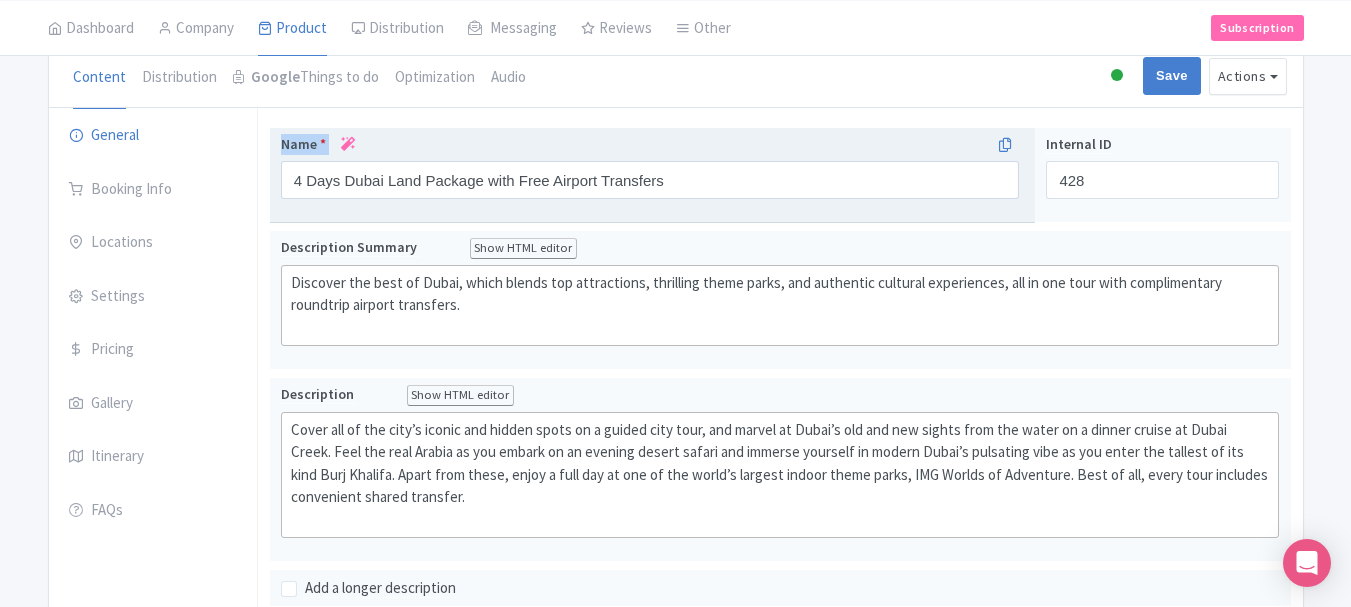 click on "Name   *
4 Days Dubai Land Package with Free Airport Transfers
Your product's name has 53 characters. We recommend between 10 and 60 characters." at bounding box center [653, 175] 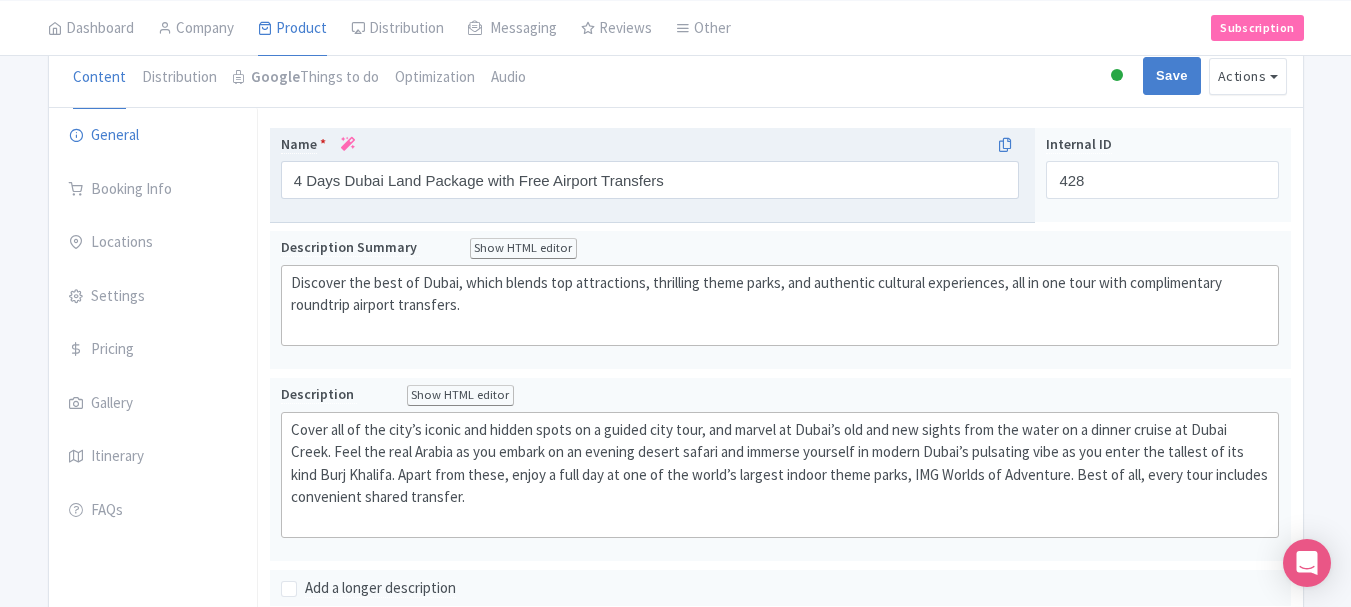 click on "Name   *
4 Days Dubai Land Package with Free Airport Transfers
Your product's name has 53 characters. We recommend between 10 and 60 characters." at bounding box center (653, 175) 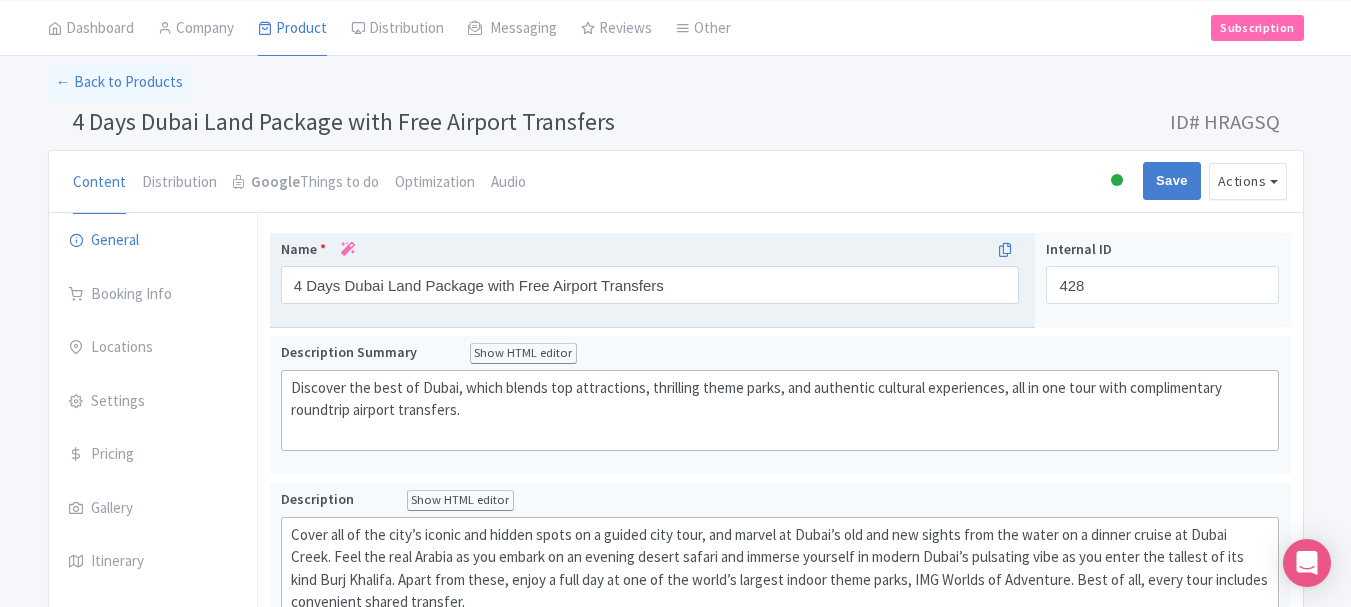 scroll, scrollTop: 0, scrollLeft: 0, axis: both 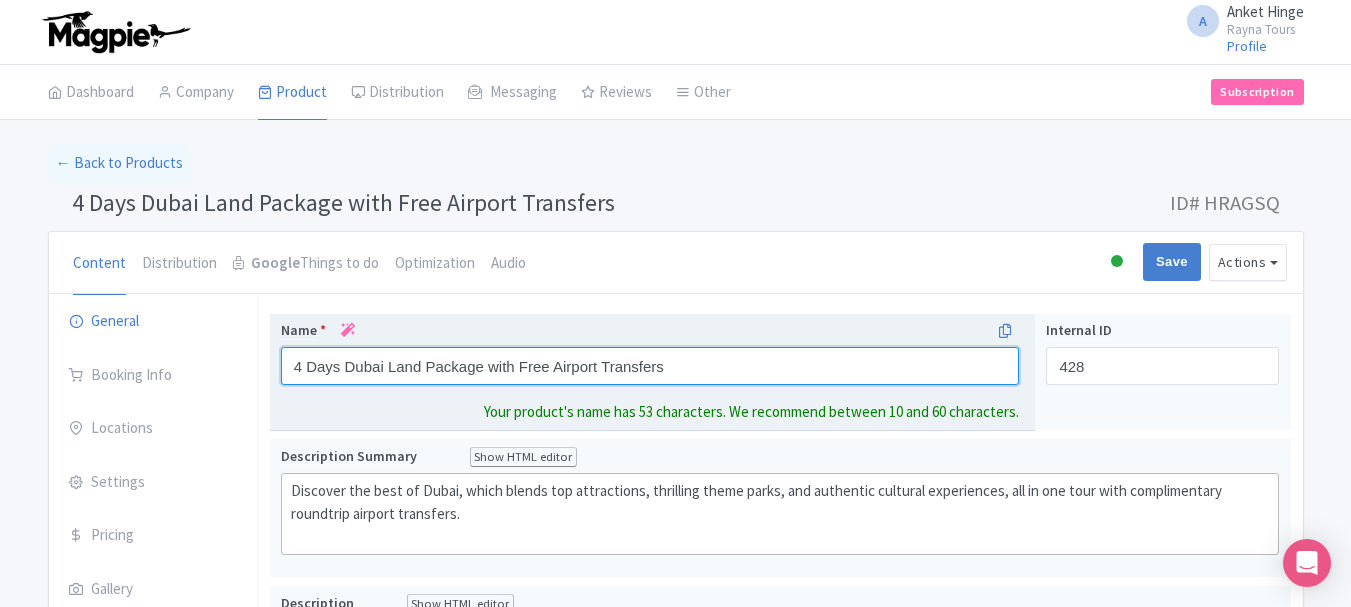 click on "4 Days Dubai Land Package with Free Airport Transfers" at bounding box center [650, 366] 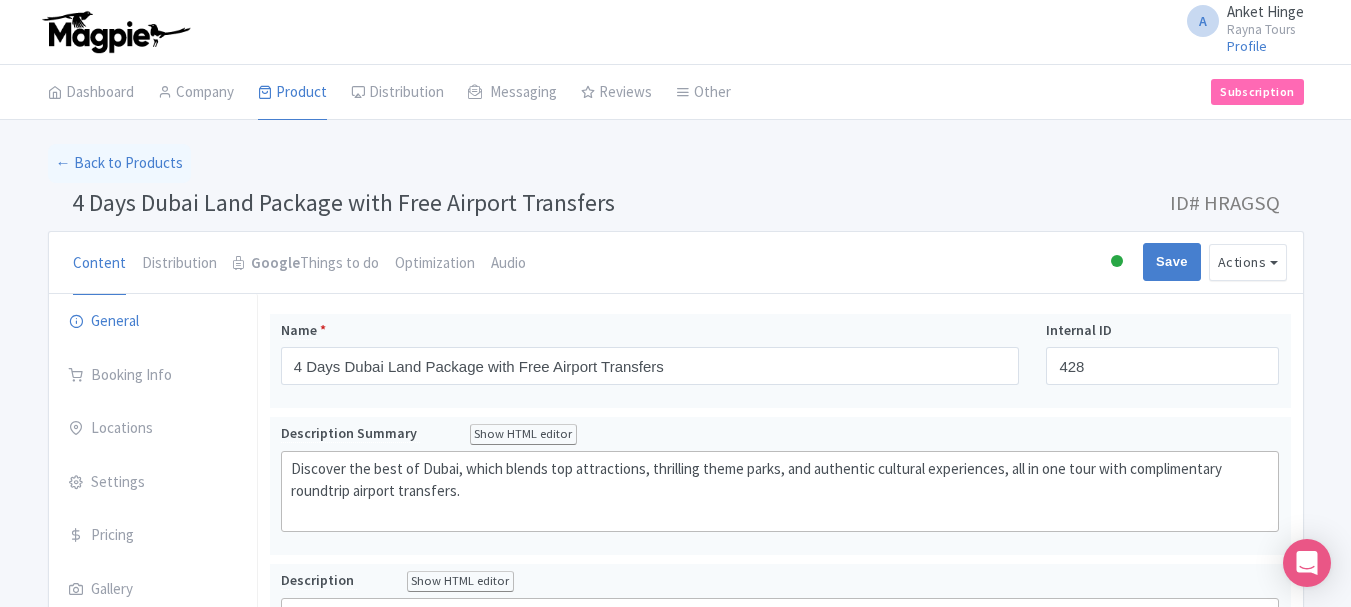 click on "← Back to Products
4 Days Dubai Land Package with Free Airport Transfers
ID# HRAGSQ
Content
Distribution
Google  Things to do
Optimization
Audio
Active
Inactive
Building
Archived
Save
Actions
View on Magpie
Customer View
Industry Partner View
Download
Excel
Word
All Images ZIP
Share Products
Delete Product
Create new version
Confirm Copy Operation
Yes, Copy
Cancel
You are currently editing a version of this product: Primary Product
General
Booking Info
Locations
Settings
Pricing
Gallery
Itinerary
FAQs
4 Days Dubai Land Package with Free Airport Transfers
Name   *
4 Days Dubai Land Package with Free Airport Transfers" at bounding box center [675, 853] 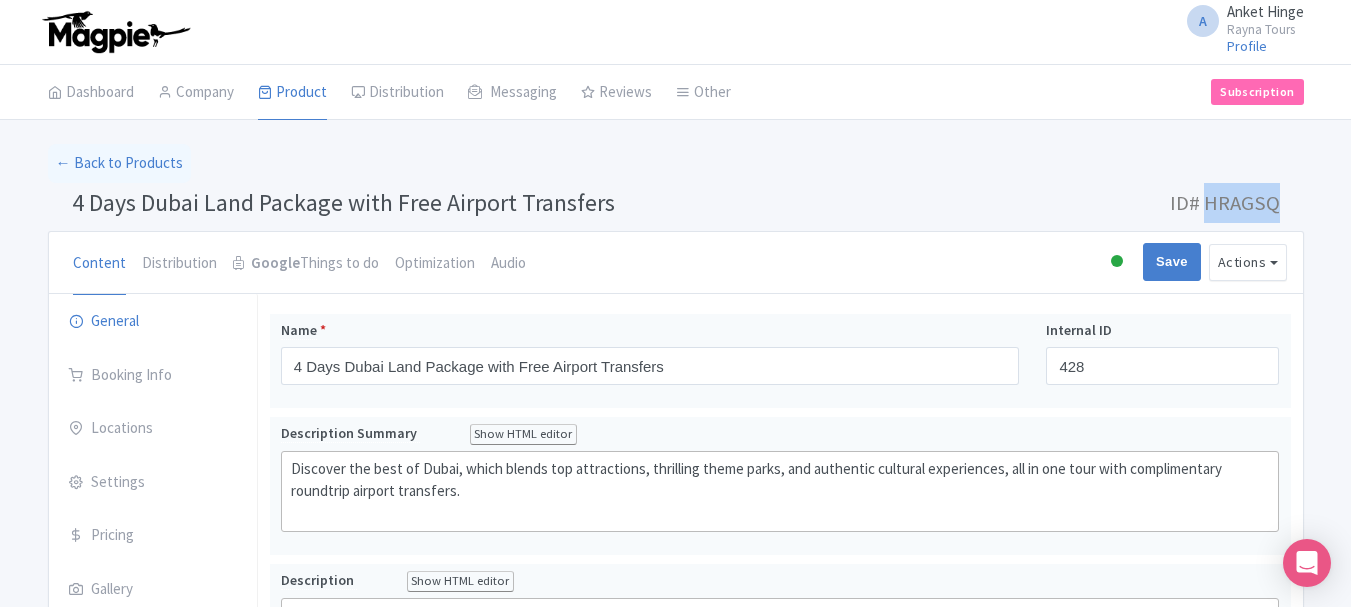 click on "ID# HRAGSQ" at bounding box center [1225, 203] 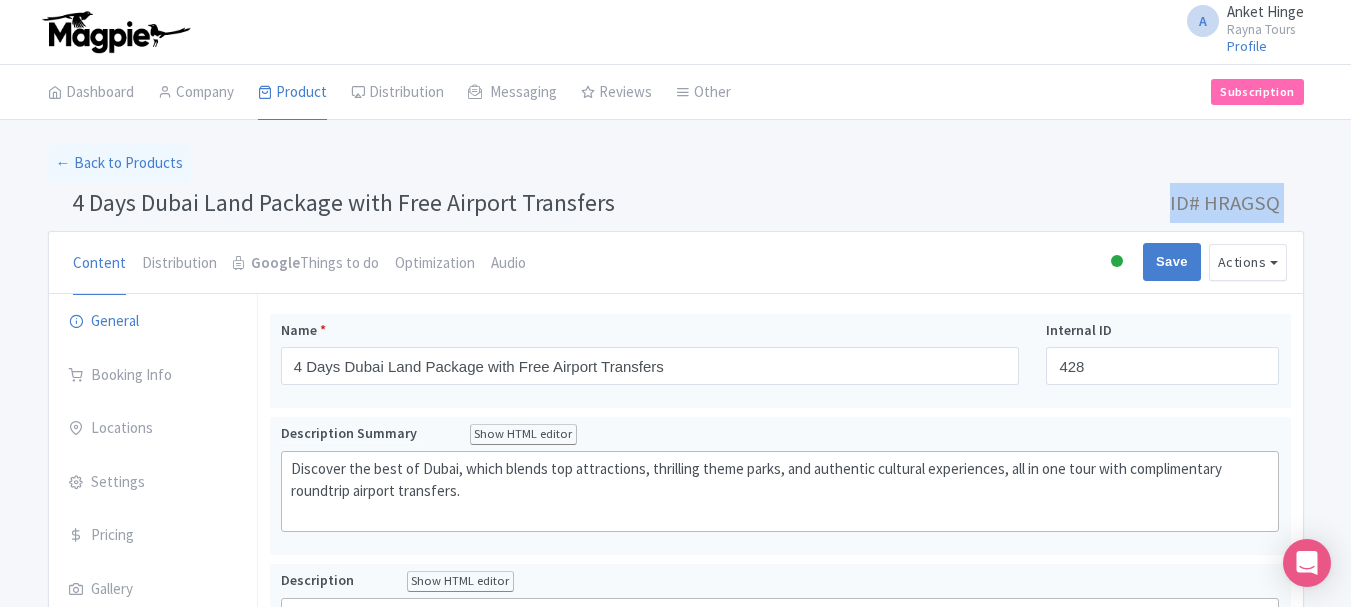 click on "ID# HRAGSQ" at bounding box center (1225, 203) 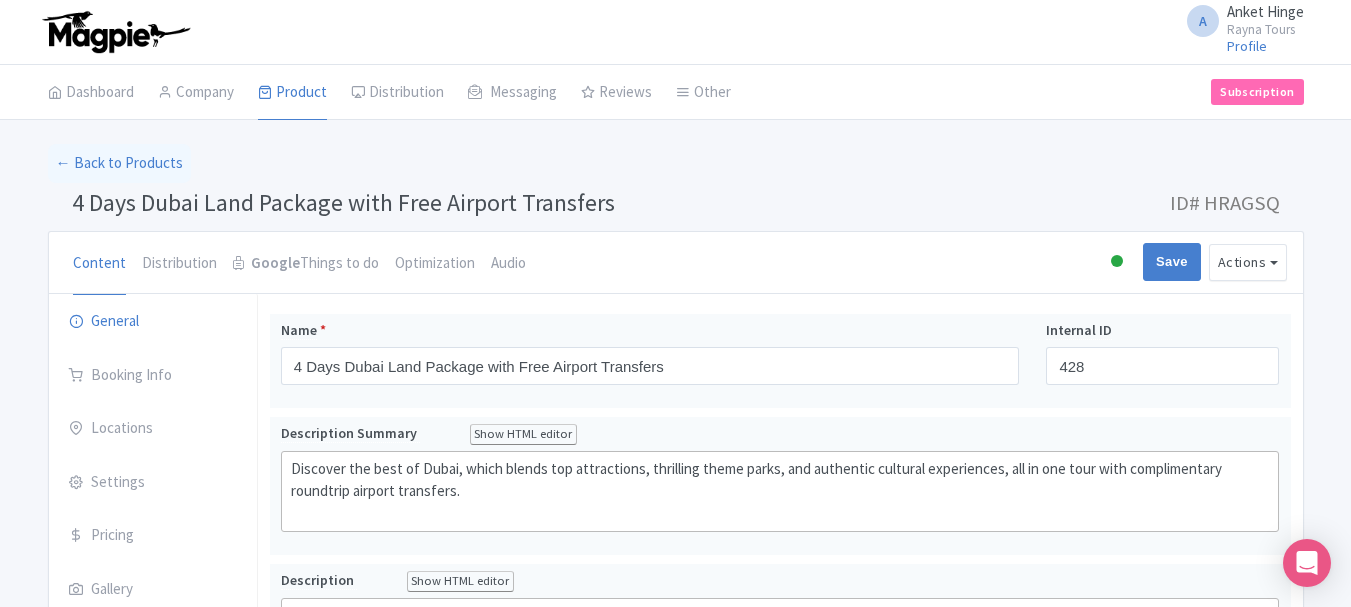click on "← Back to Products
4 Days Dubai Land Package with Free Airport Transfers
ID# HRAGSQ
Content
Distribution
Google  Things to do
Optimization
Audio
Active
Inactive
Building
Archived
Save
Actions
View on Magpie
Customer View
Industry Partner View
Download
Excel
Word
All Images ZIP
Share Products
Delete Product
Create new version
Confirm Copy Operation
Yes, Copy
Cancel
You are currently editing a version of this product: Primary Product
General
Booking Info
Locations
Settings
Pricing
Gallery
Itinerary
FAQs
4 Days Dubai Land Package with Free Airport Transfers
Name   *
4 Days Dubai Land Package with Free Airport Transfers" at bounding box center (675, 853) 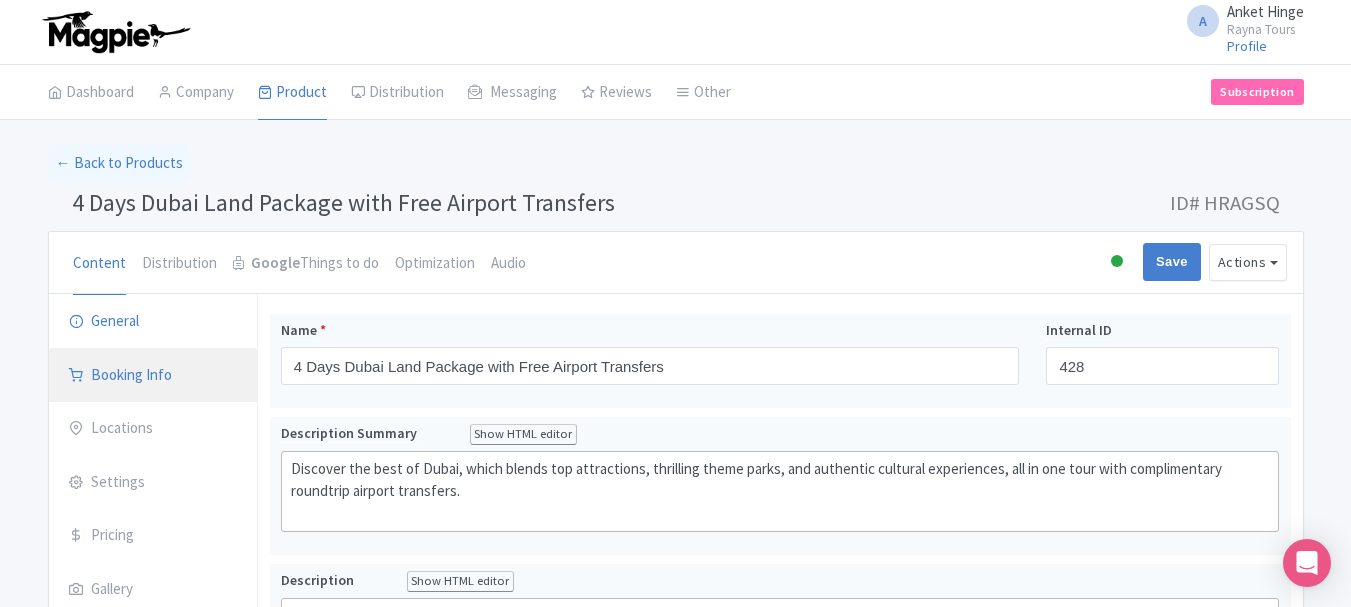 click on "Booking Info" at bounding box center (153, 376) 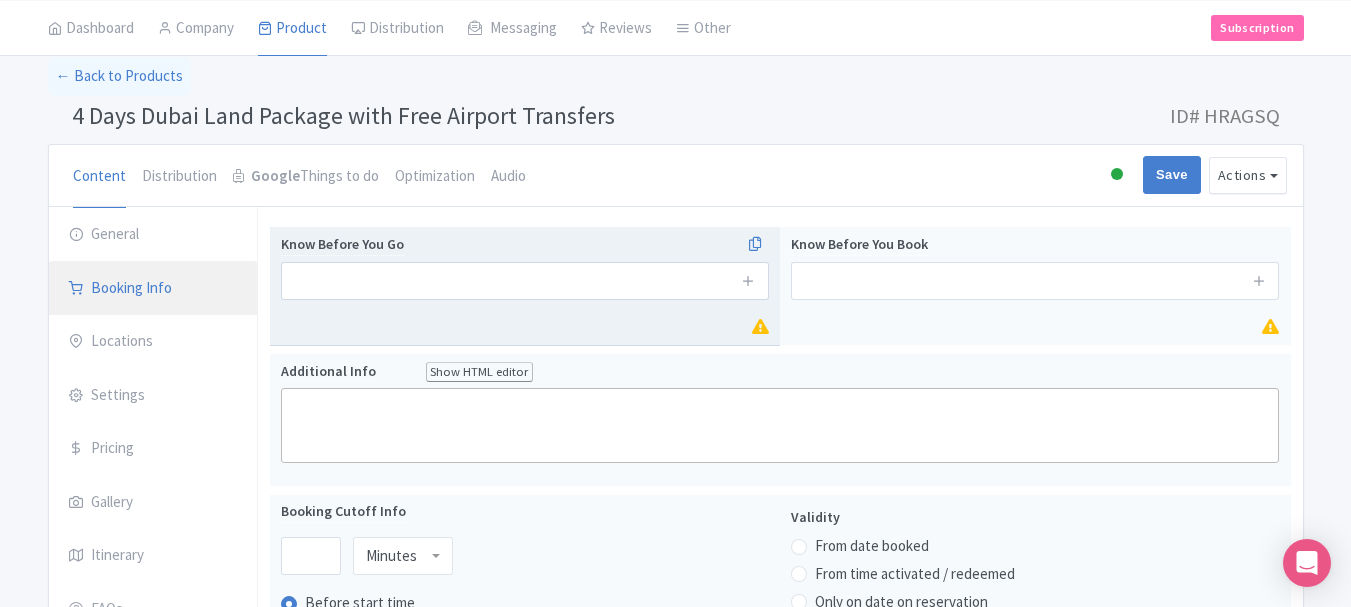scroll, scrollTop: 200, scrollLeft: 0, axis: vertical 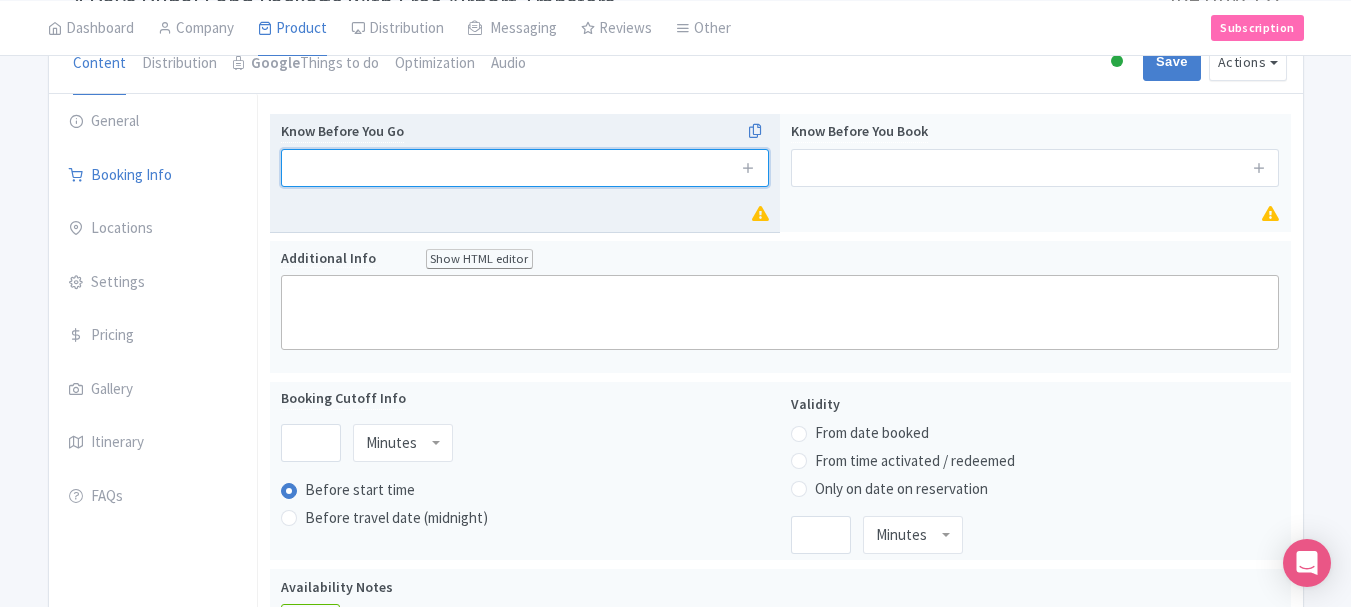click at bounding box center [525, 168] 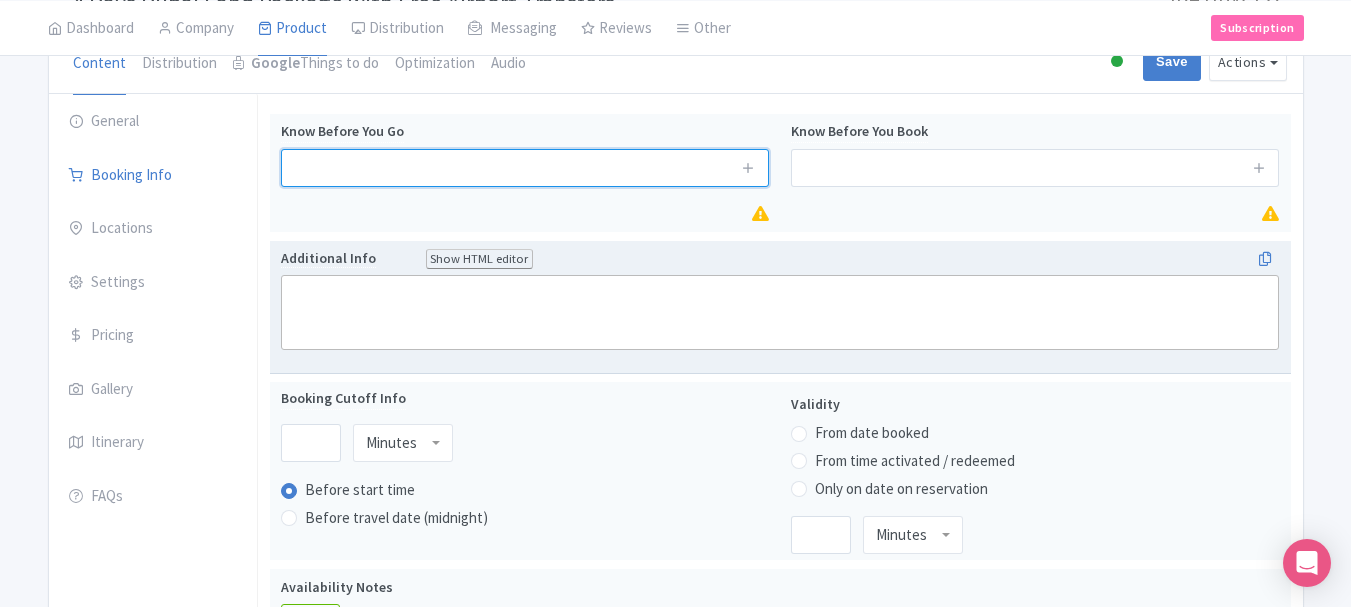 paste on "Guest would need to pay tourism dirhams locally at the hotels" 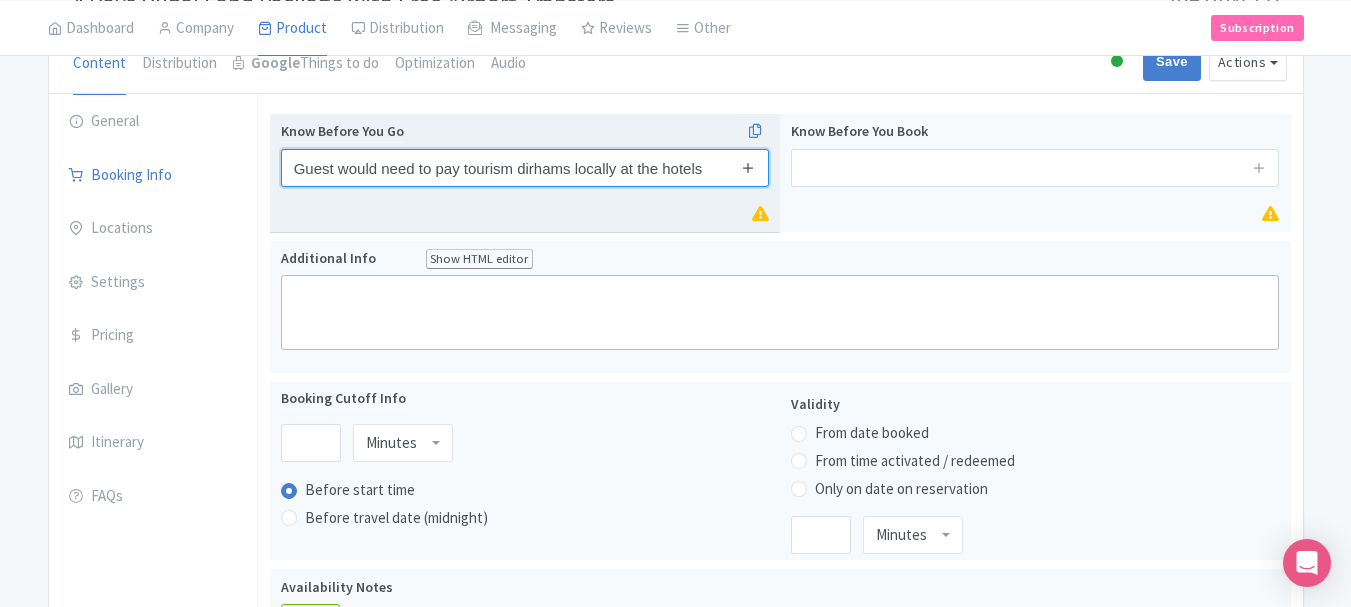 type on "Guest would need to pay tourism dirhams locally at the hotels" 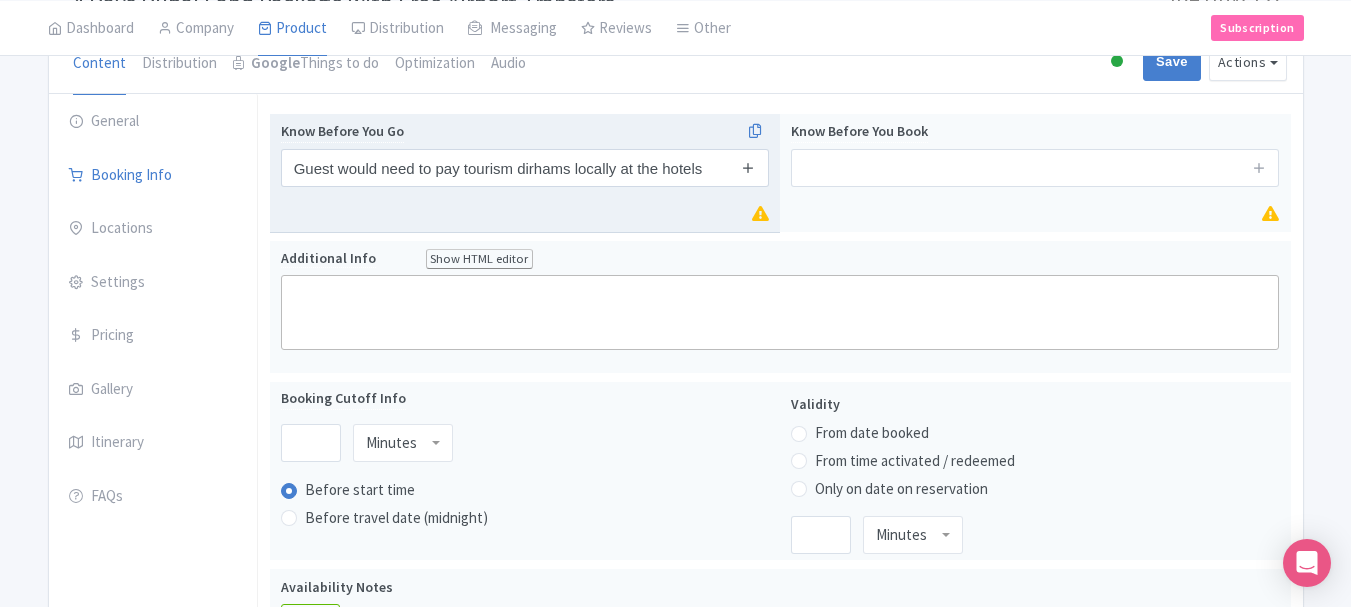 click at bounding box center [748, 167] 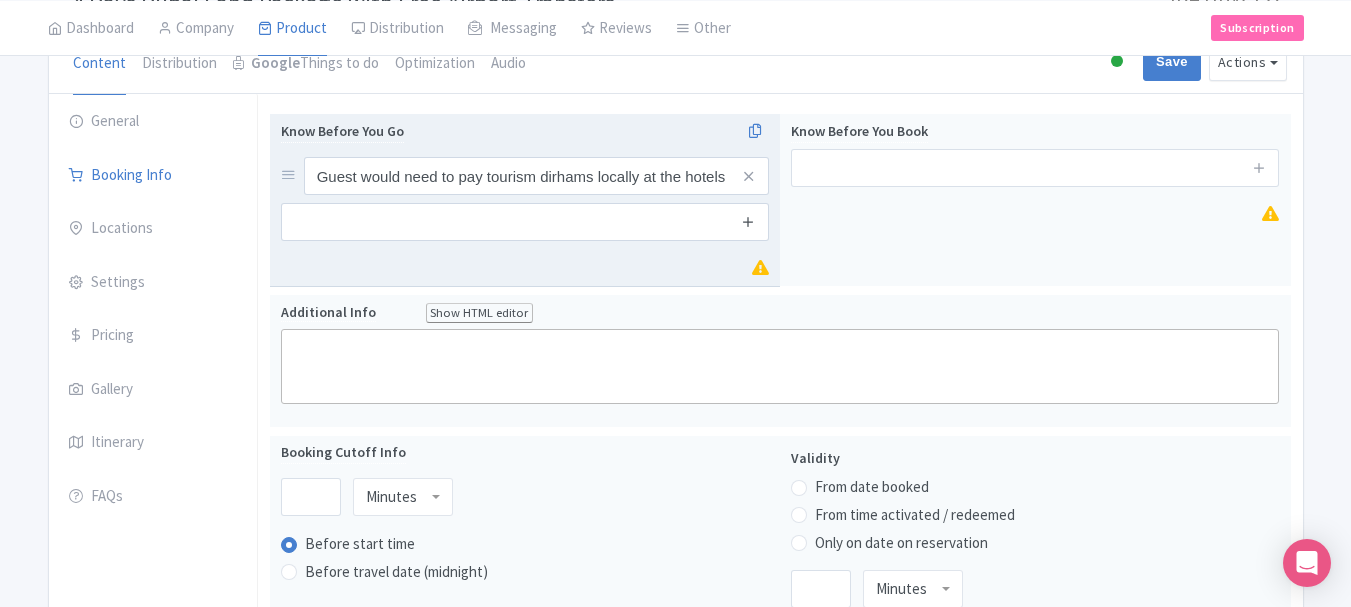 click at bounding box center [748, 221] 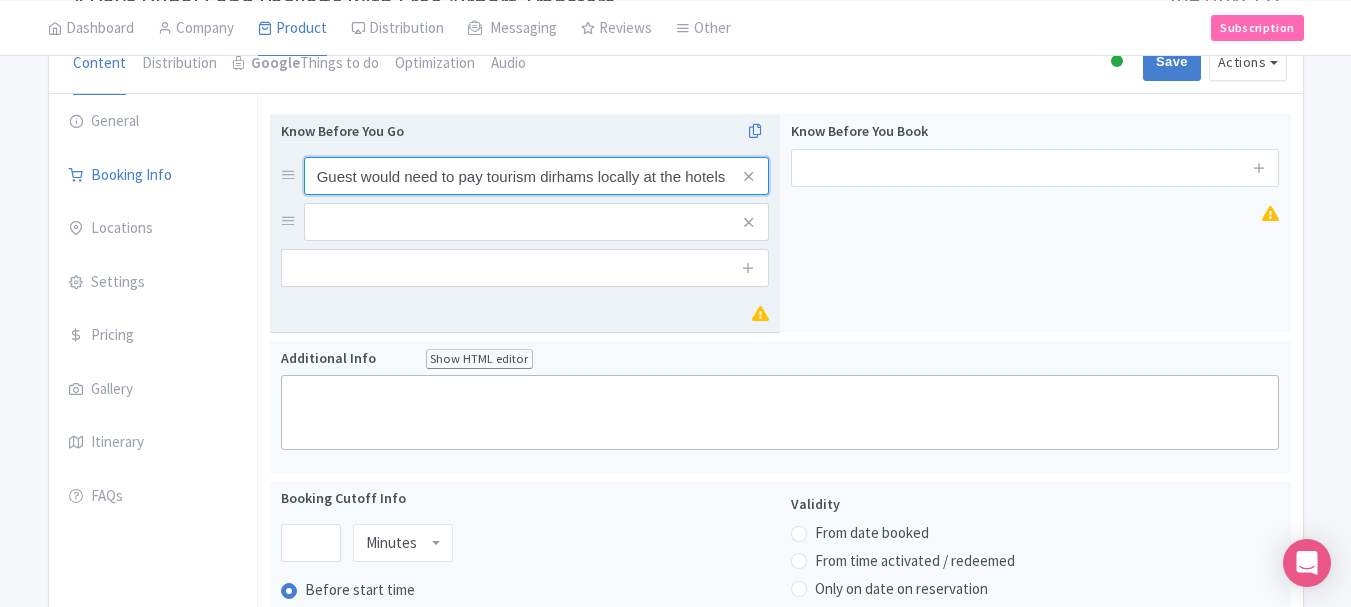 click on "Guest would need to pay tourism dirhams locally at the hotels" at bounding box center [536, 176] 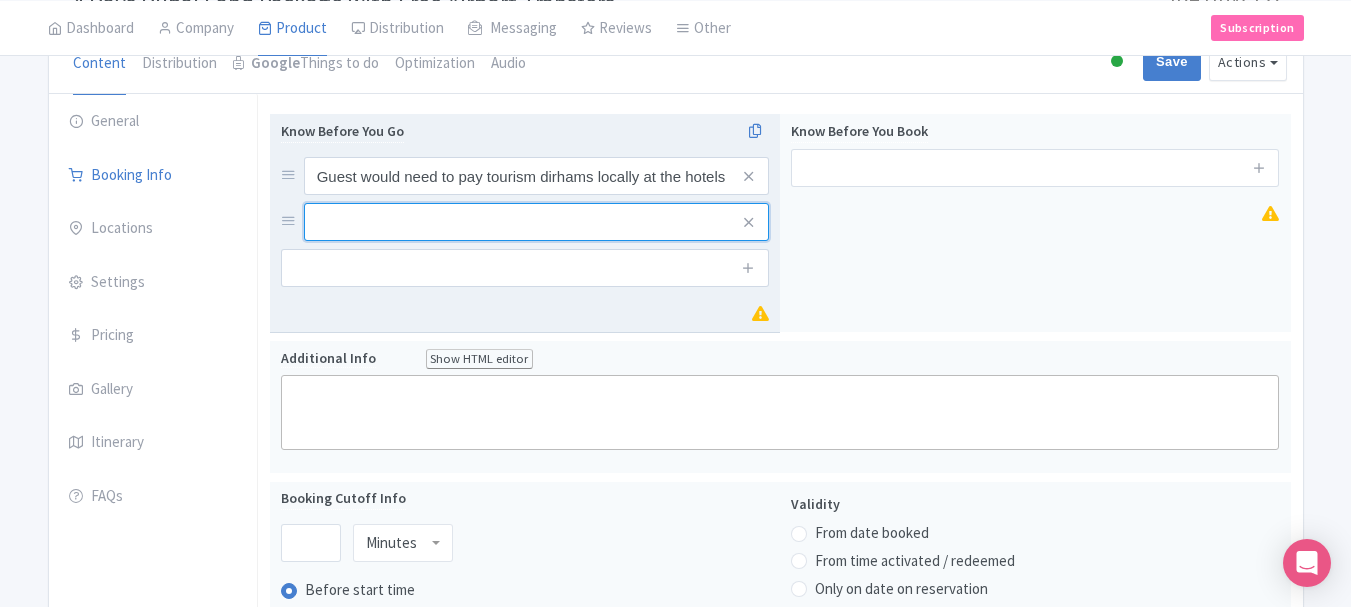 click at bounding box center [536, 176] 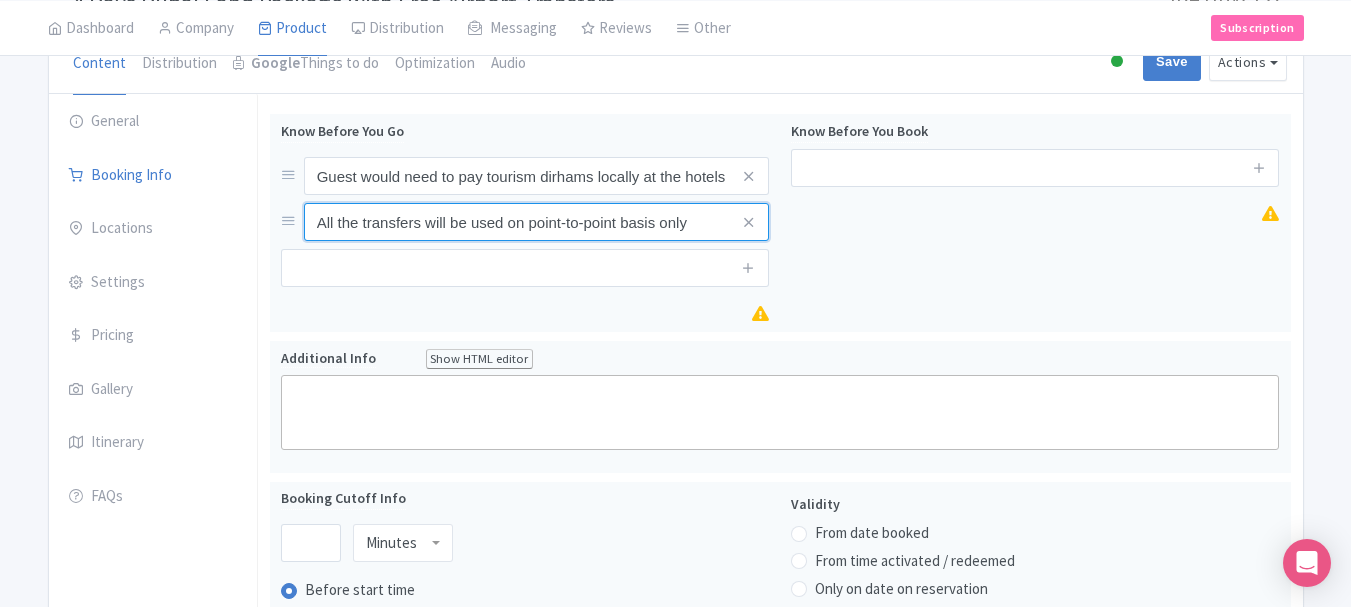 type on "All the transfers will be used on point-to-point basis only" 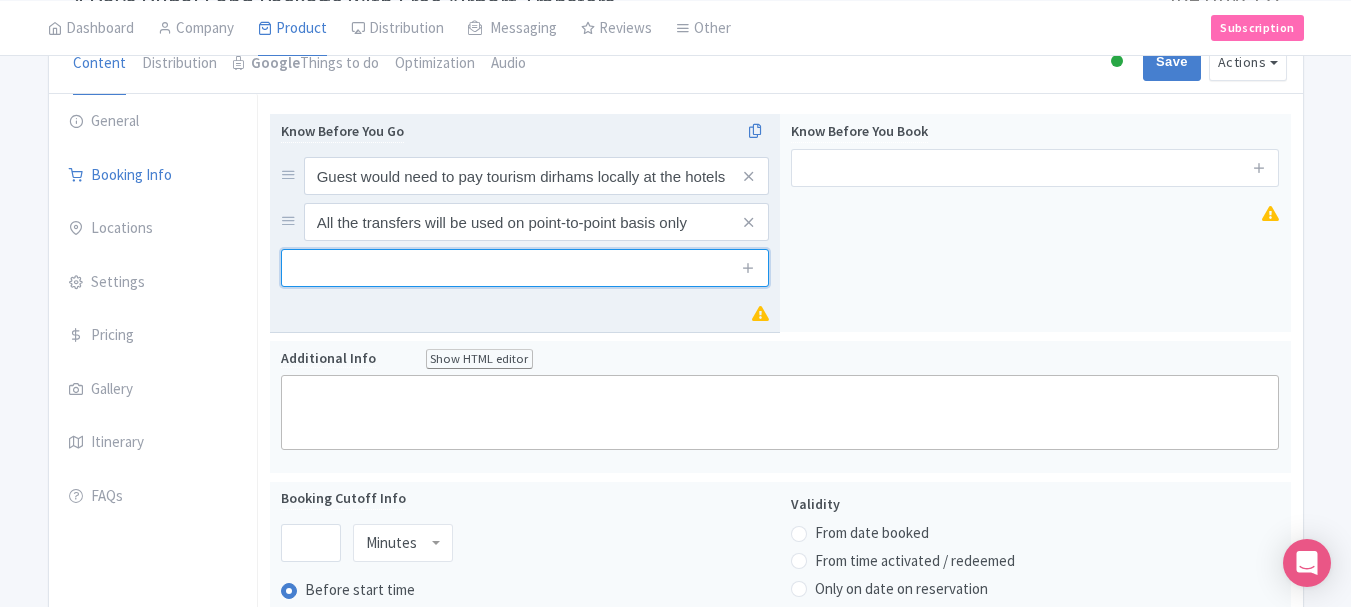 click at bounding box center (525, 268) 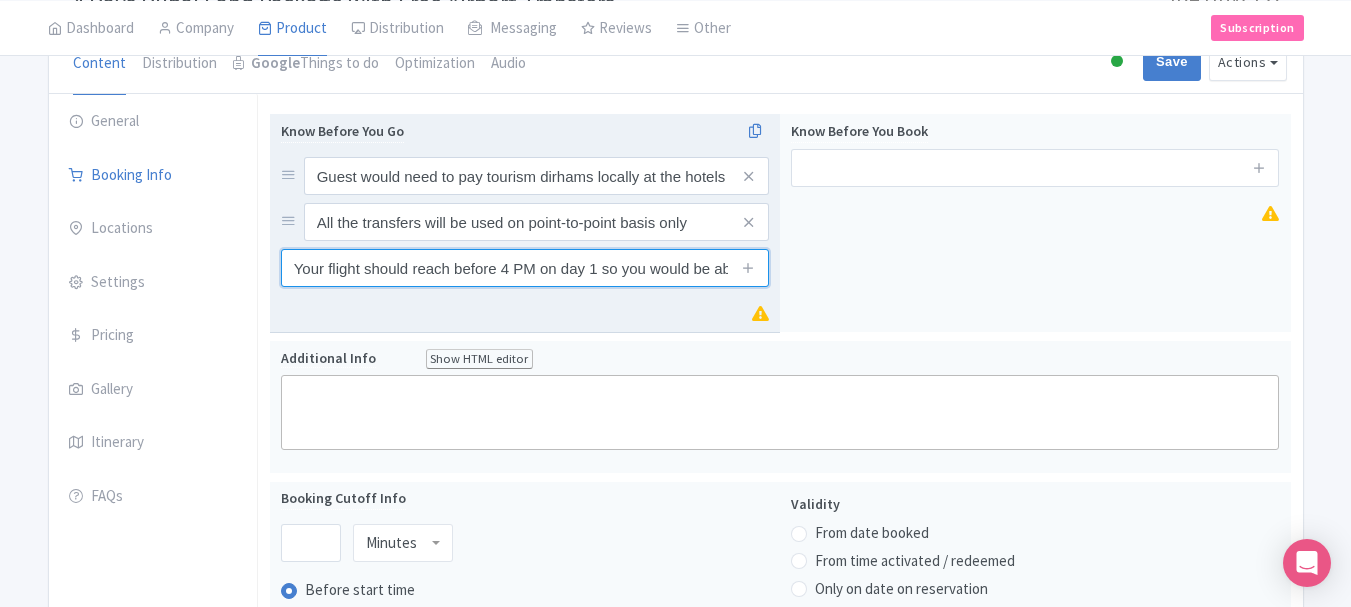 scroll, scrollTop: 0, scrollLeft: 182, axis: horizontal 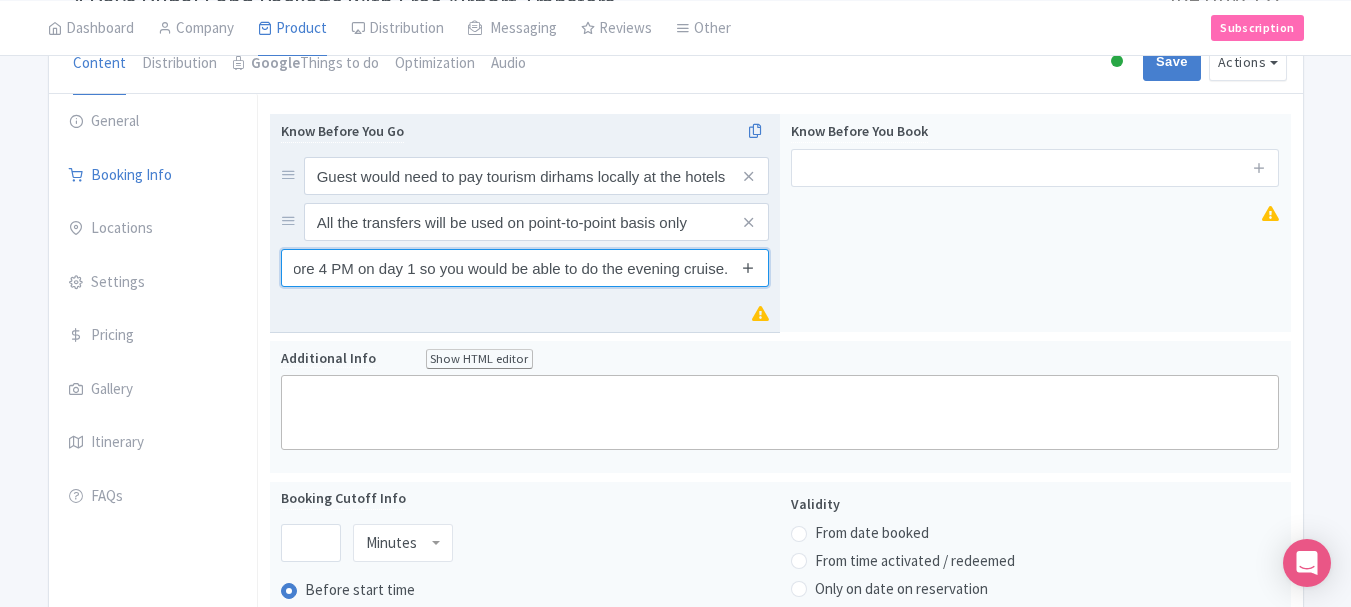 type on "Your flight should reach before 4 PM on day 1 so you would be able to do the evening cruise." 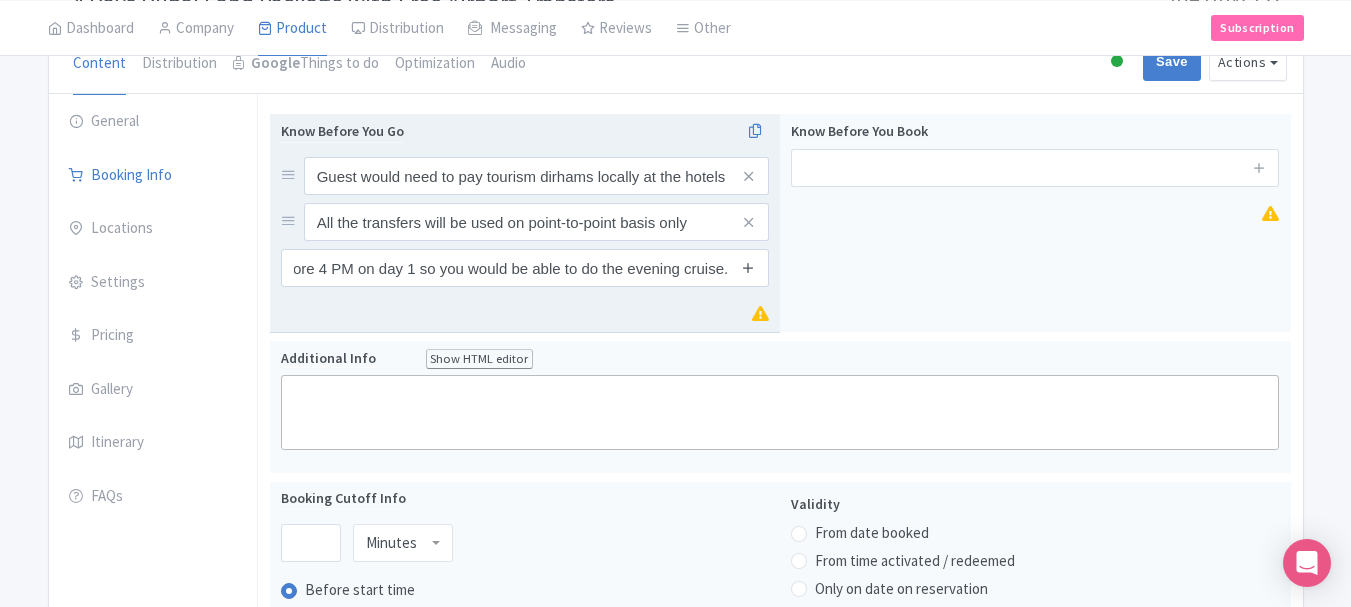 click at bounding box center [748, 267] 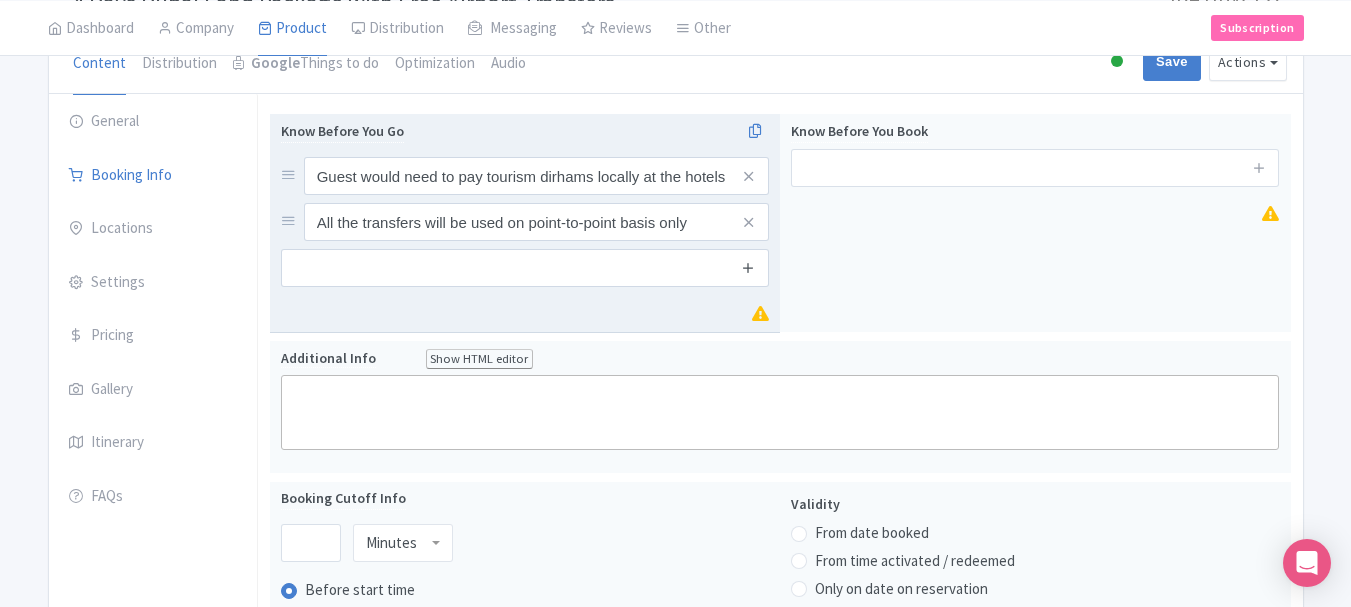 scroll, scrollTop: 0, scrollLeft: 0, axis: both 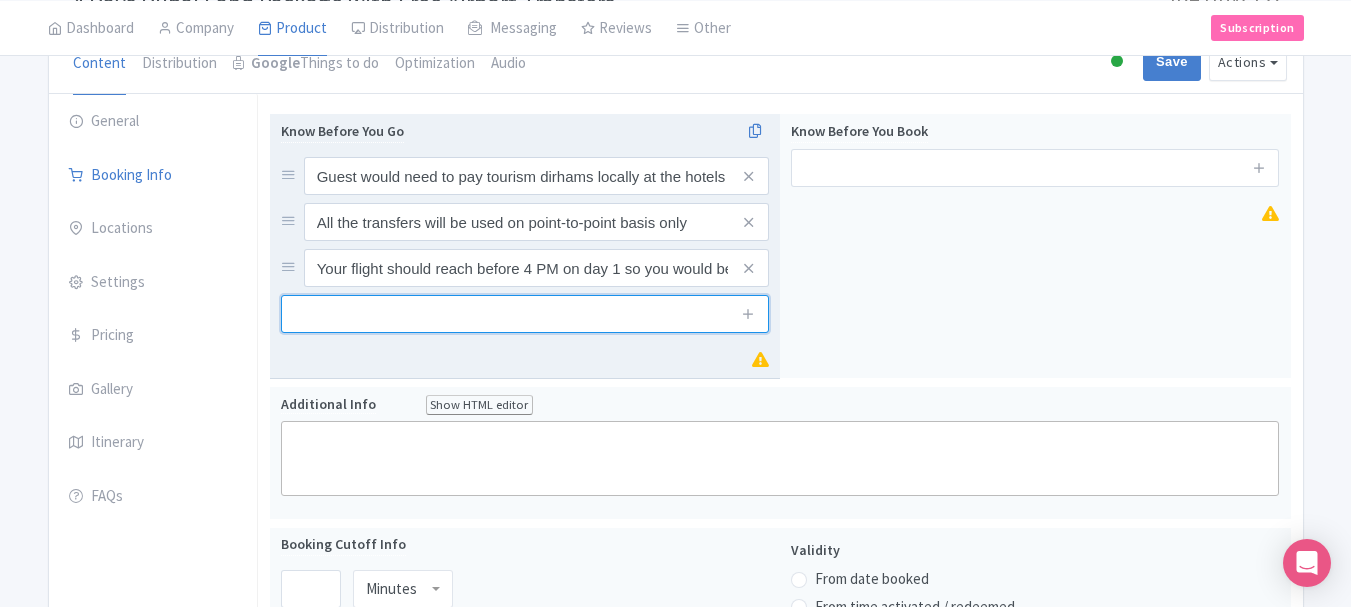 click at bounding box center [525, 314] 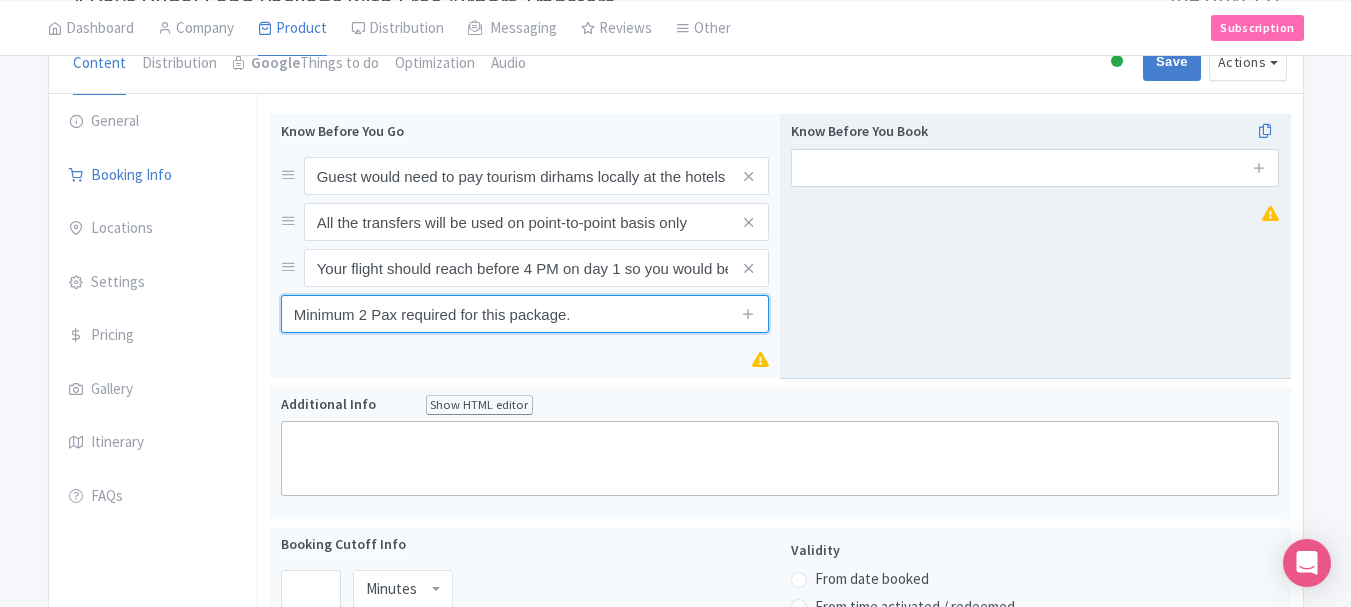 type on "Minimum 2 Pax required for this package." 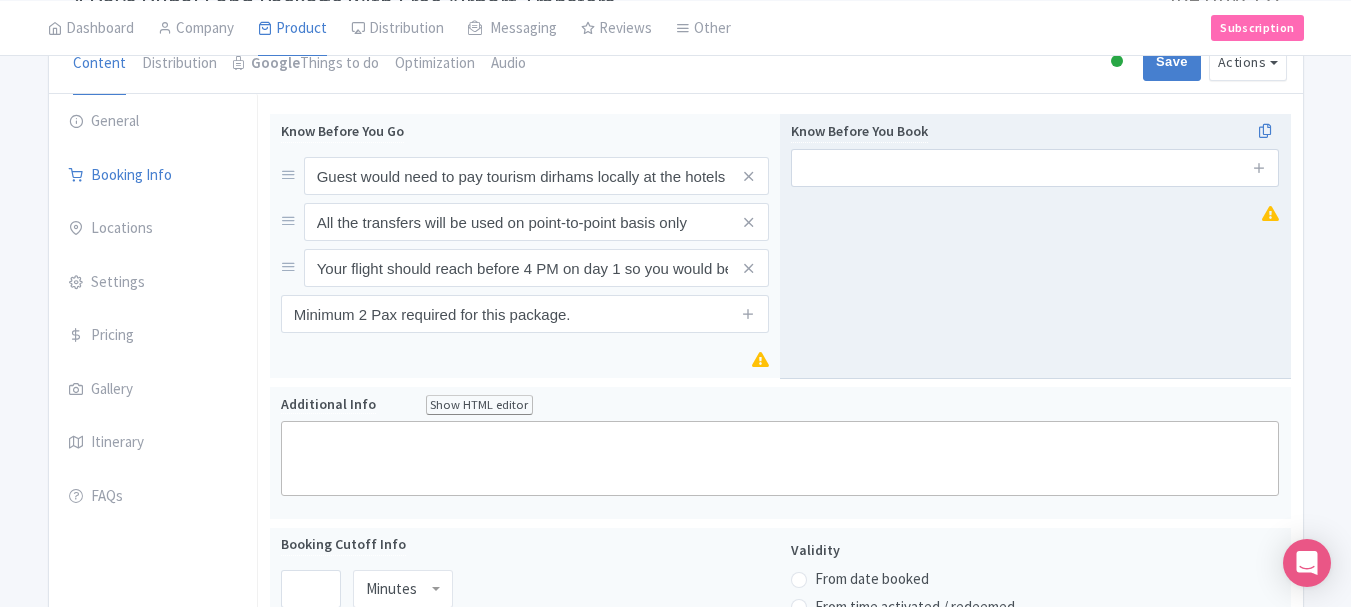 click on "Know Before You Book" at bounding box center (1035, 246) 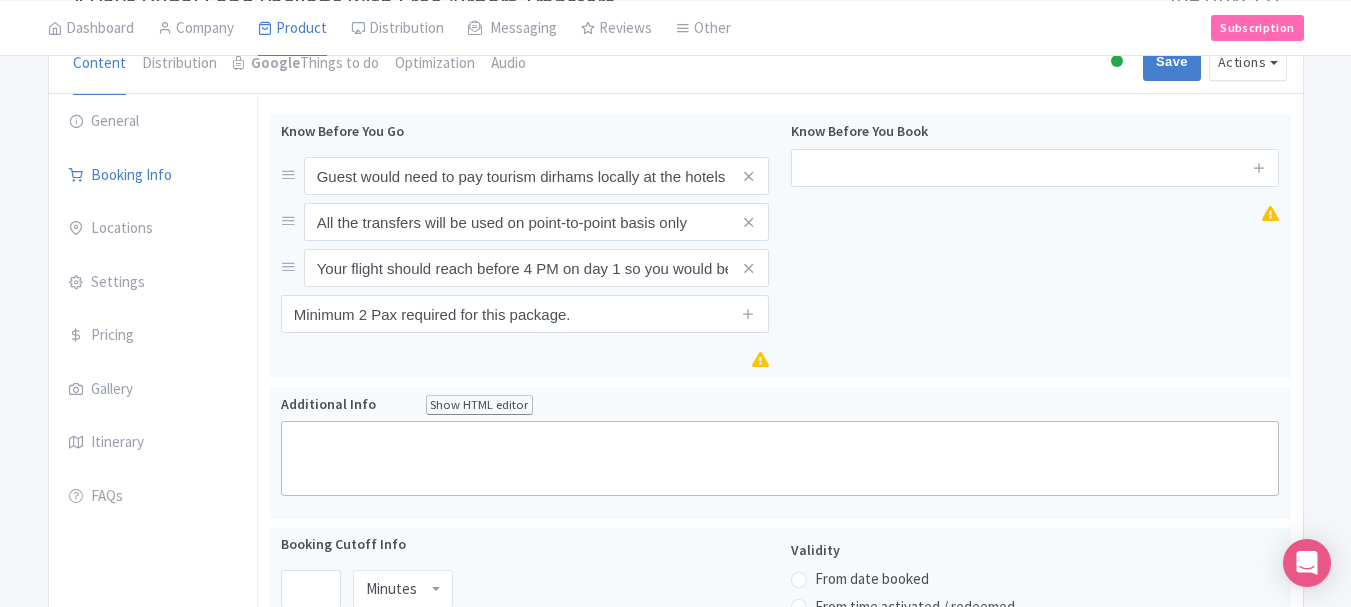 click on "Know Before You Go Guest would need to pay tourism dirhams locally at the hotels All the transfers will be used on point-to-point basis only Your flight should reach before 4 PM on day 1 so you would be able to do the evening cruise. Minimum 2 Pax required for this package.
Know Before You Book" at bounding box center (780, 250) 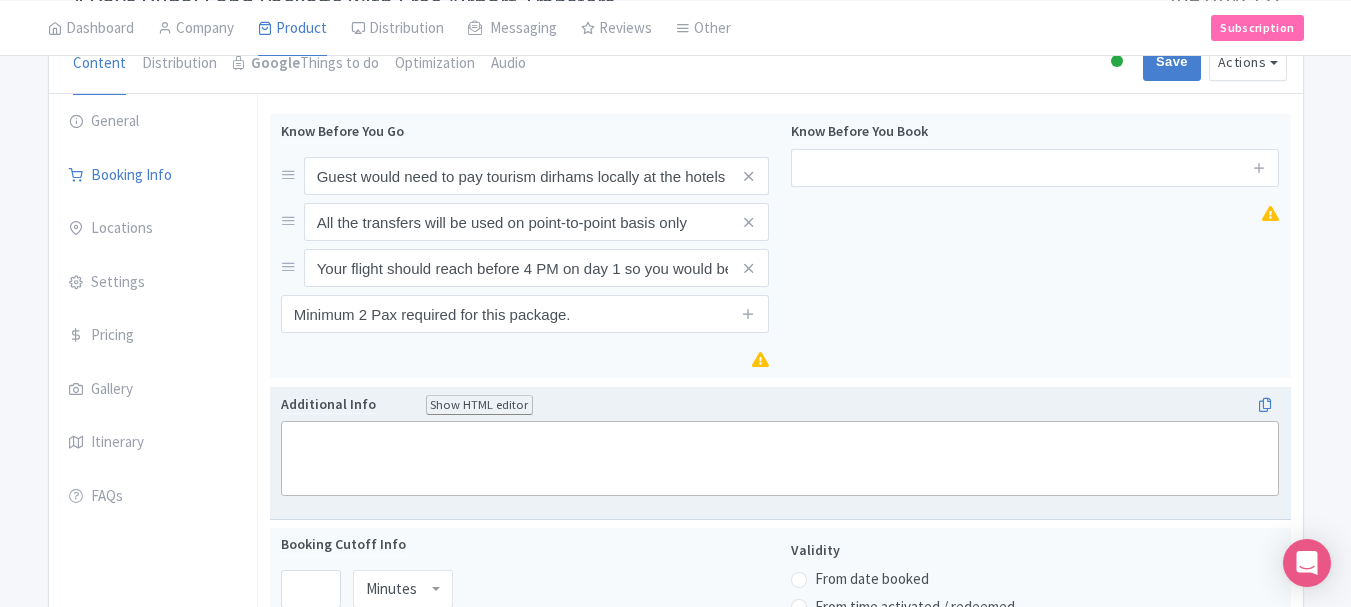 click 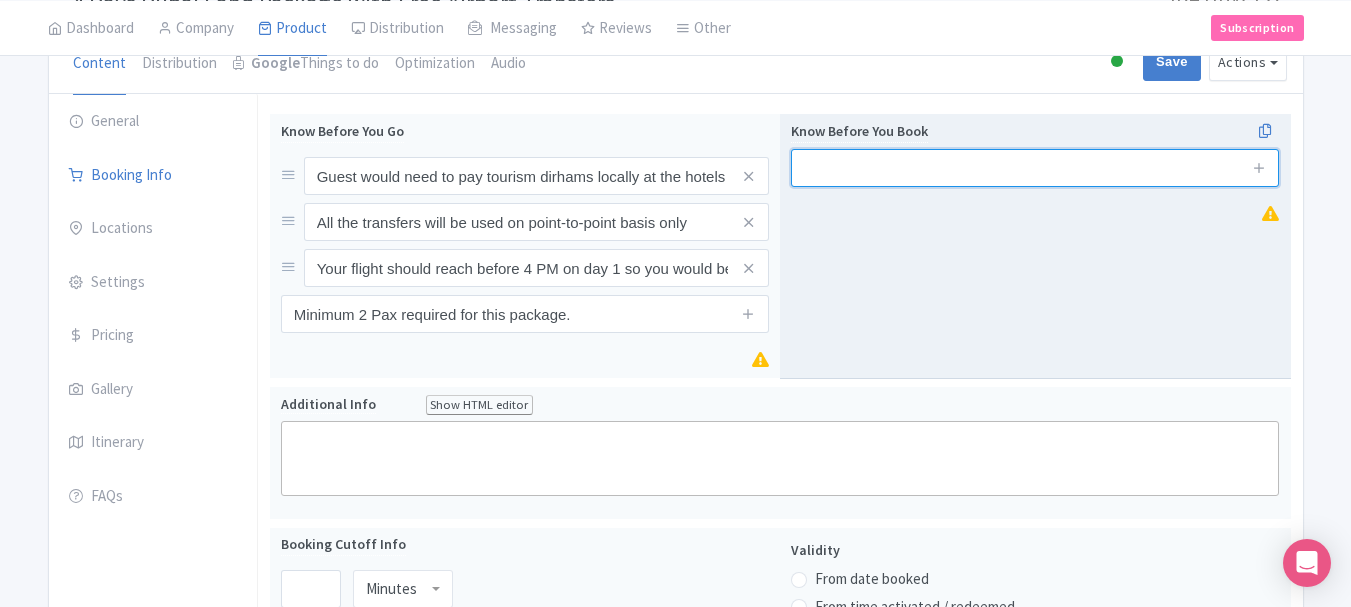 click at bounding box center [1035, 168] 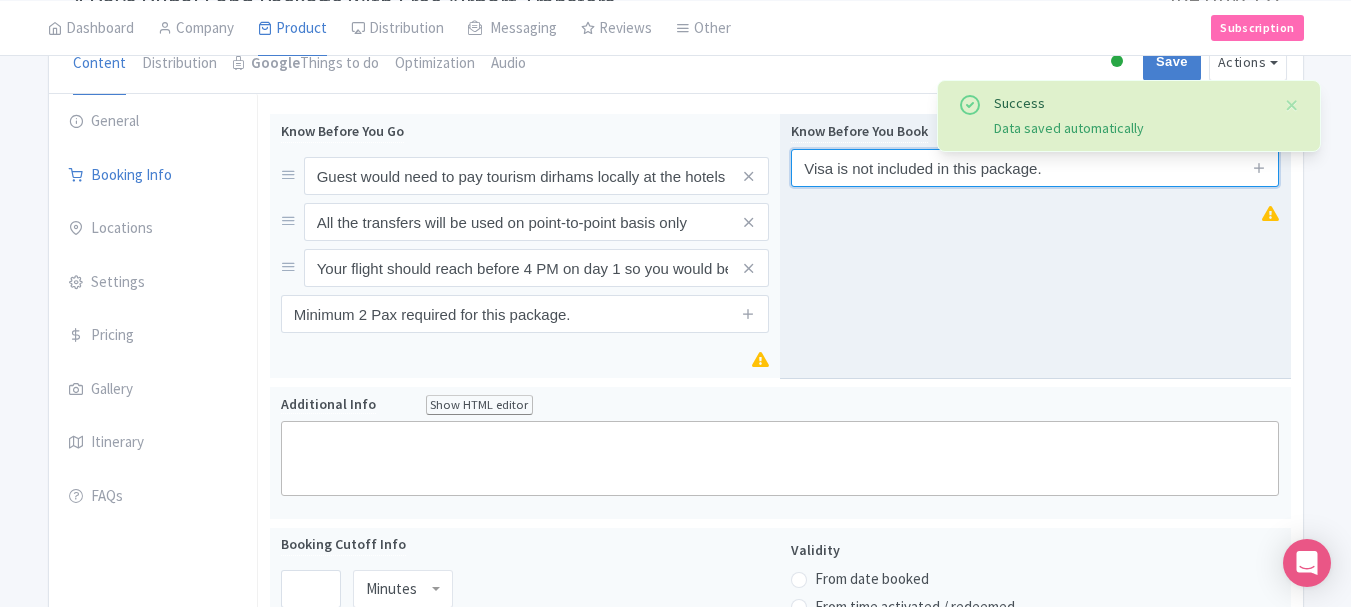 type on "Visa is not included in this package." 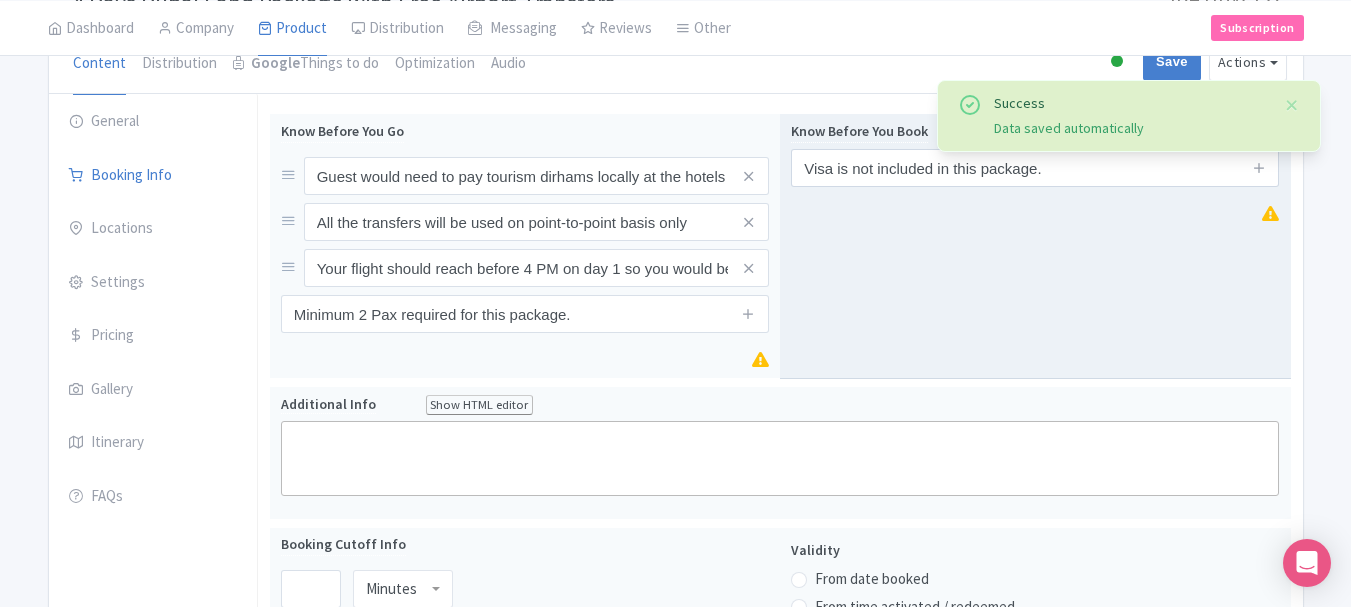 click on "Know Before You Book Visa is not included in this package." at bounding box center [1035, 246] 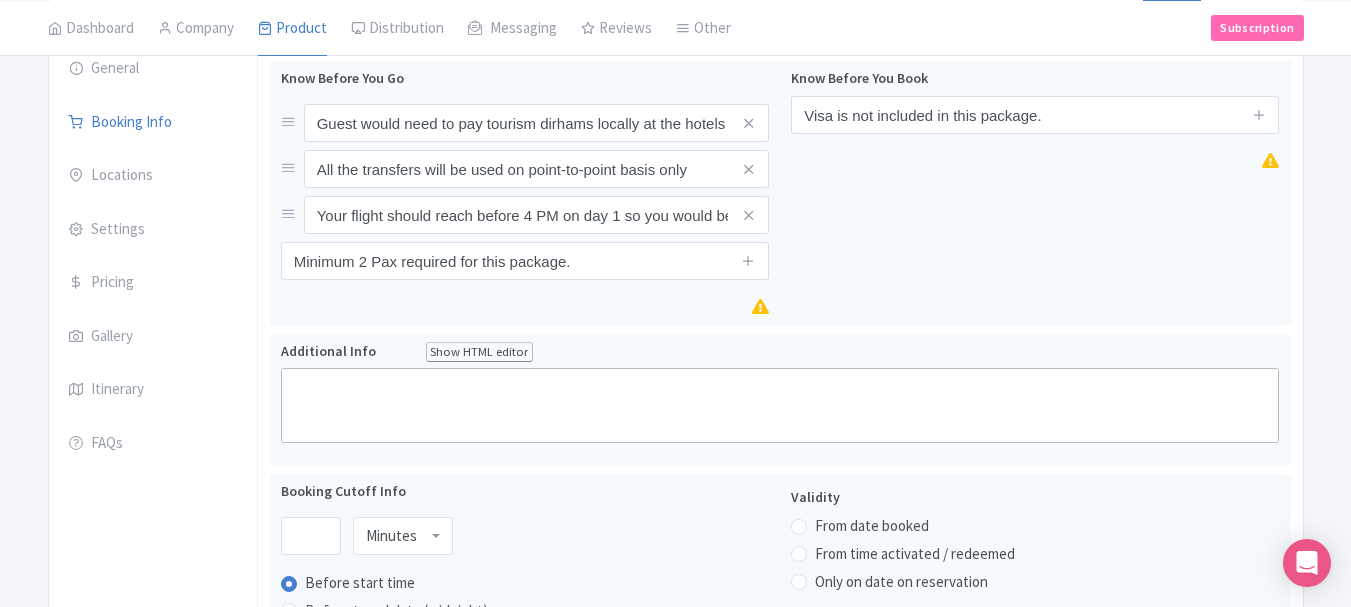 scroll, scrollTop: 0, scrollLeft: 0, axis: both 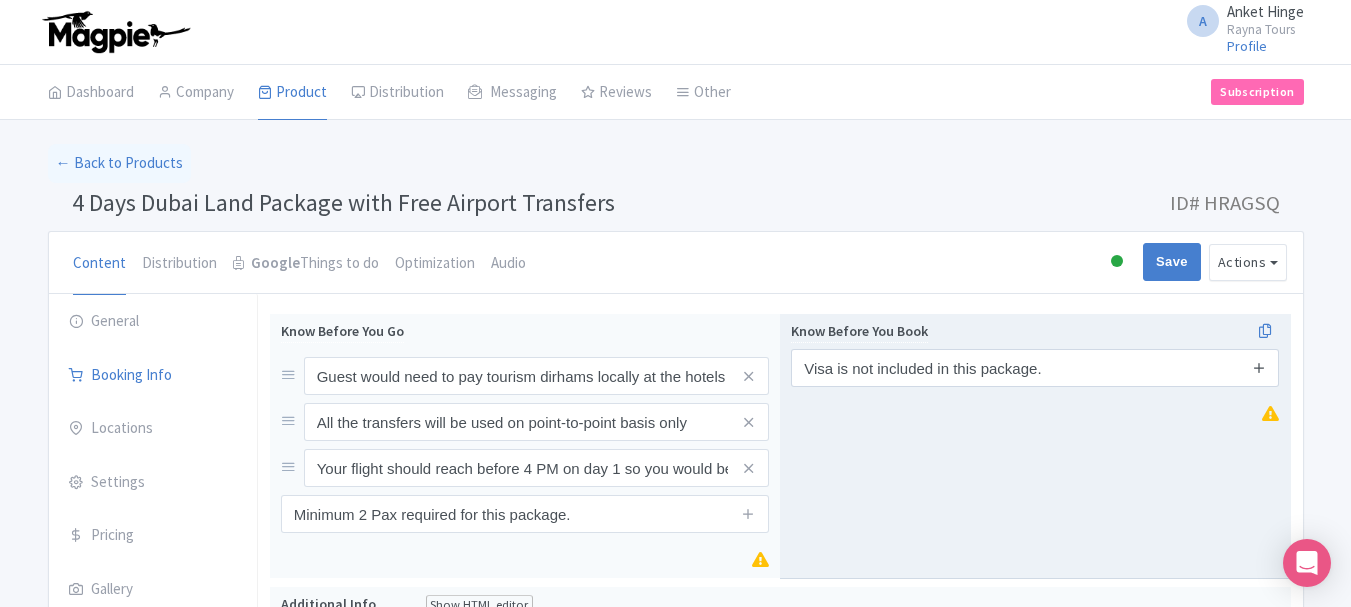 click at bounding box center [1259, 367] 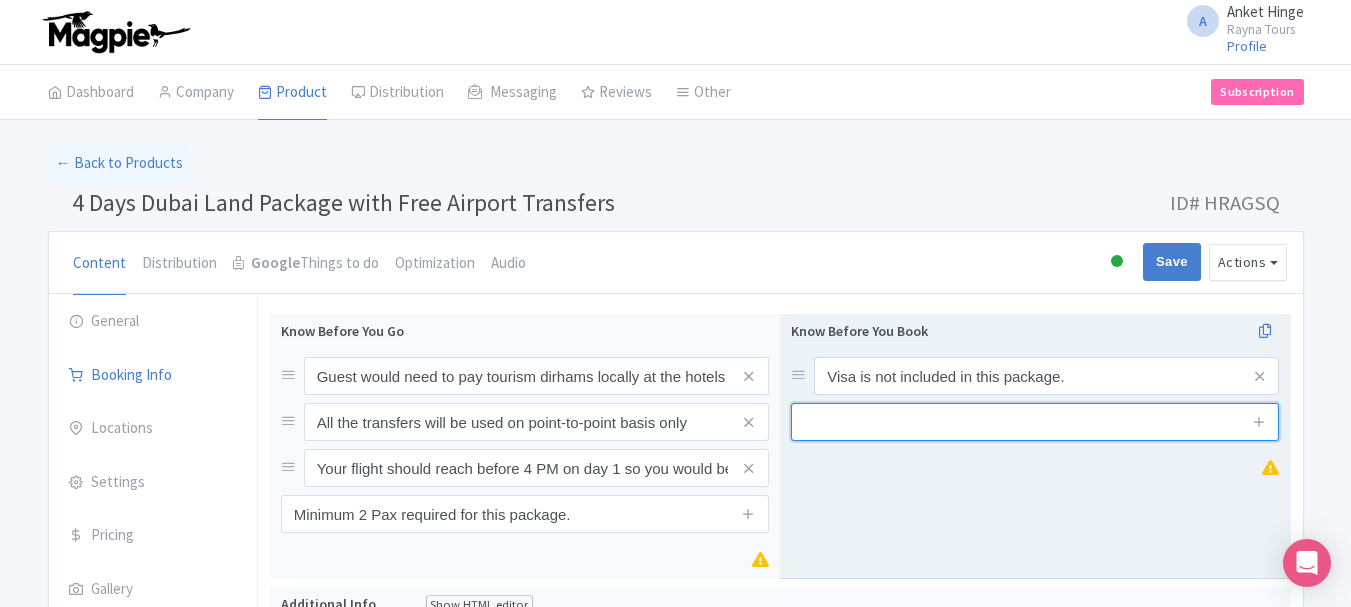 click at bounding box center [1035, 422] 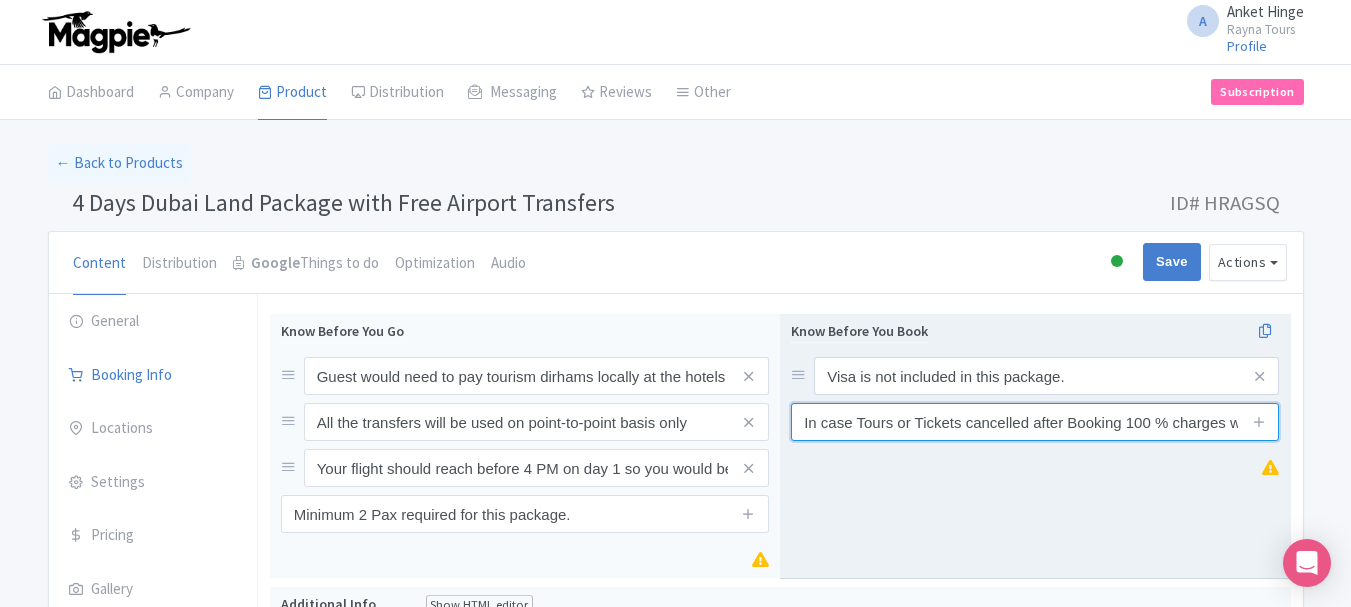 scroll, scrollTop: 0, scrollLeft: 109, axis: horizontal 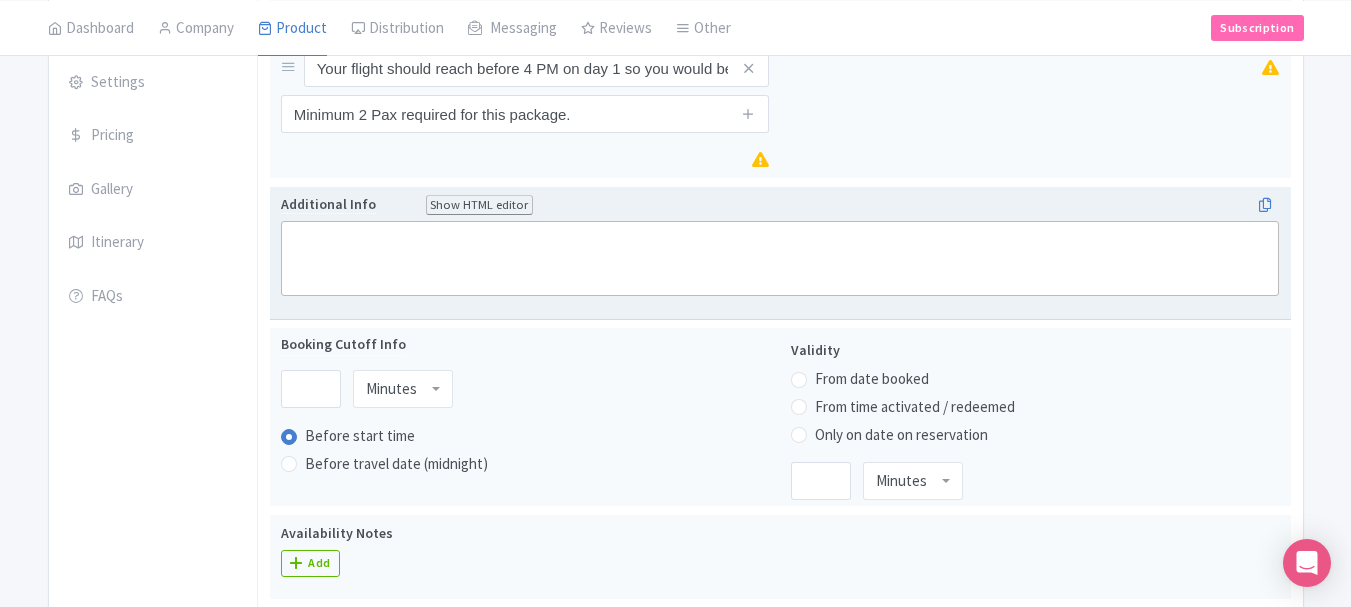 type on "In case Tours or Tickets cancelled after Booking 100 % charges will be applicable." 